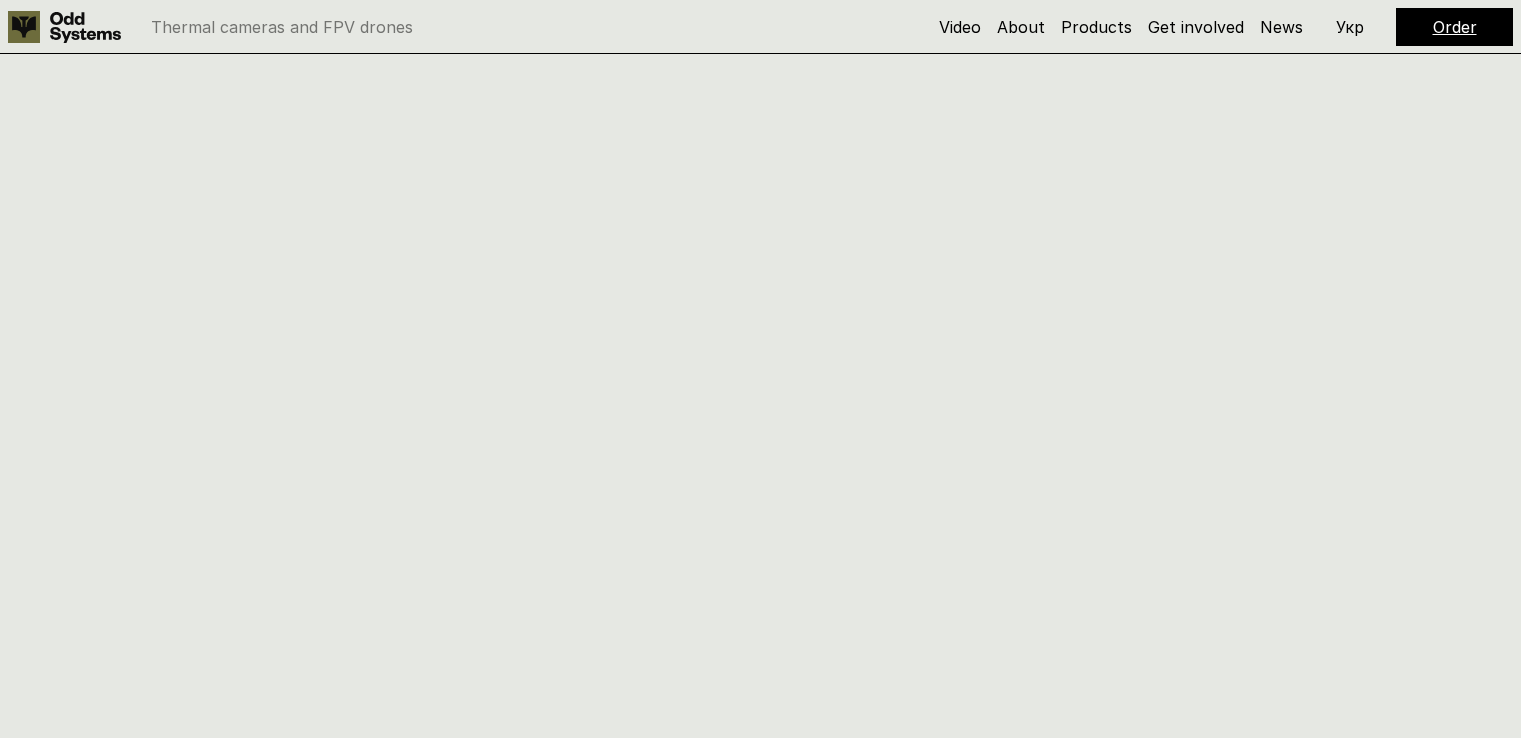 scroll, scrollTop: 2836, scrollLeft: 0, axis: vertical 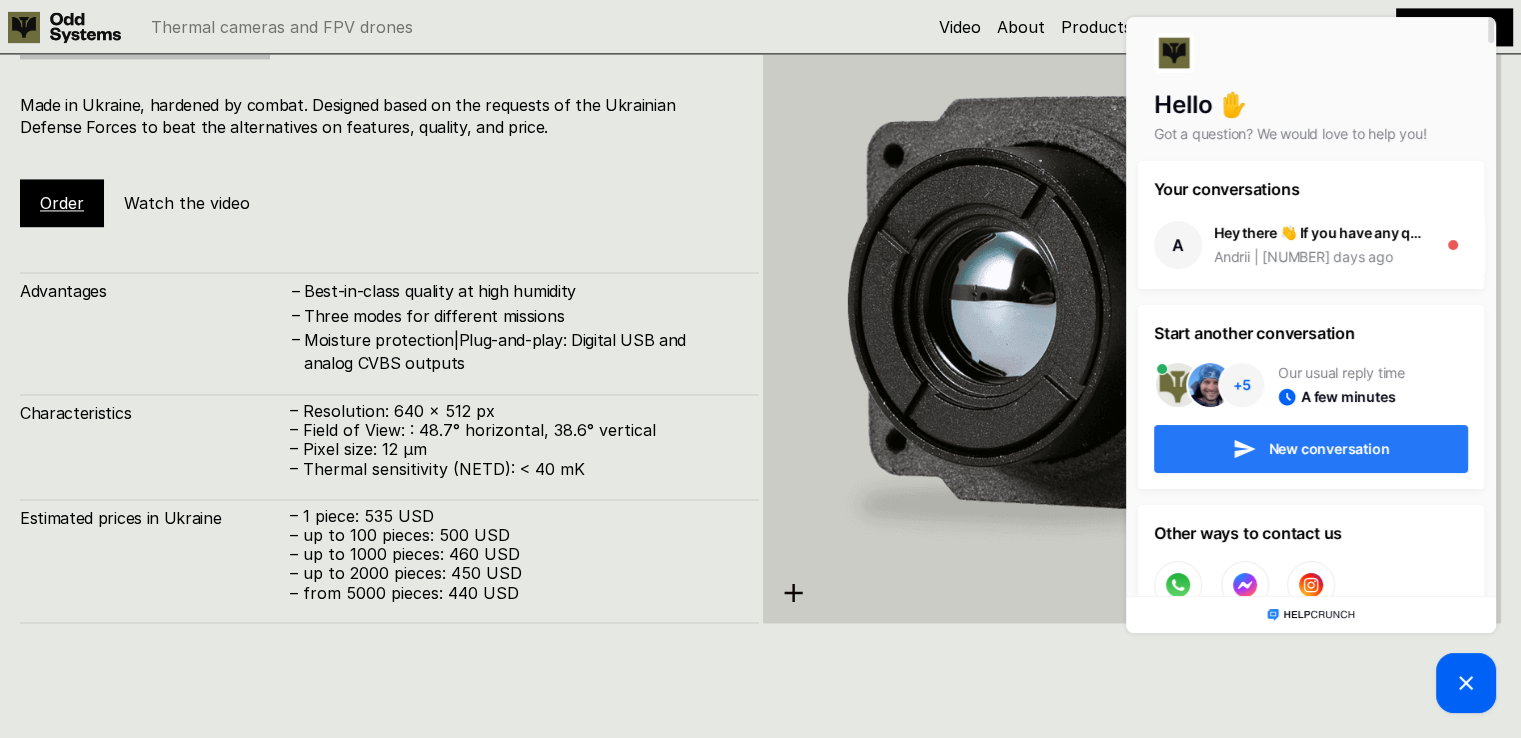 click on "New conversation" at bounding box center (1329, 449) 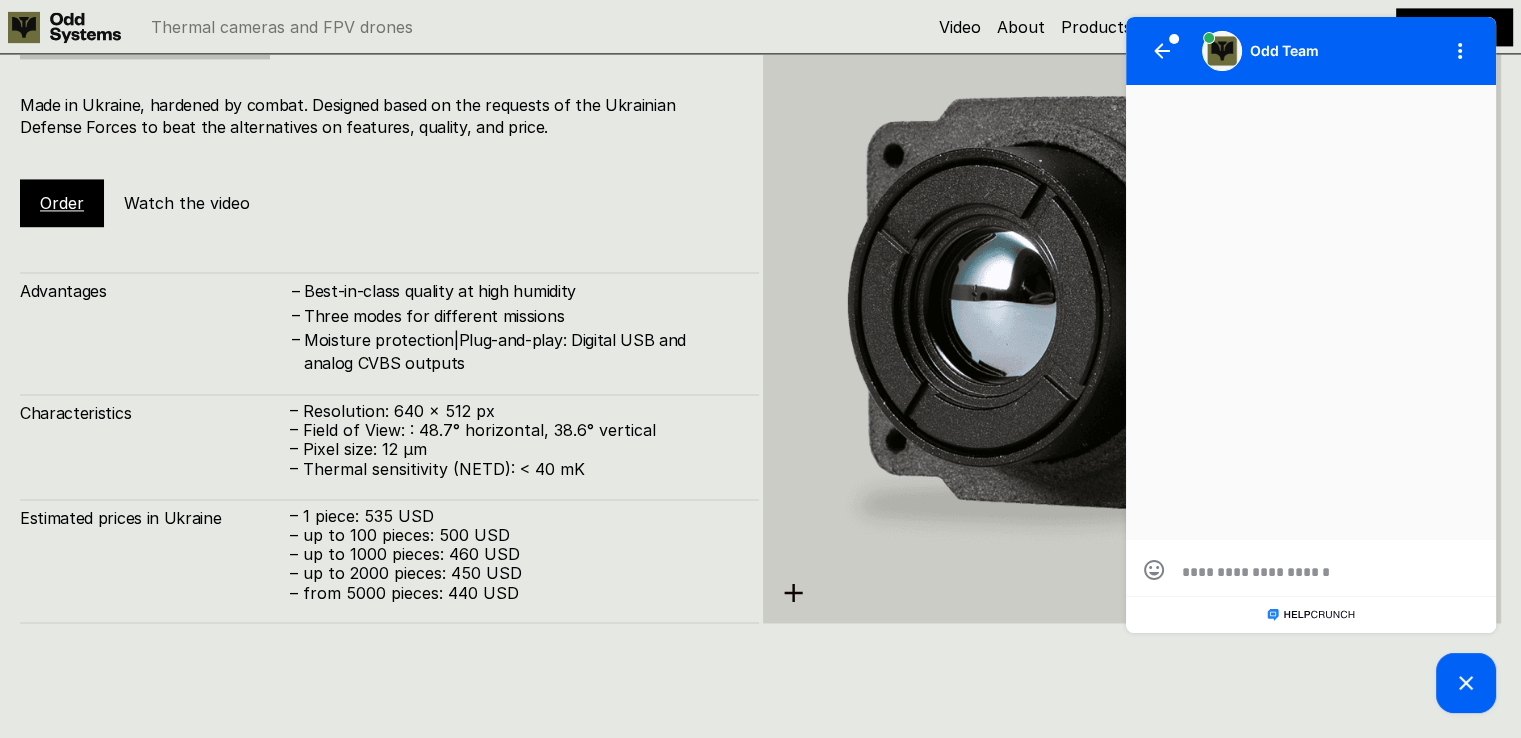 scroll, scrollTop: 0, scrollLeft: 0, axis: both 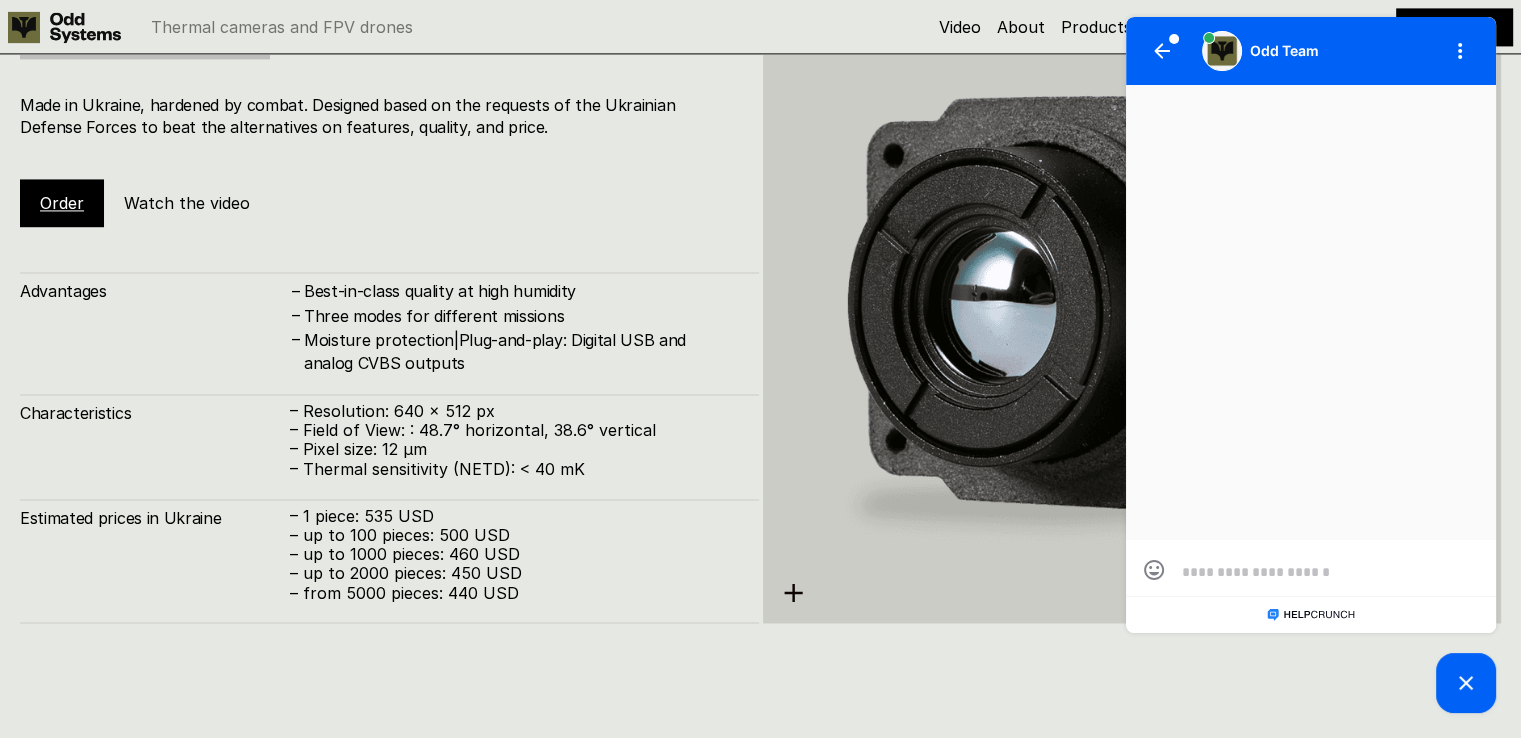 type on "*" 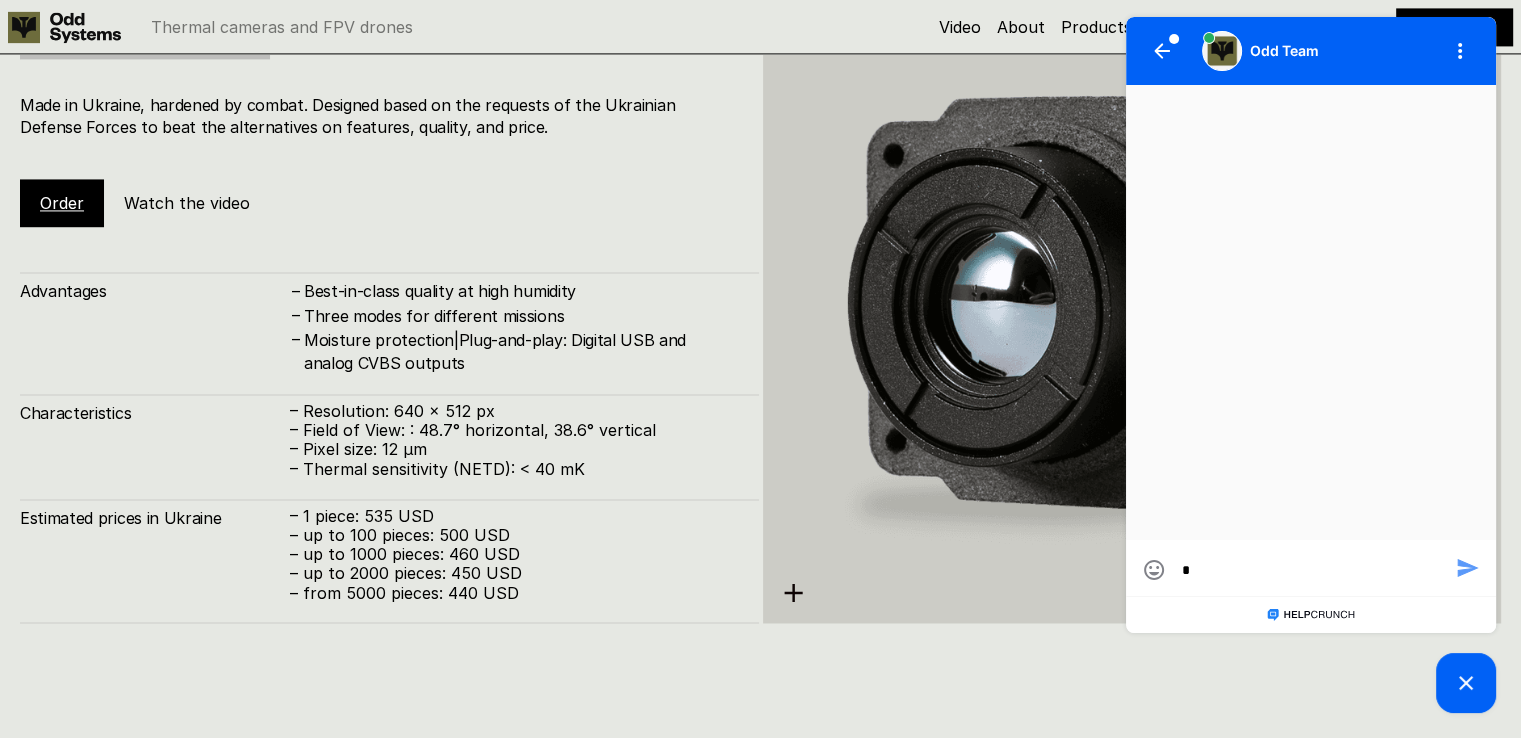 scroll, scrollTop: 0, scrollLeft: 0, axis: both 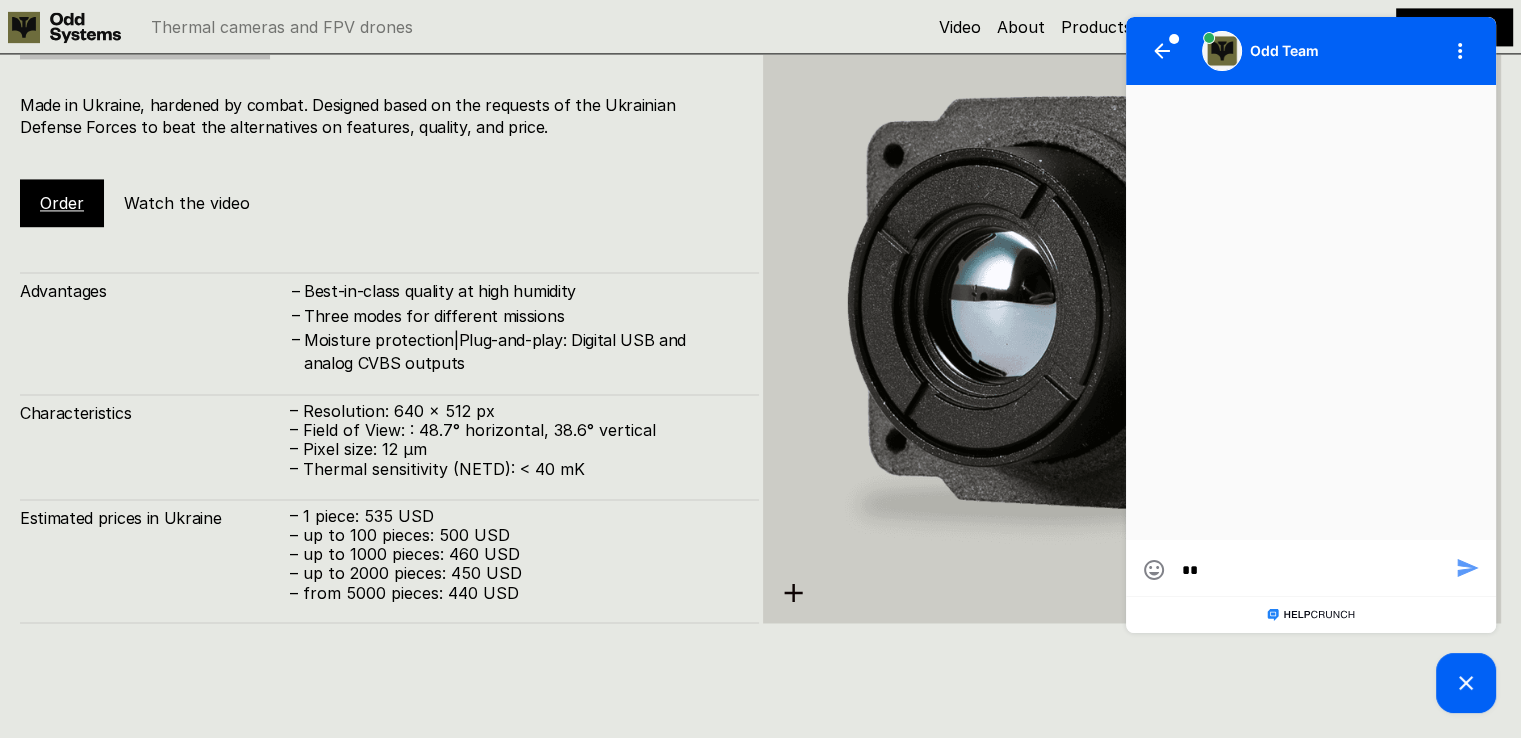 type on "***" 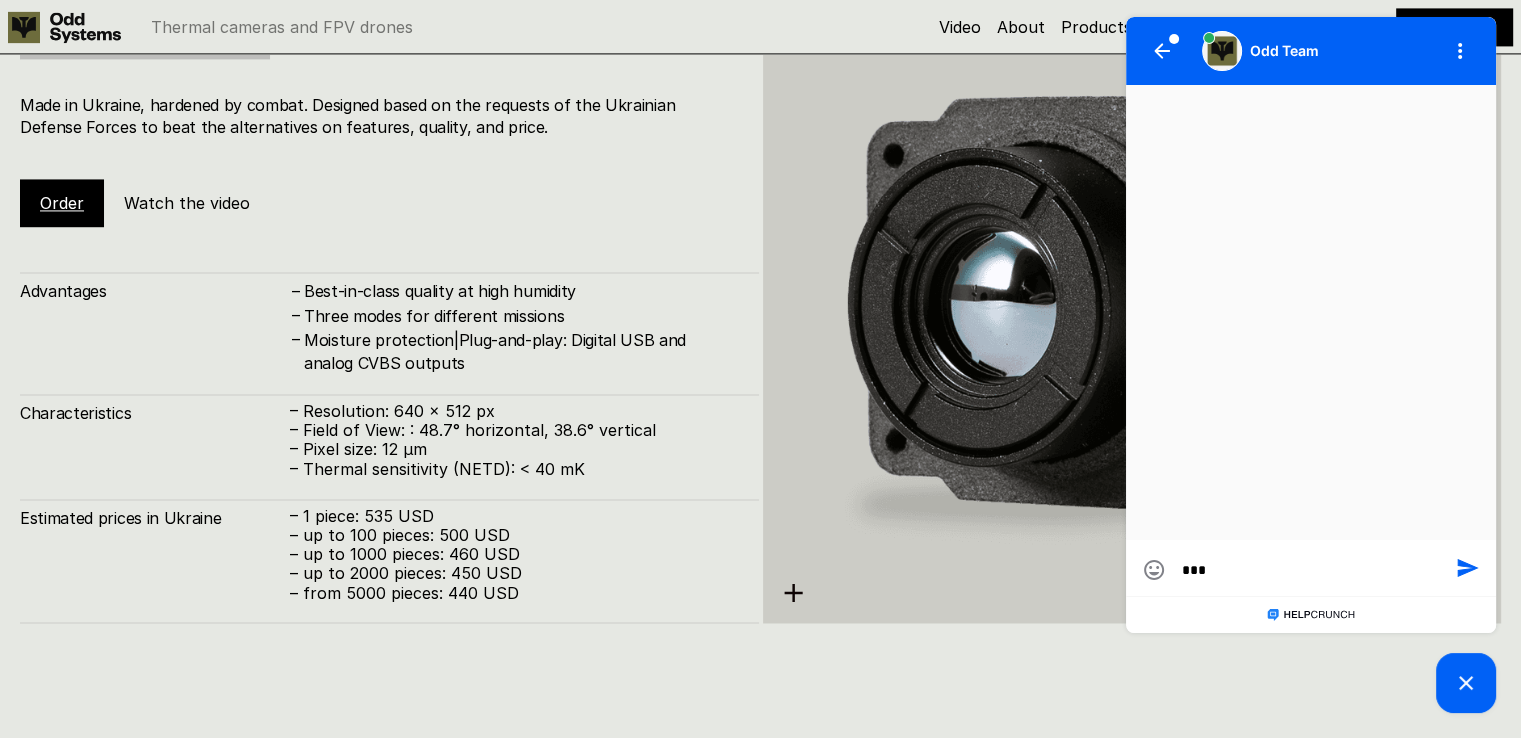 type on "****" 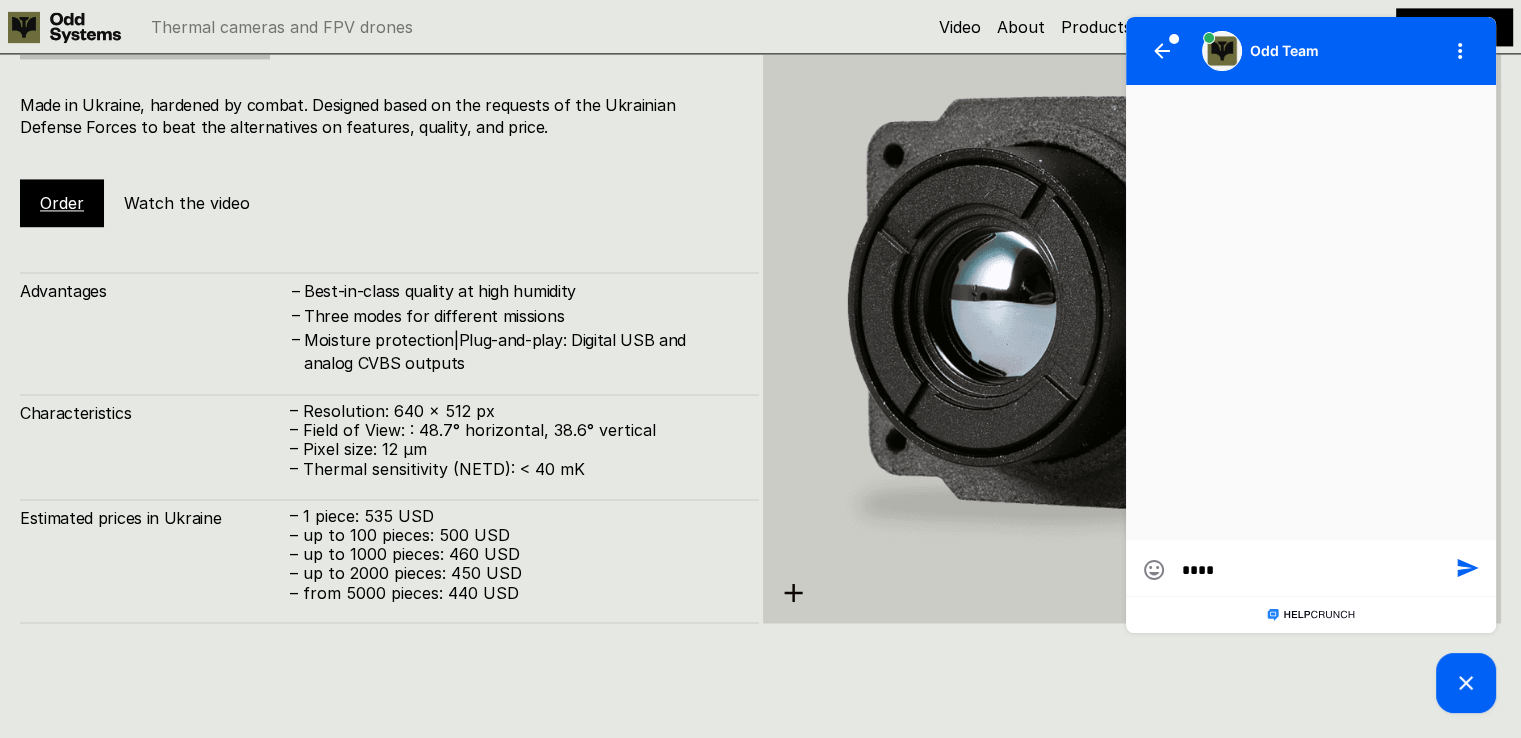type on "*****" 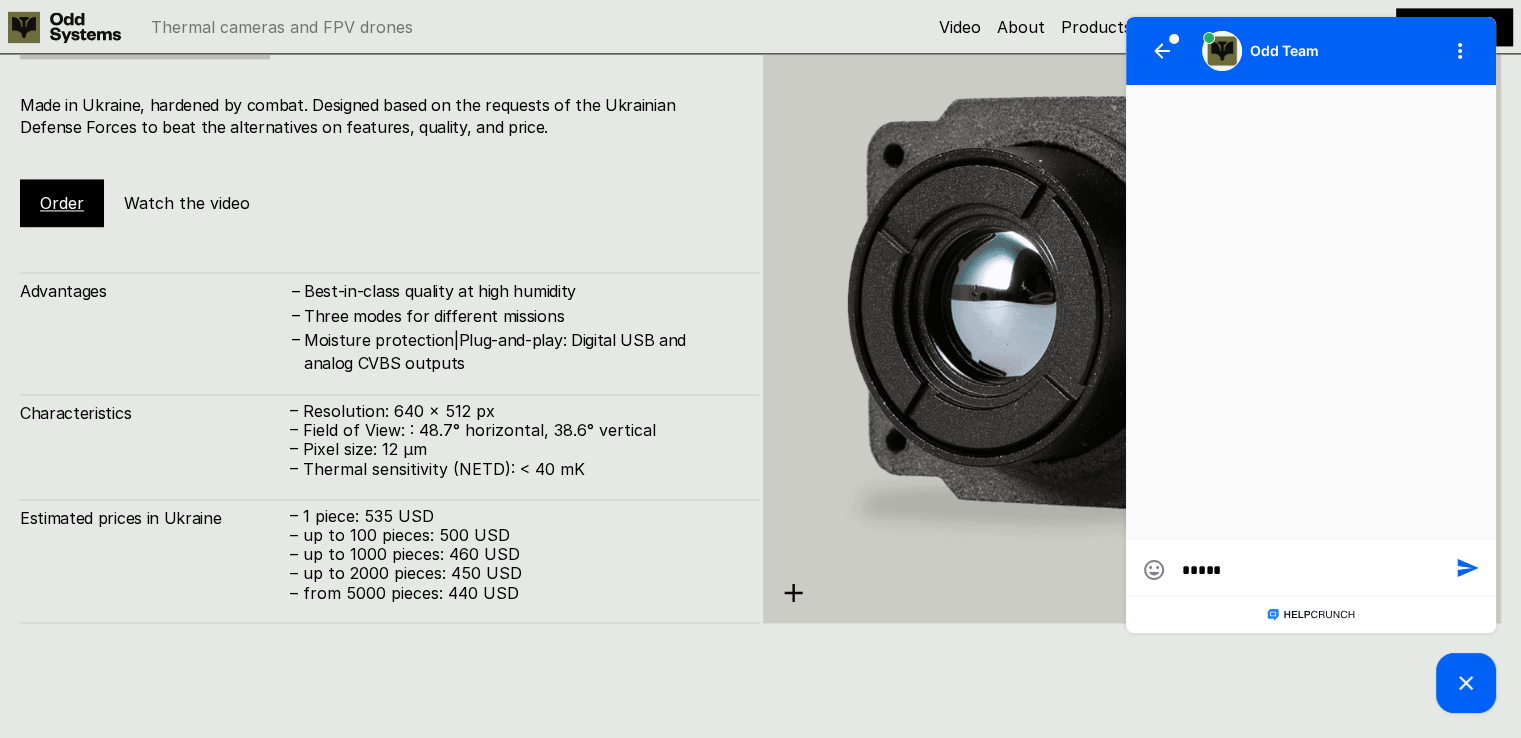 type on "*****" 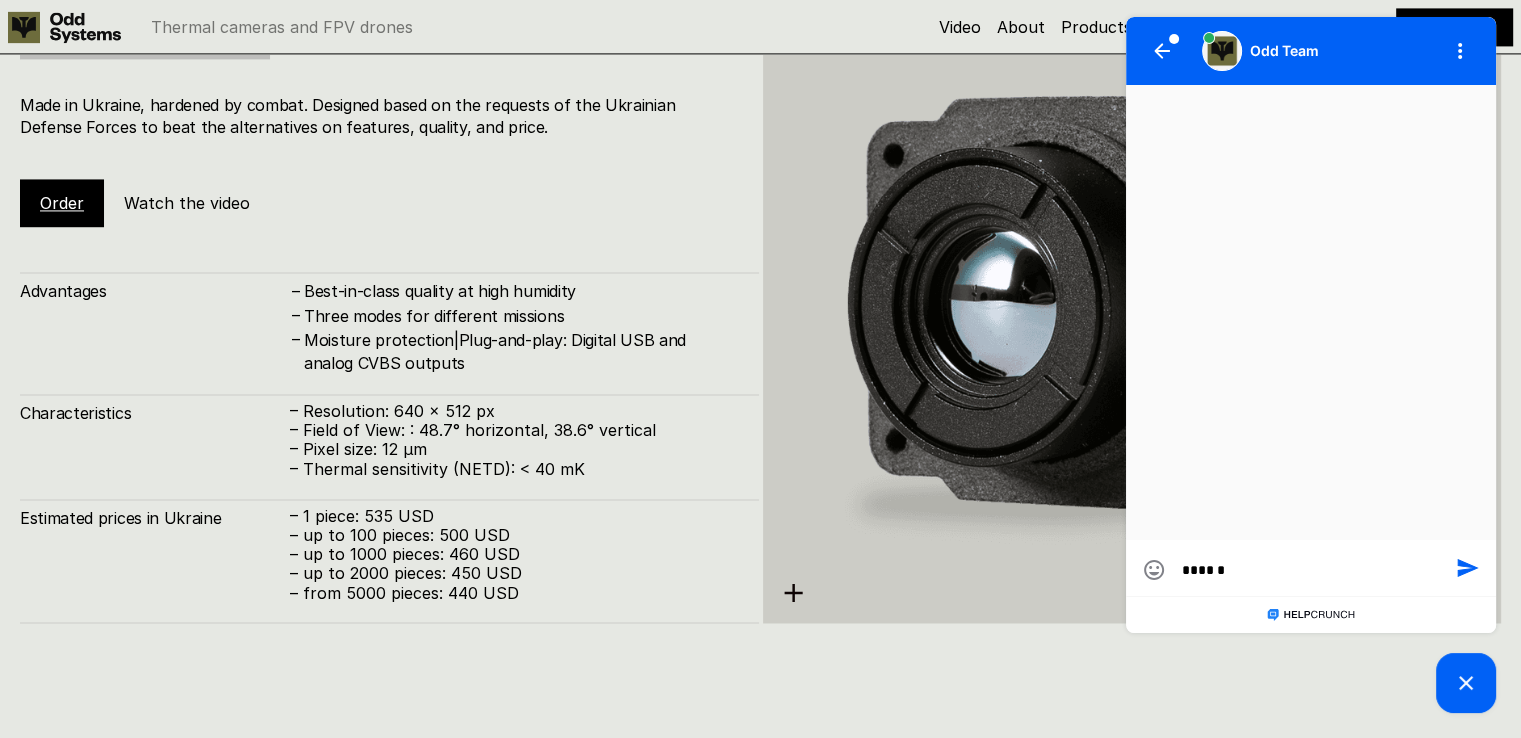 type on "******" 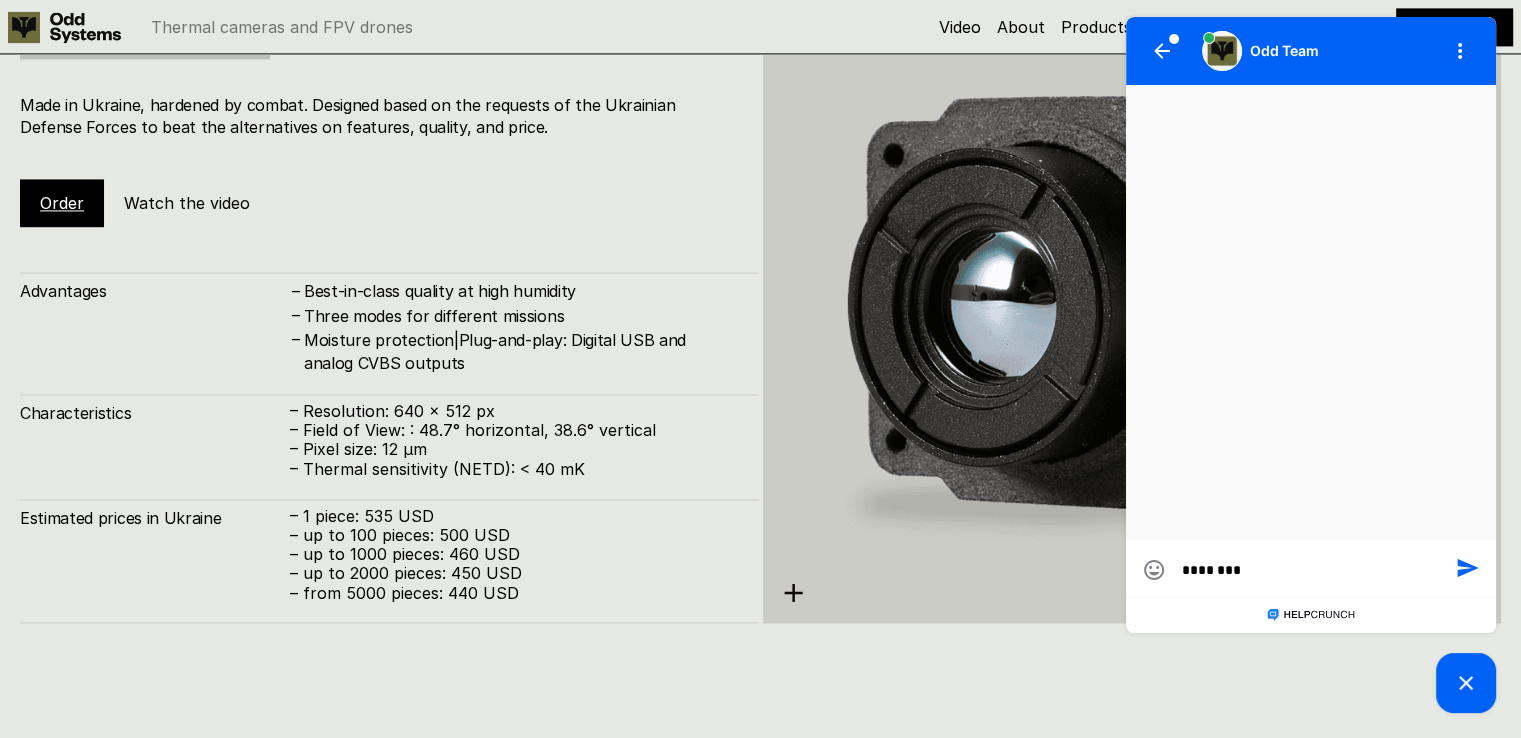 type on "*********" 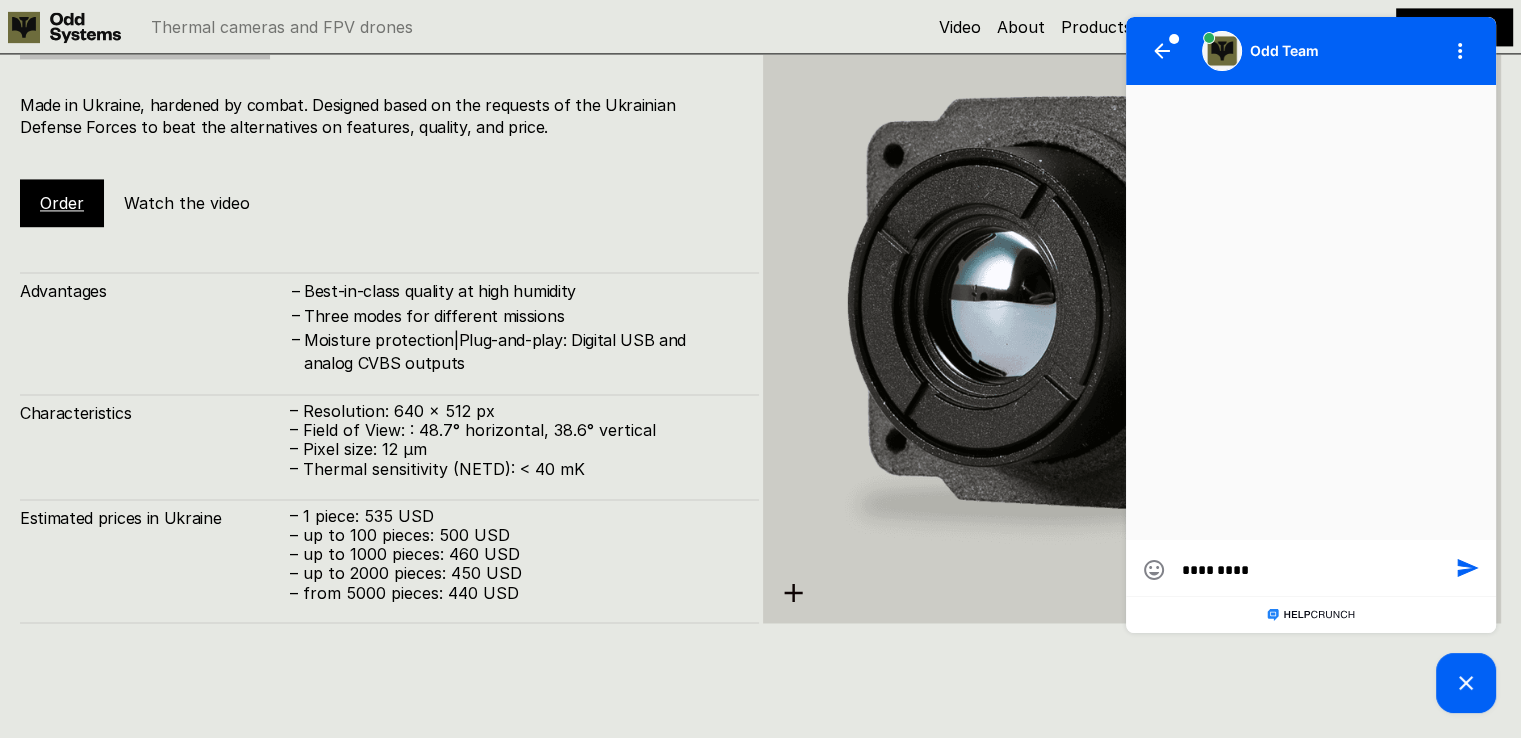 type on "**********" 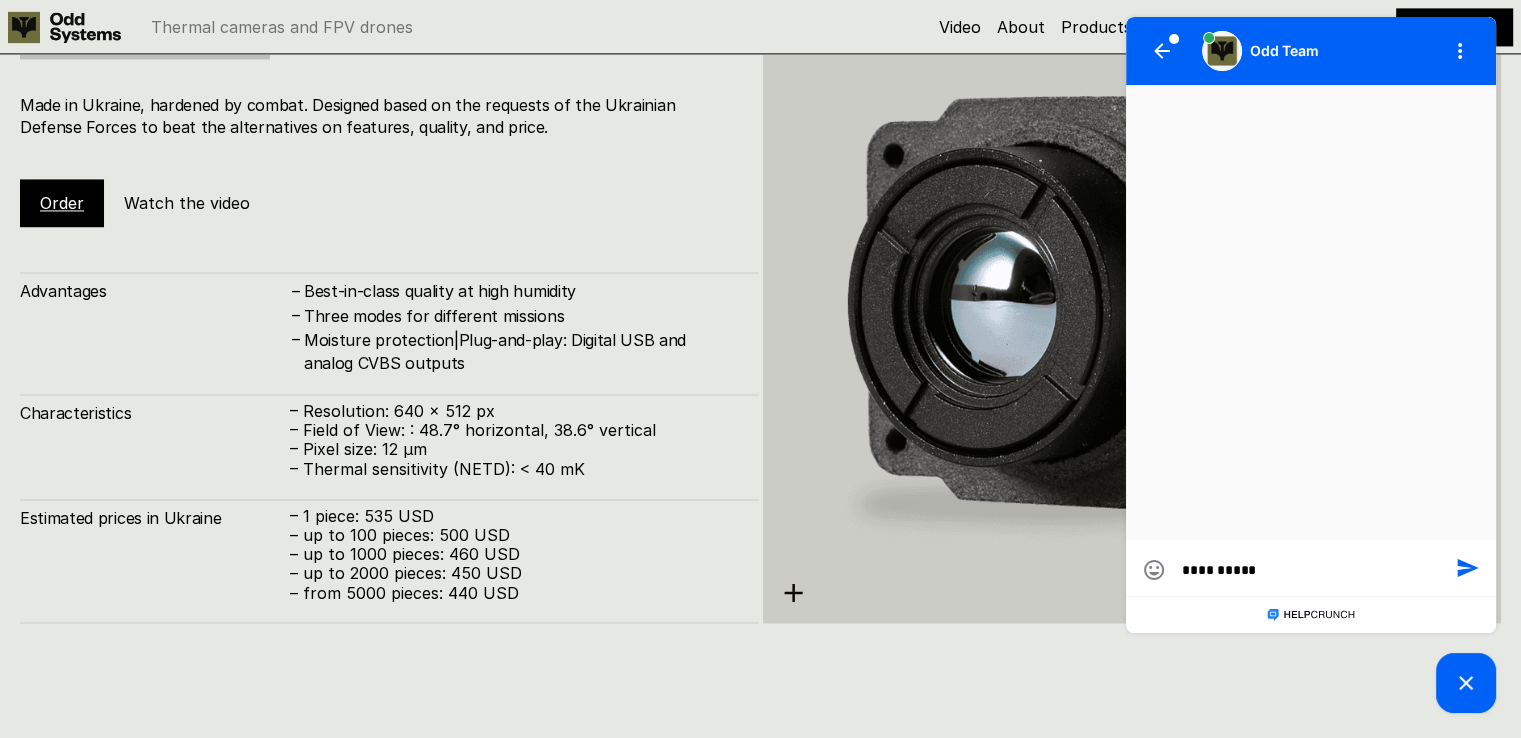 type on "**********" 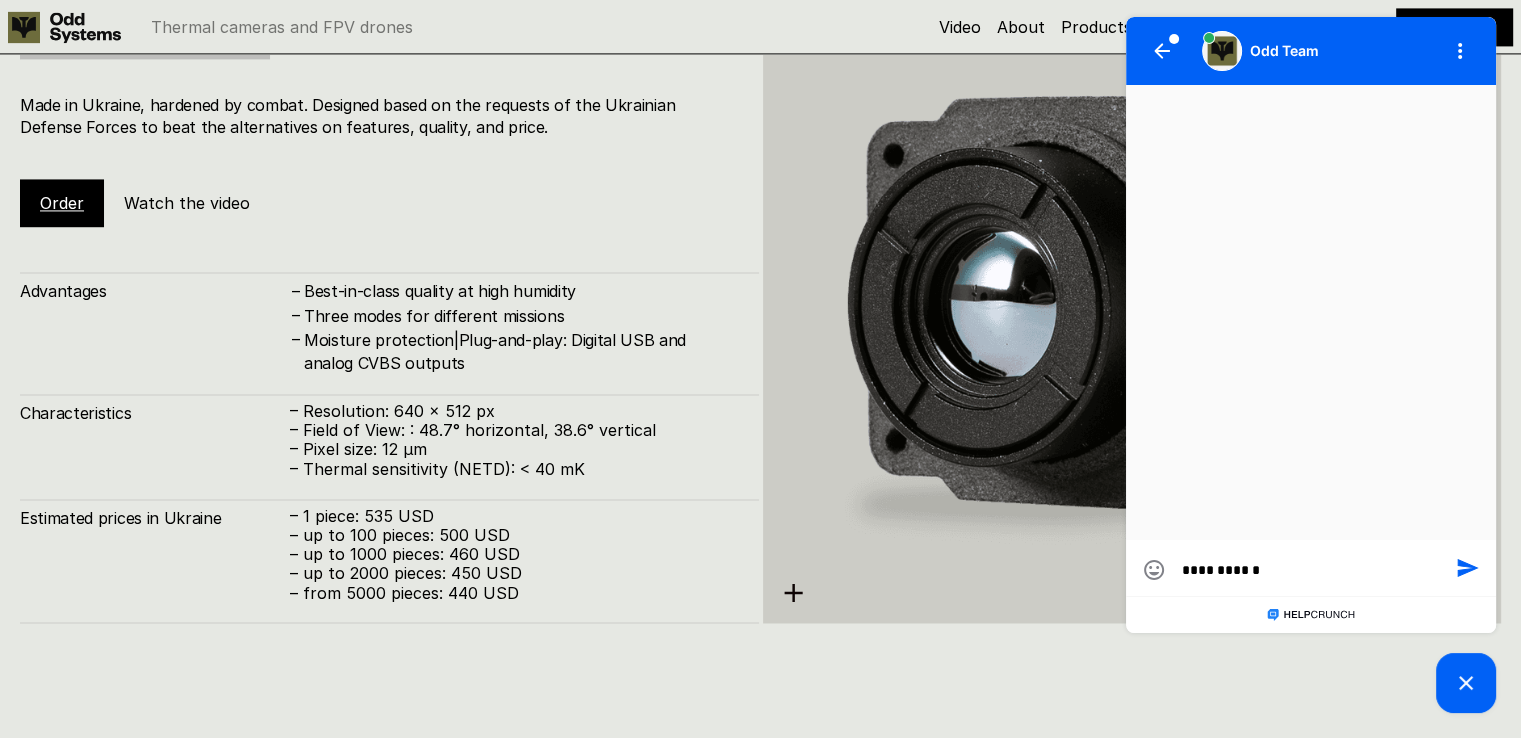 type on "**********" 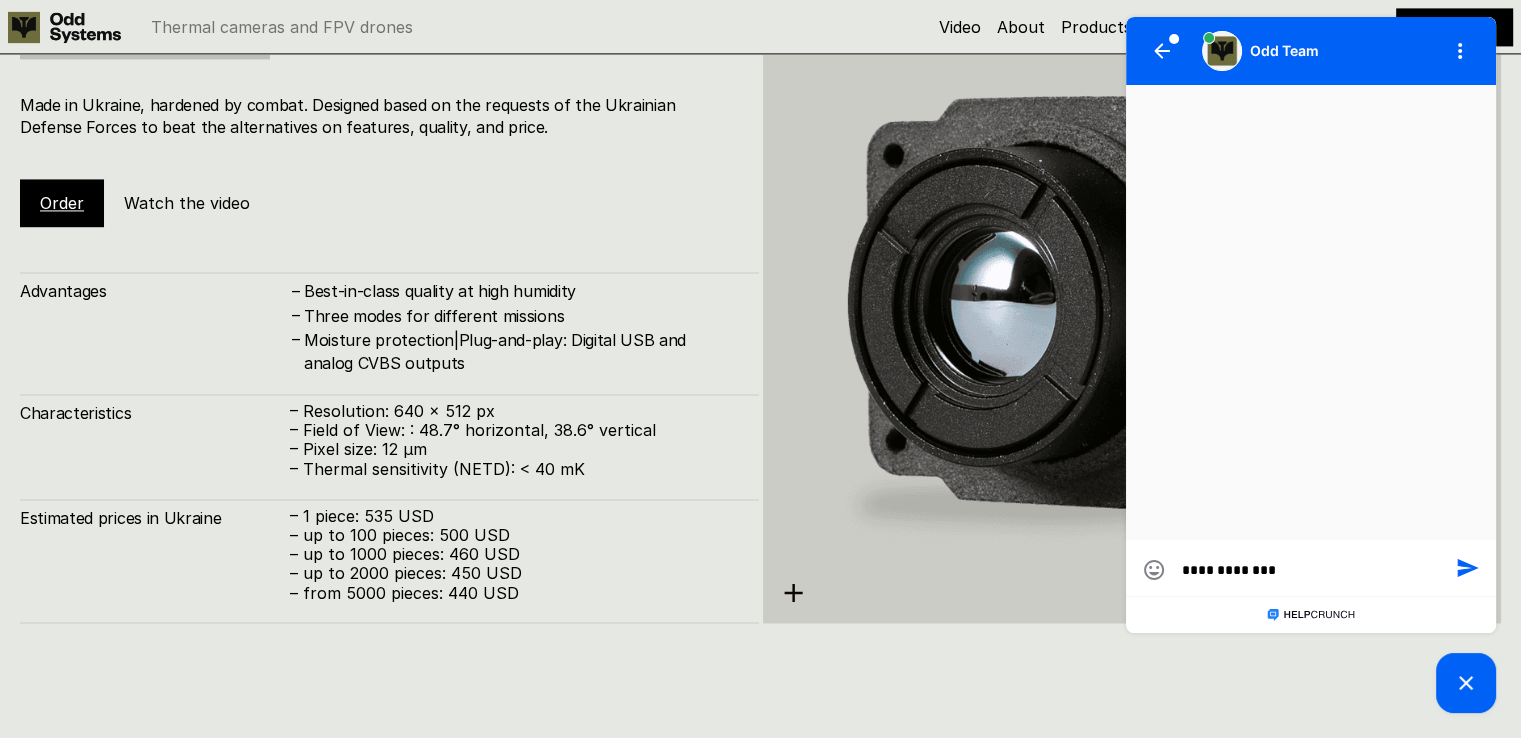 type on "**********" 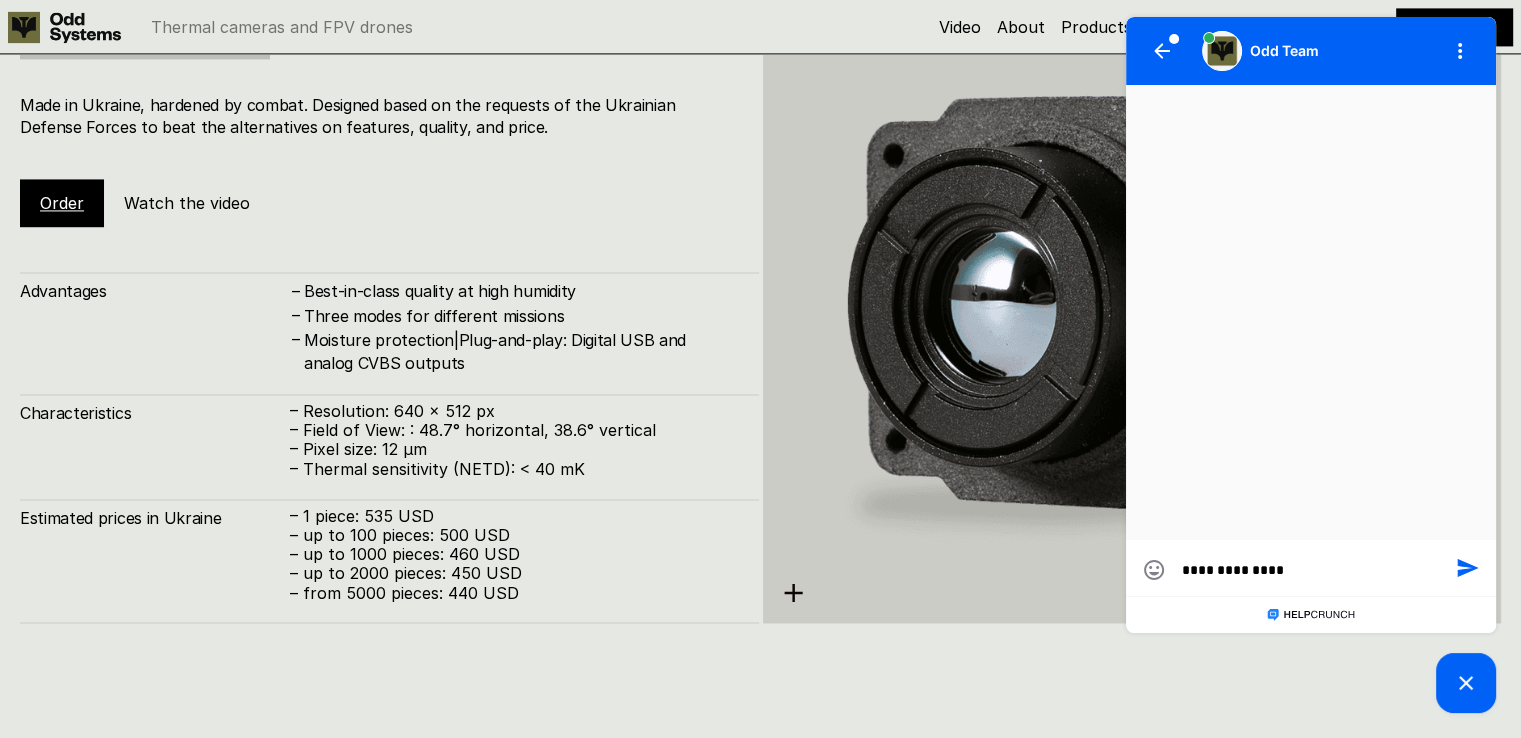 type on "**********" 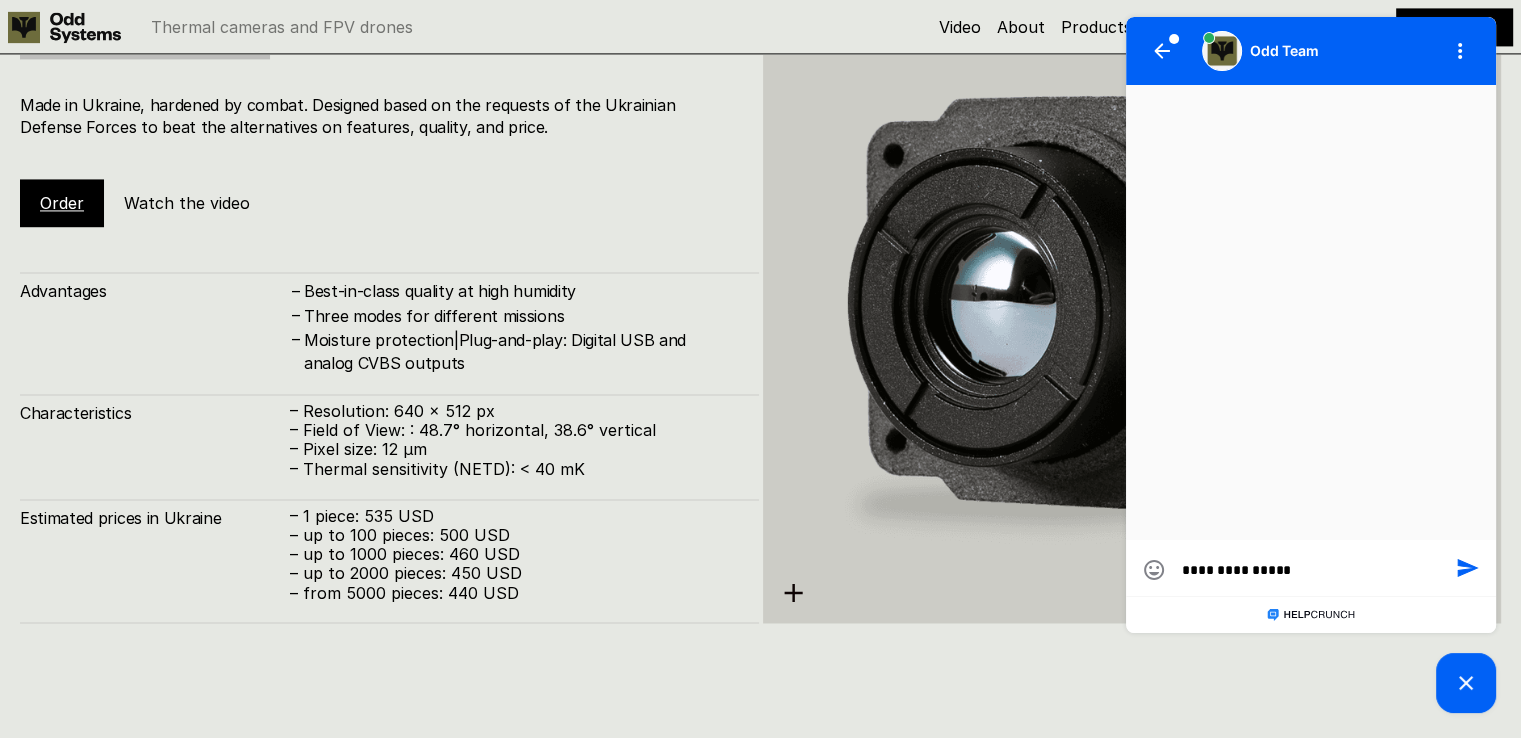 type on "**********" 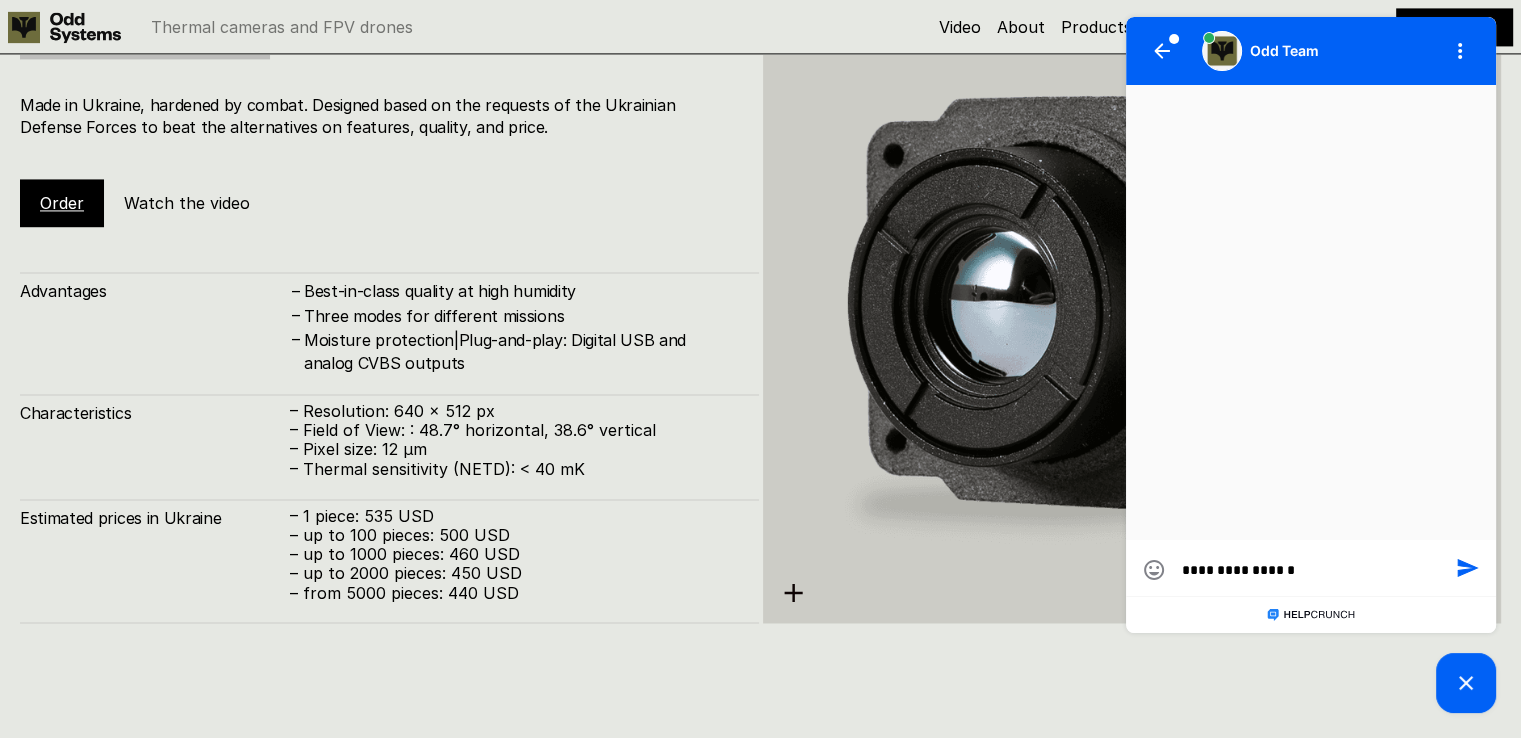 type on "**********" 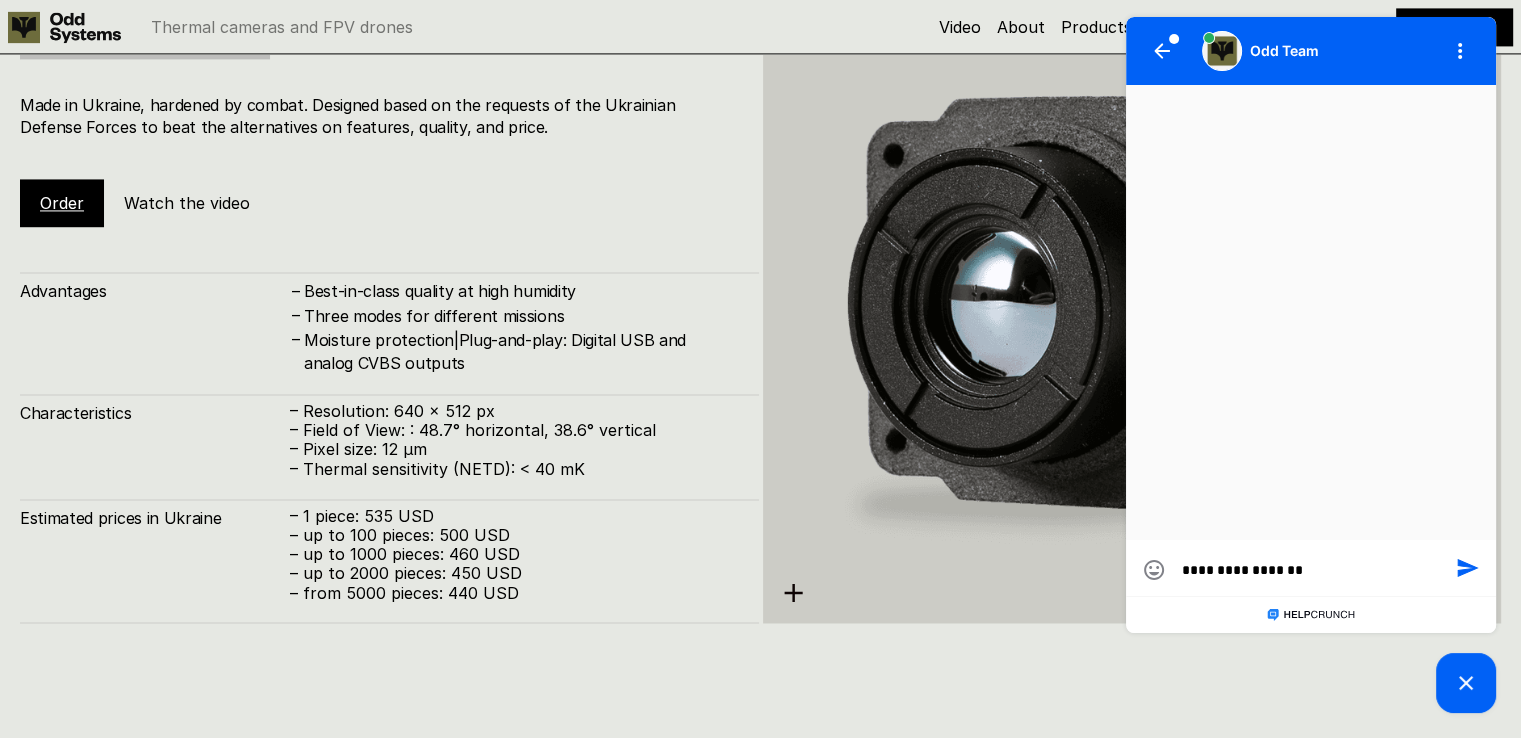 type on "**********" 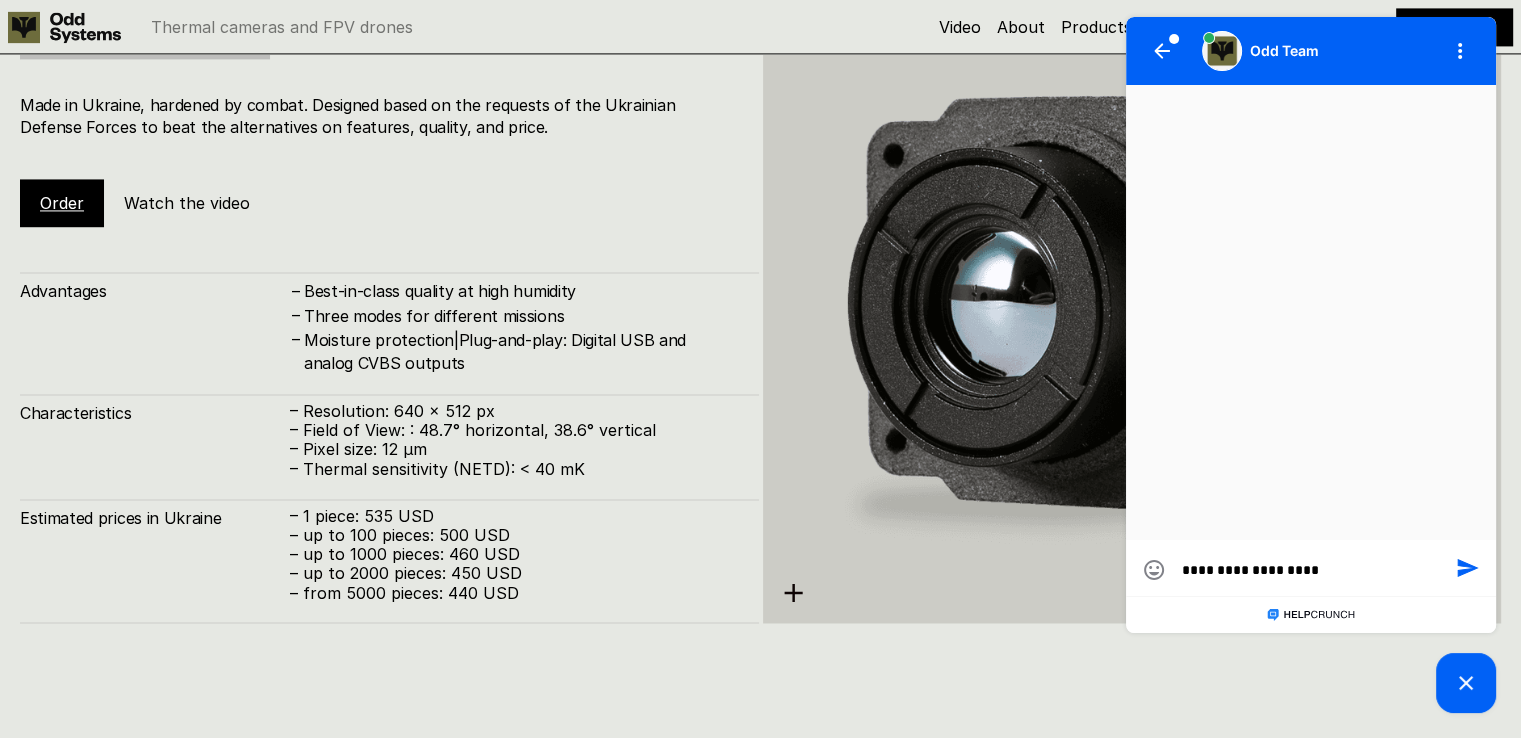 type on "**********" 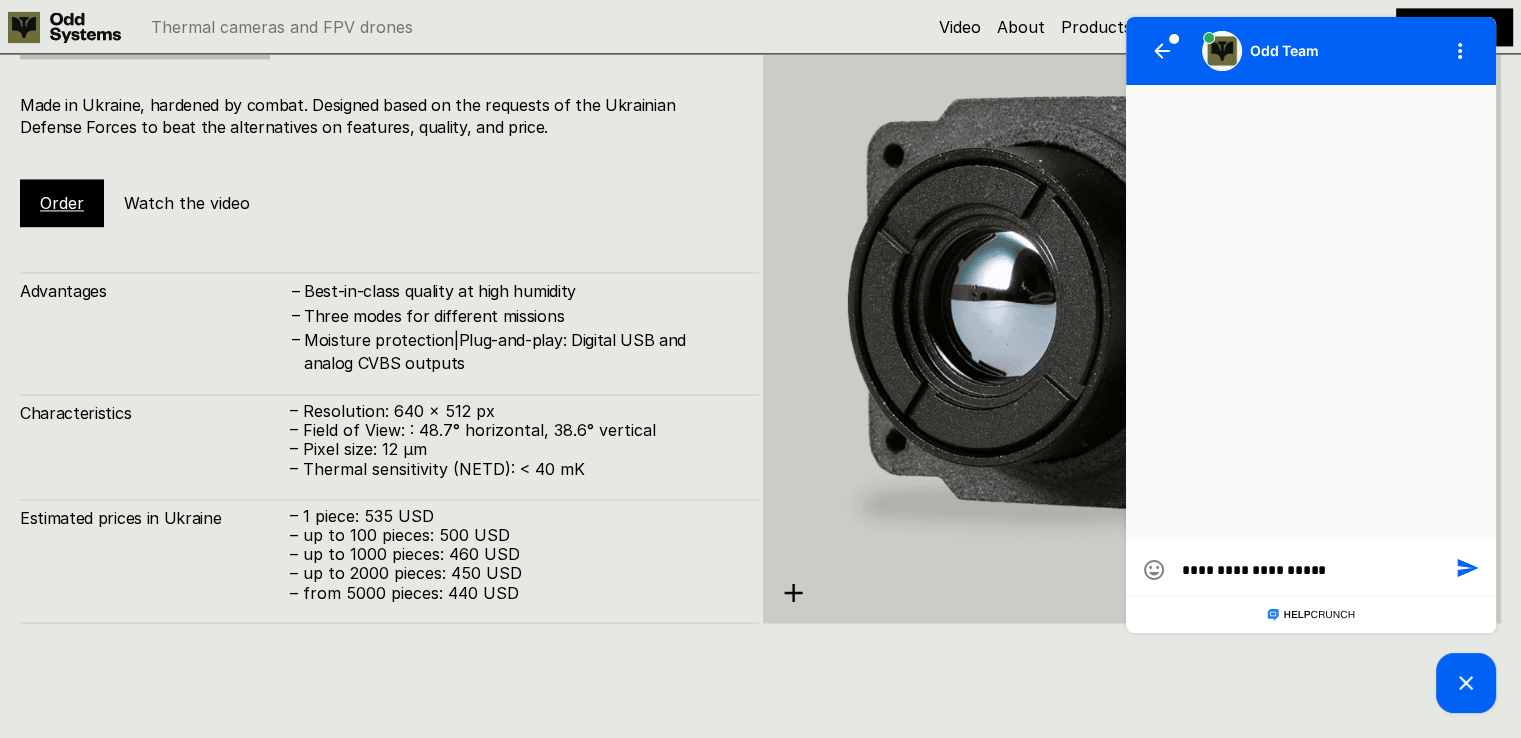 type on "**********" 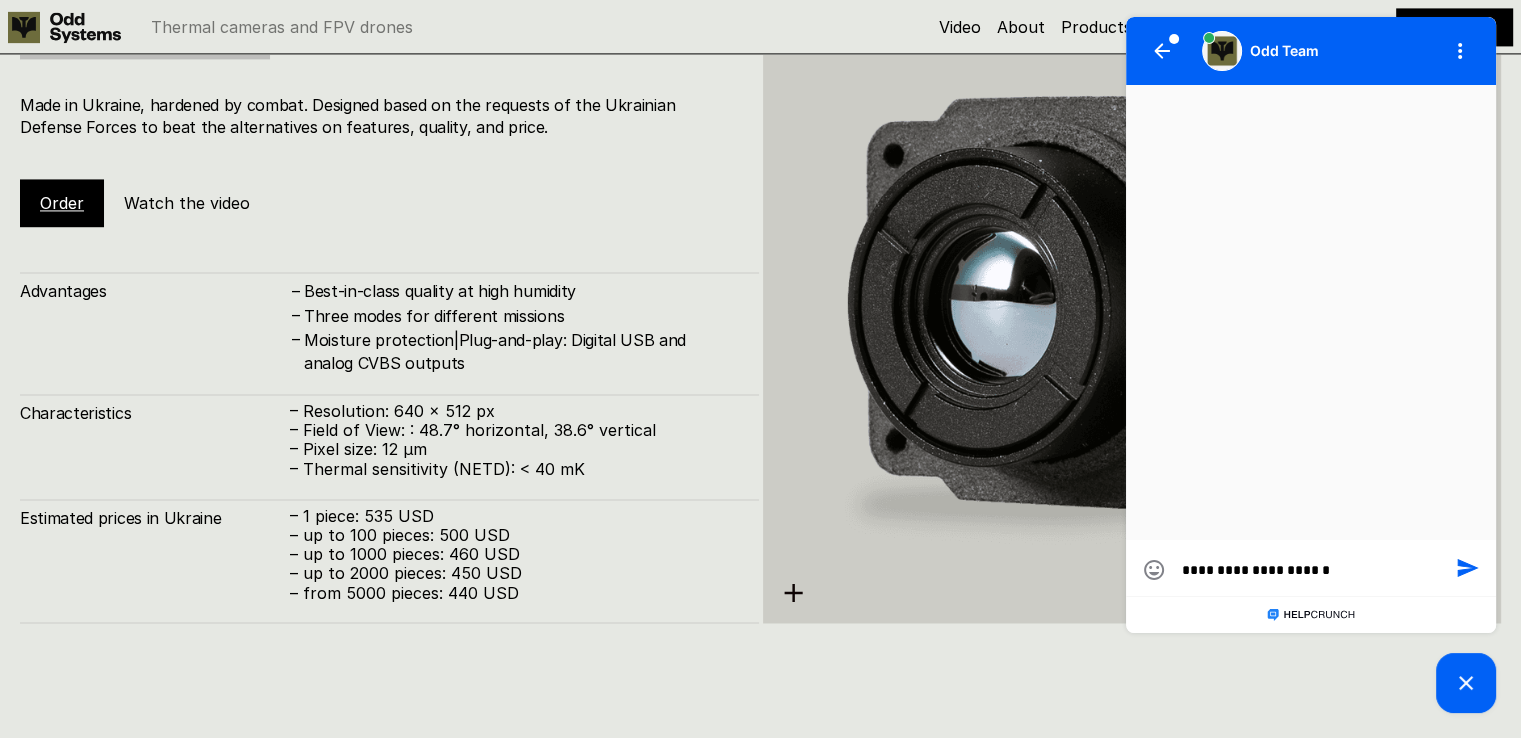 type on "**********" 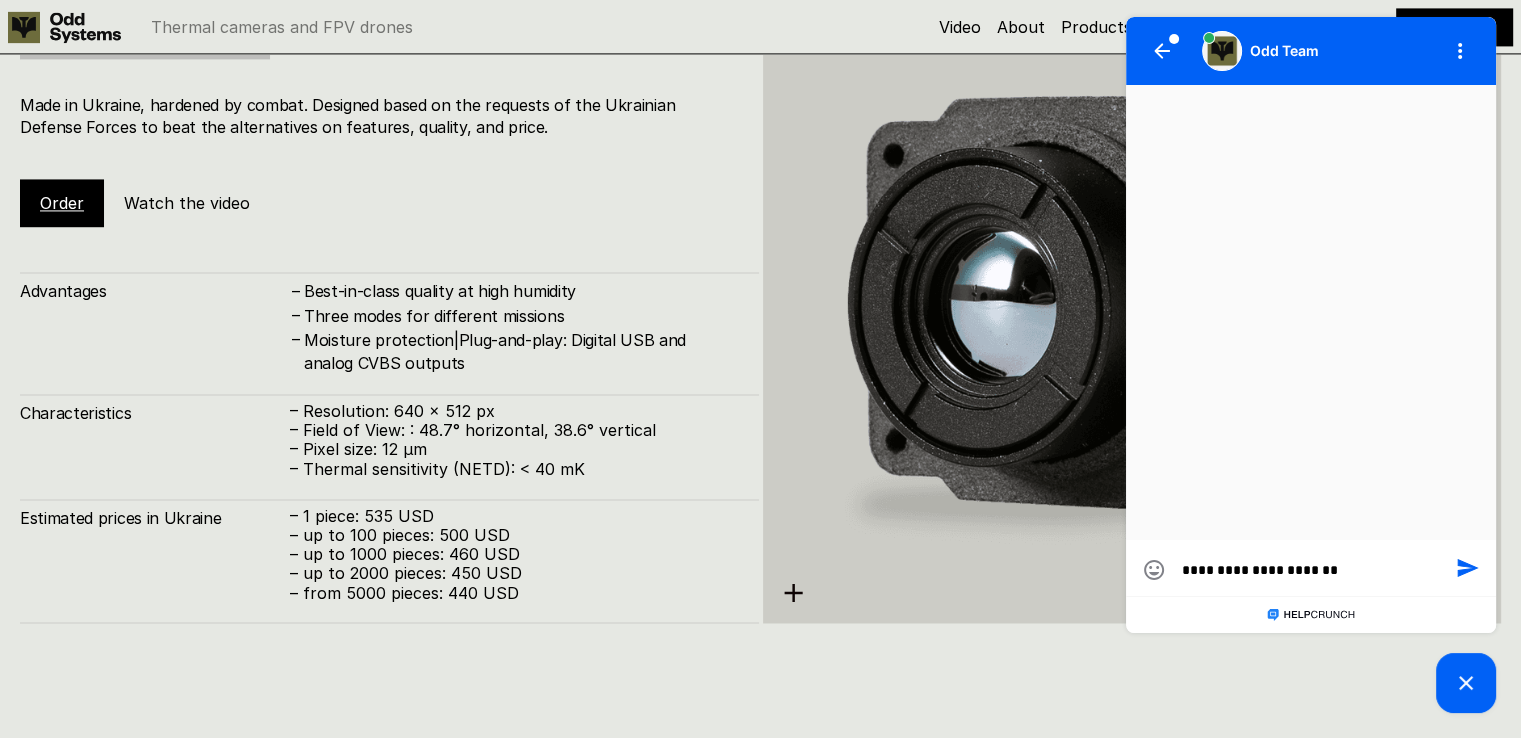 type on "**********" 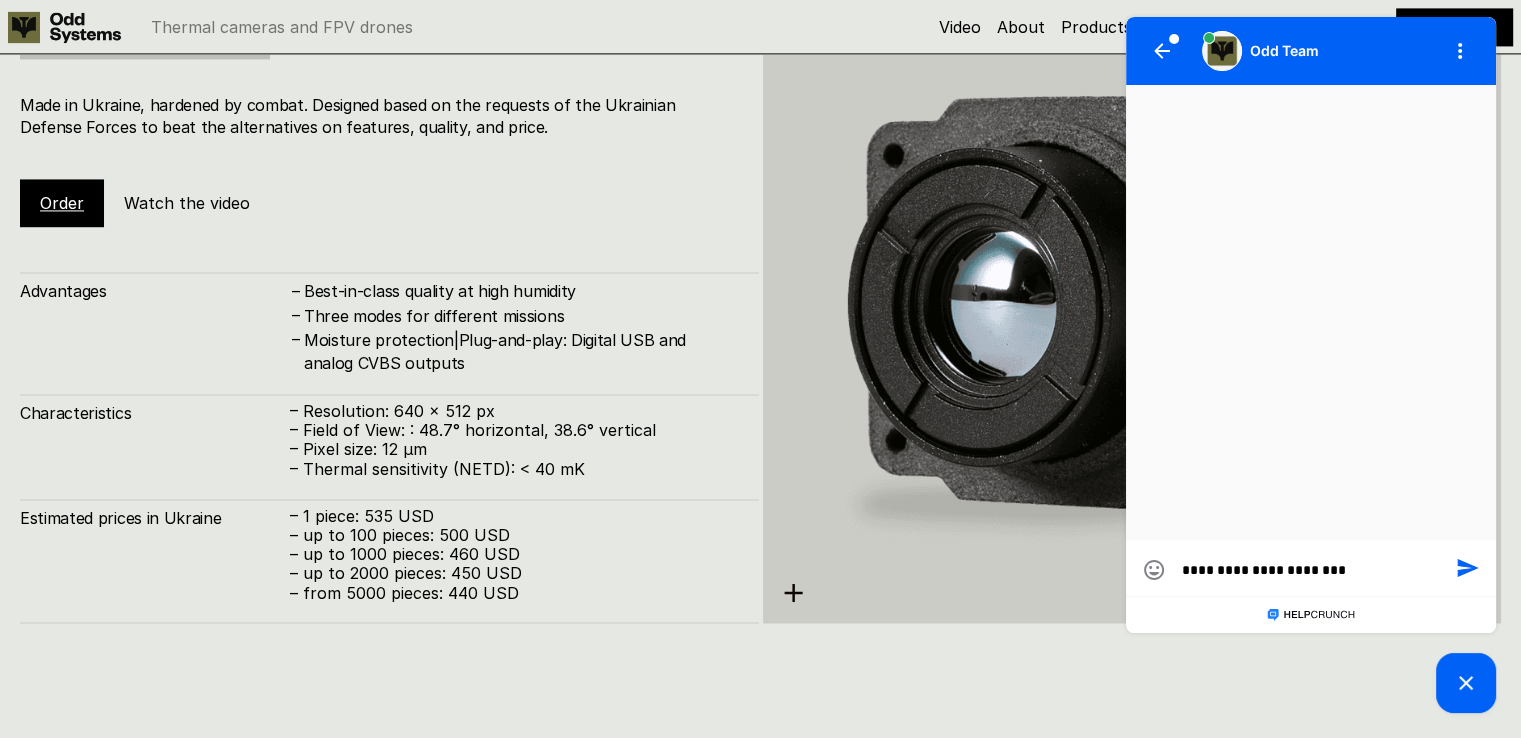 type on "**********" 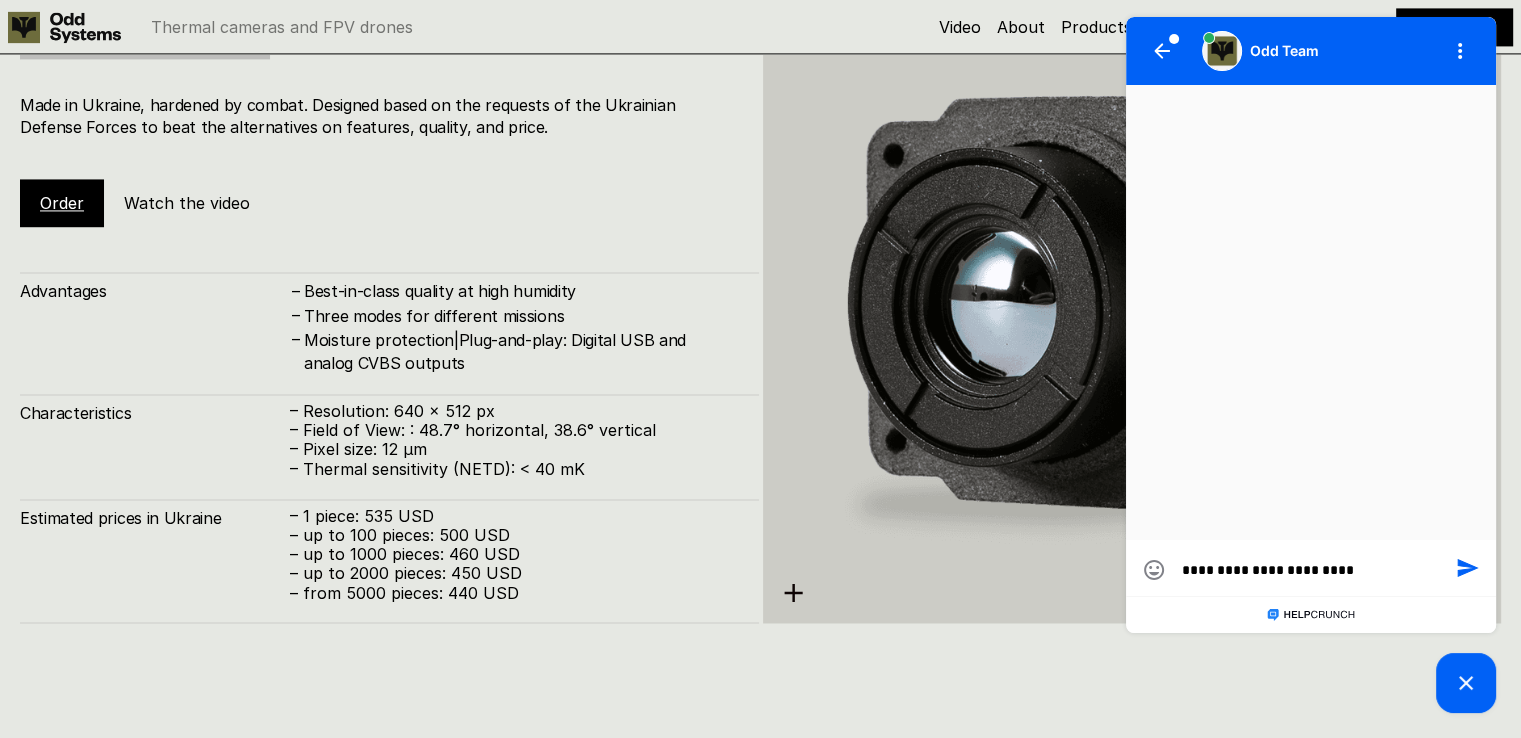 type on "**********" 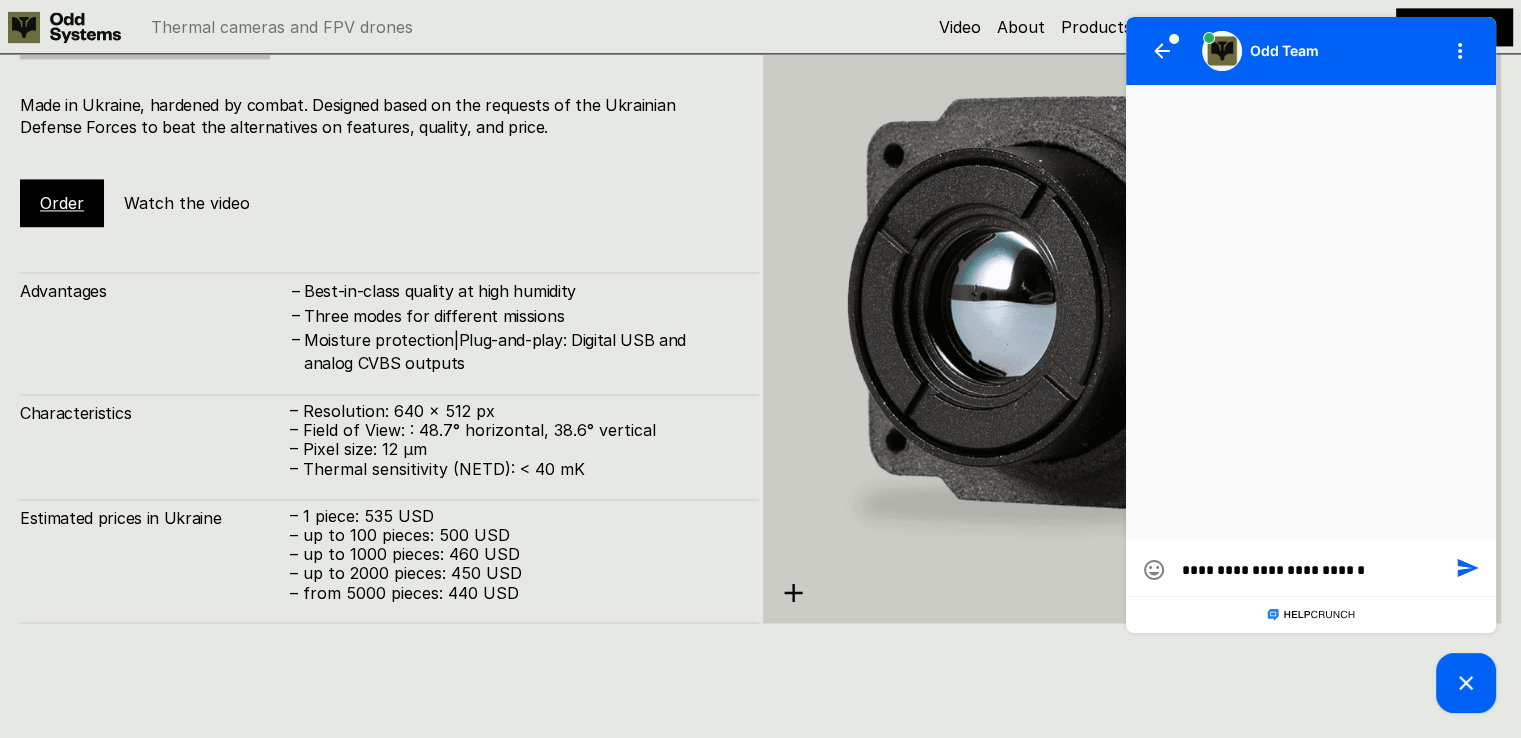 type on "**********" 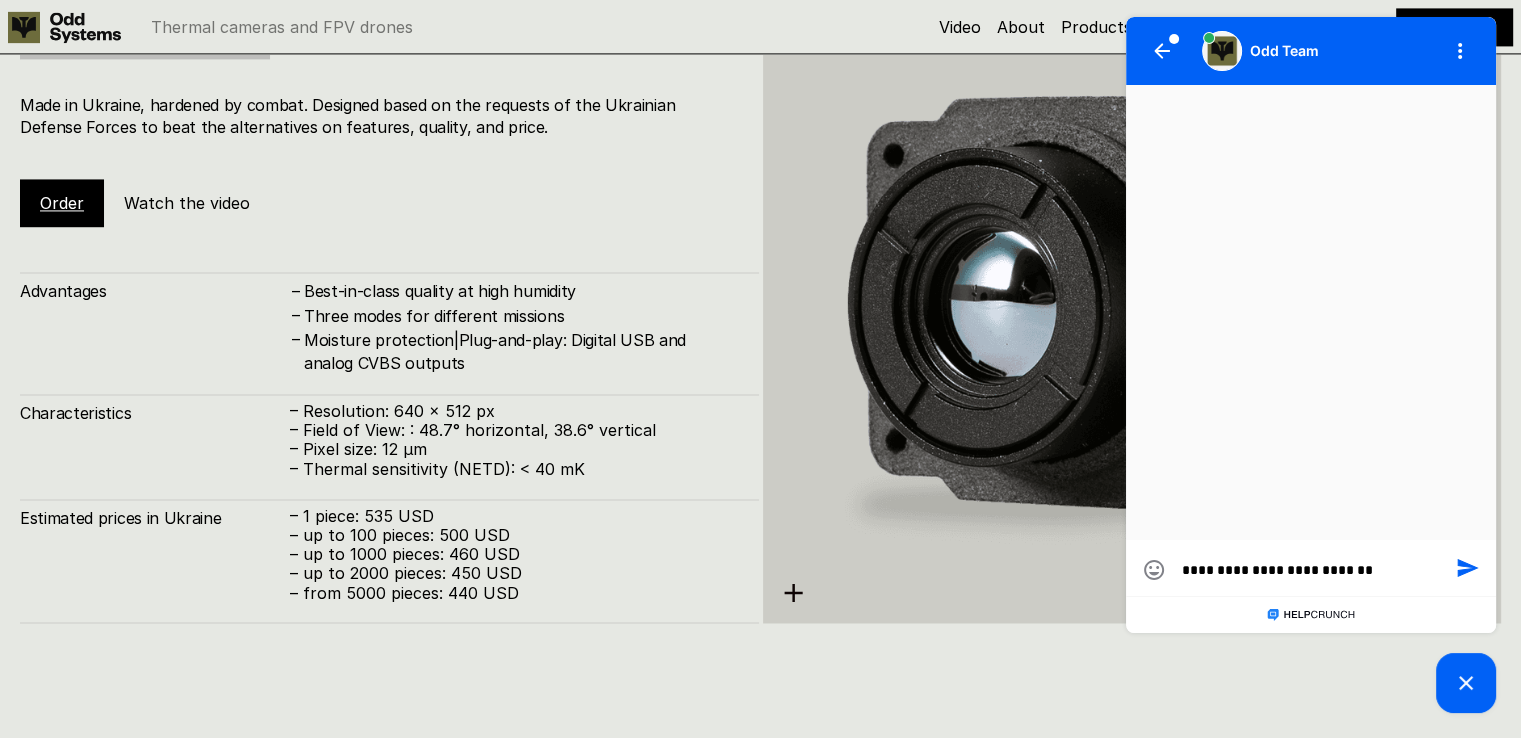 type on "**********" 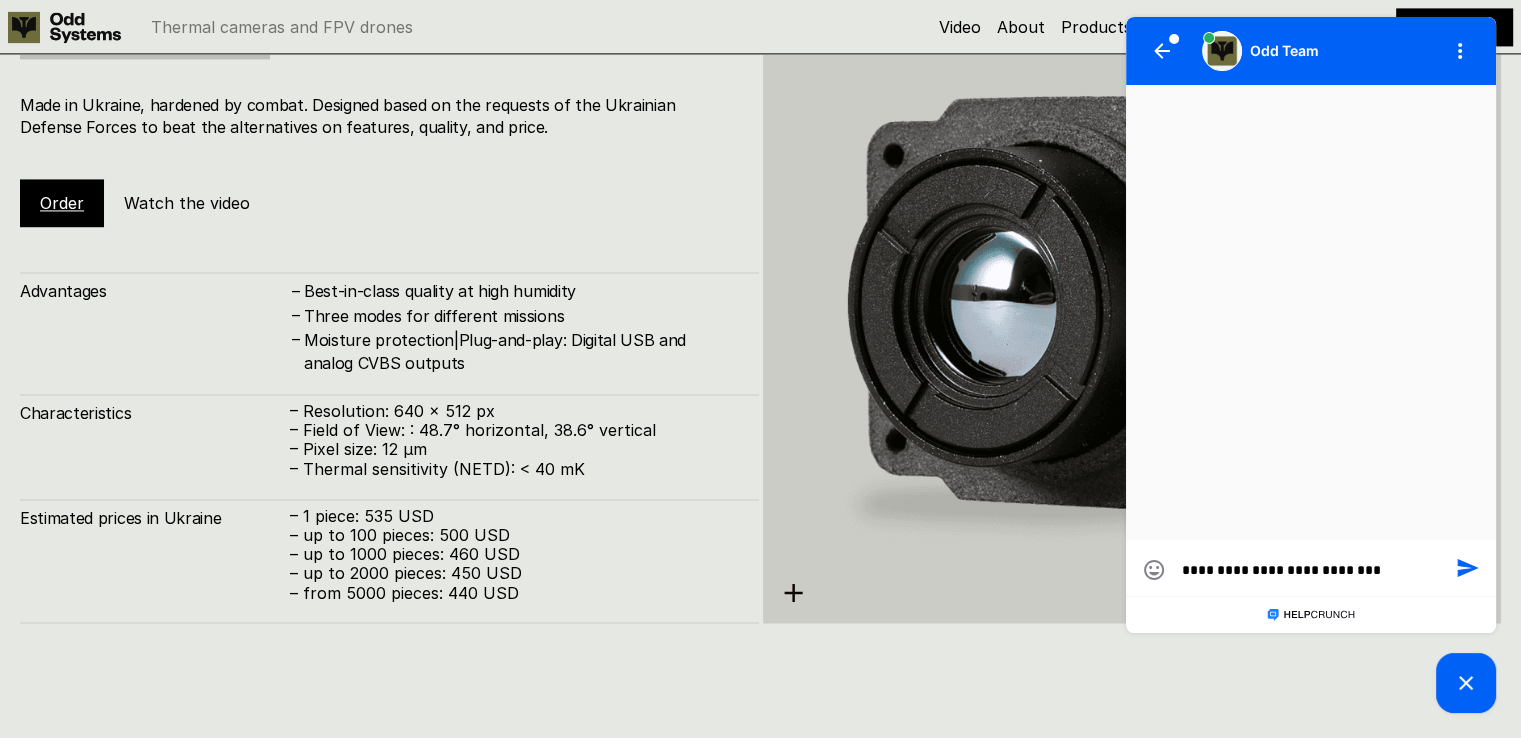 type on "**********" 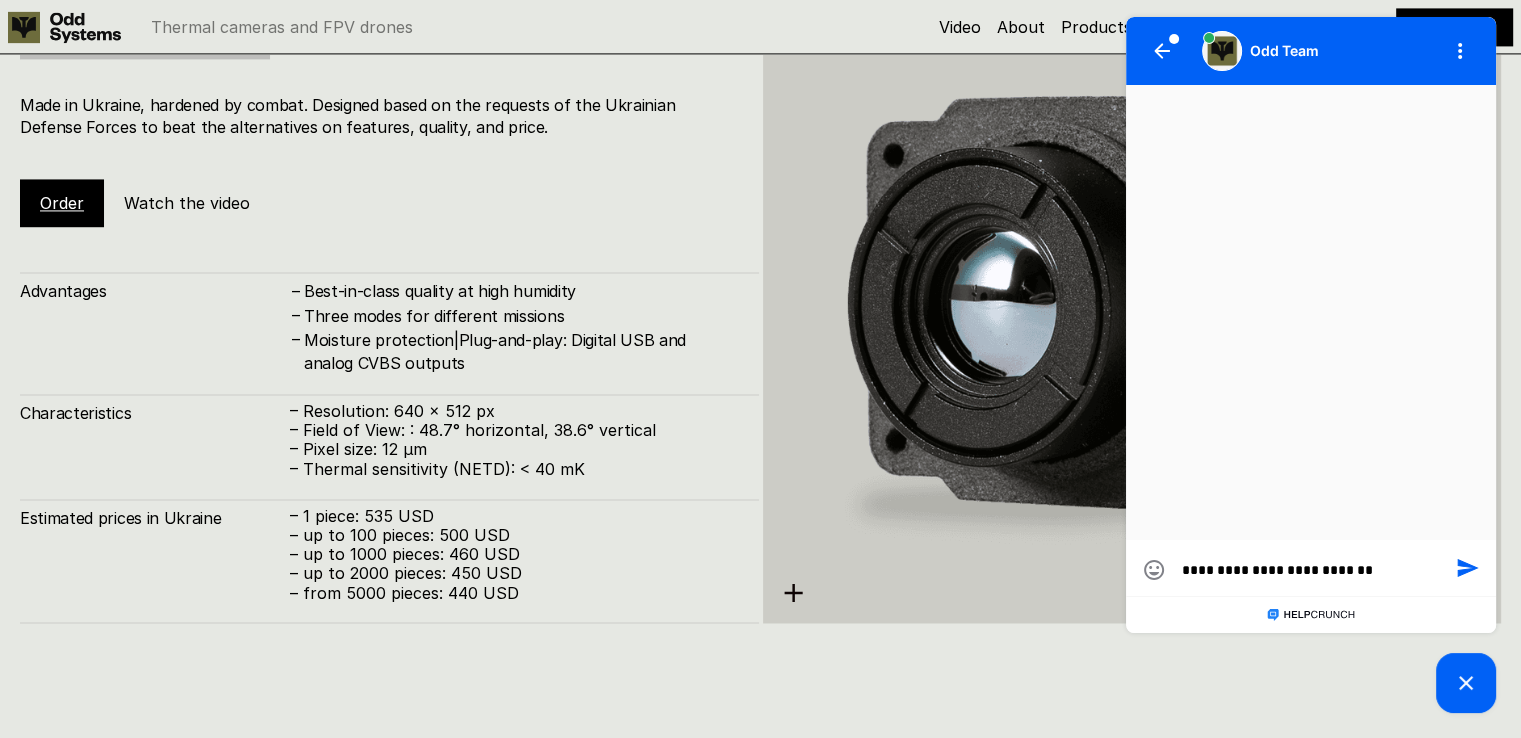 type on "**********" 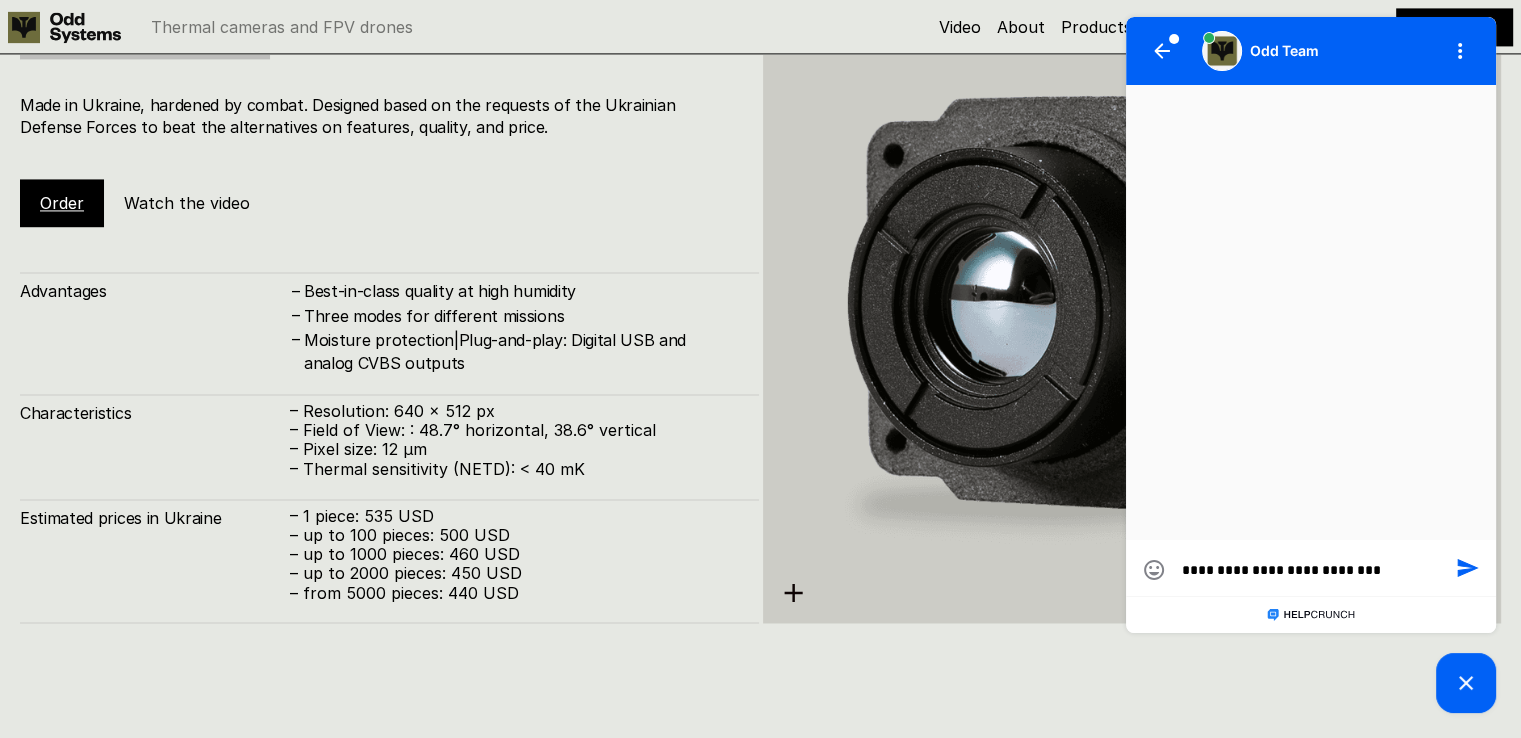 type on "**********" 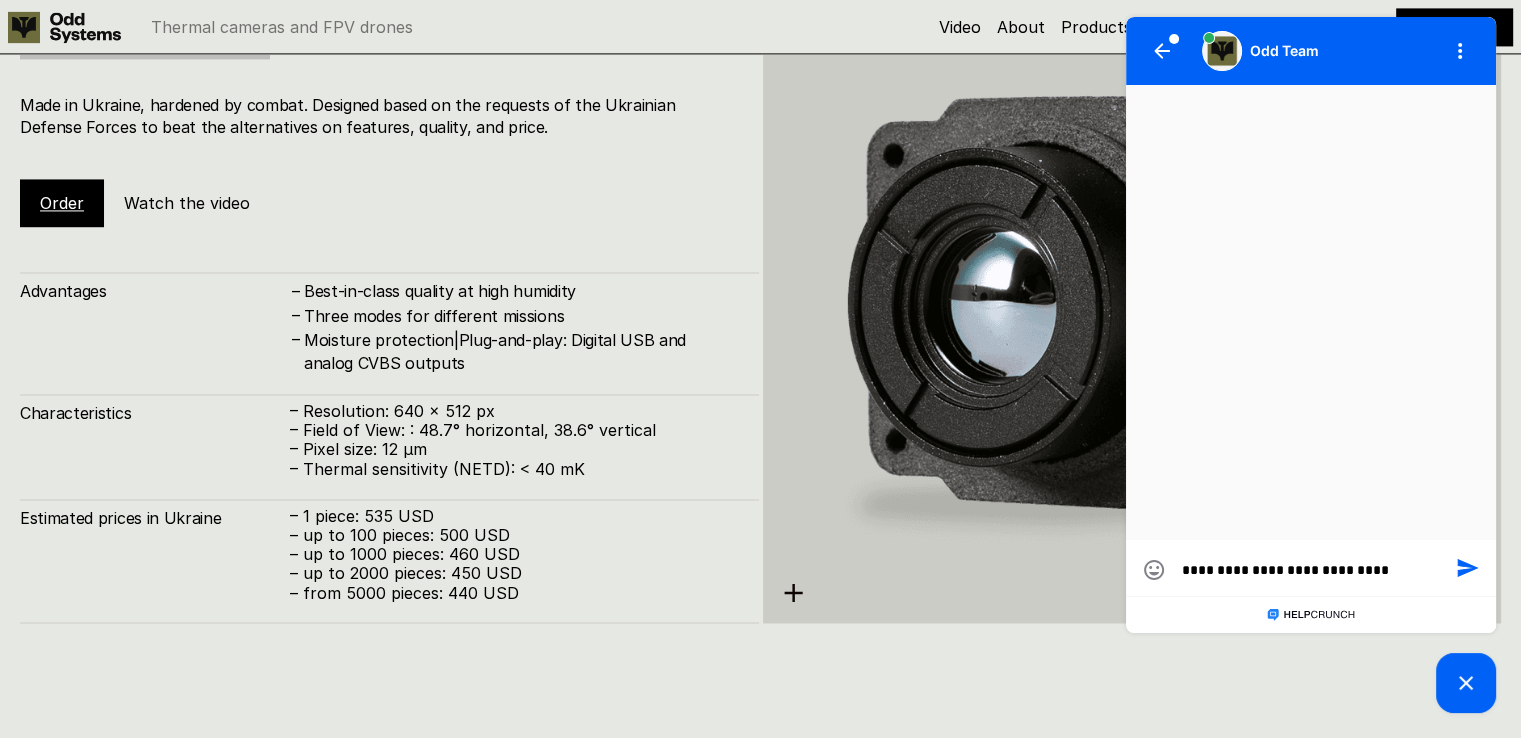 type on "**********" 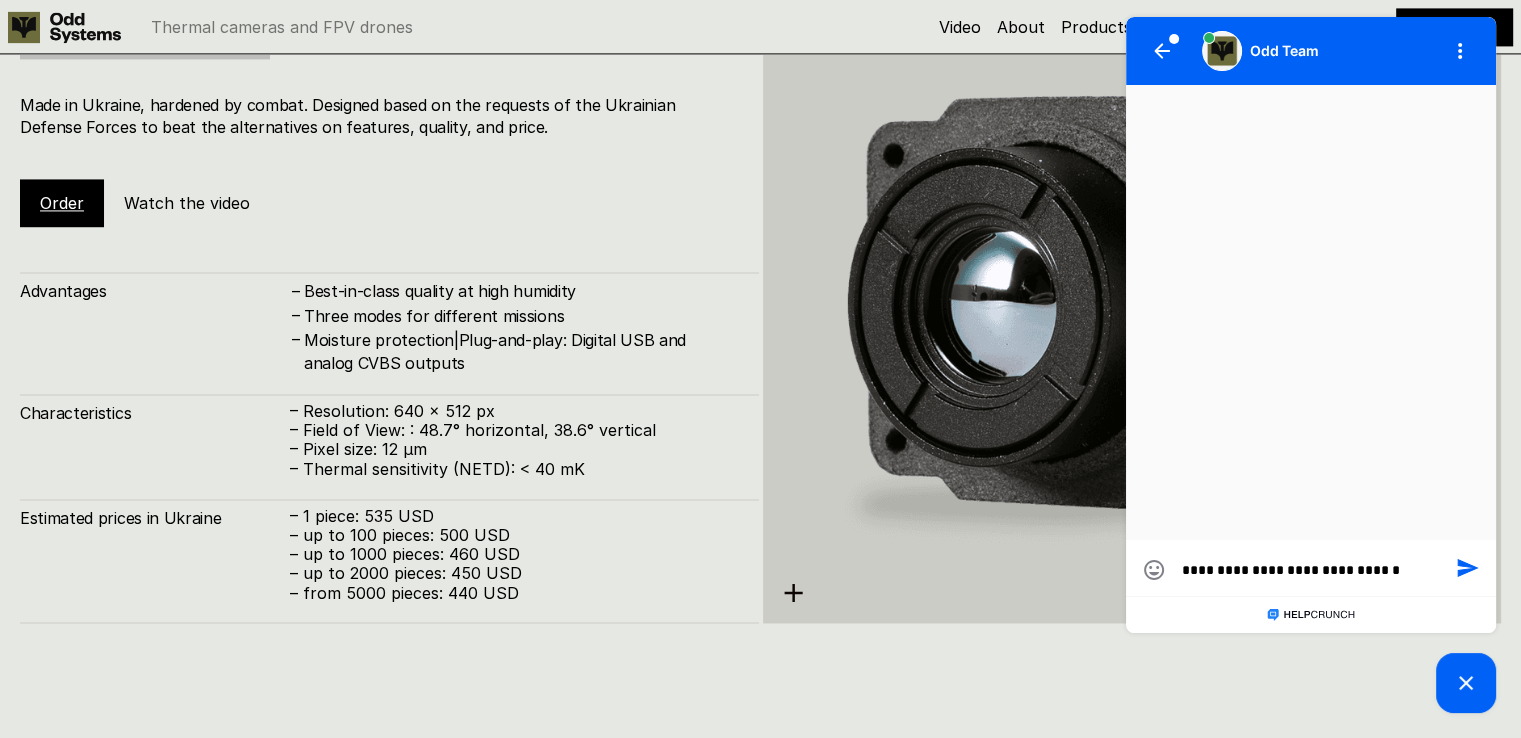 type on "**********" 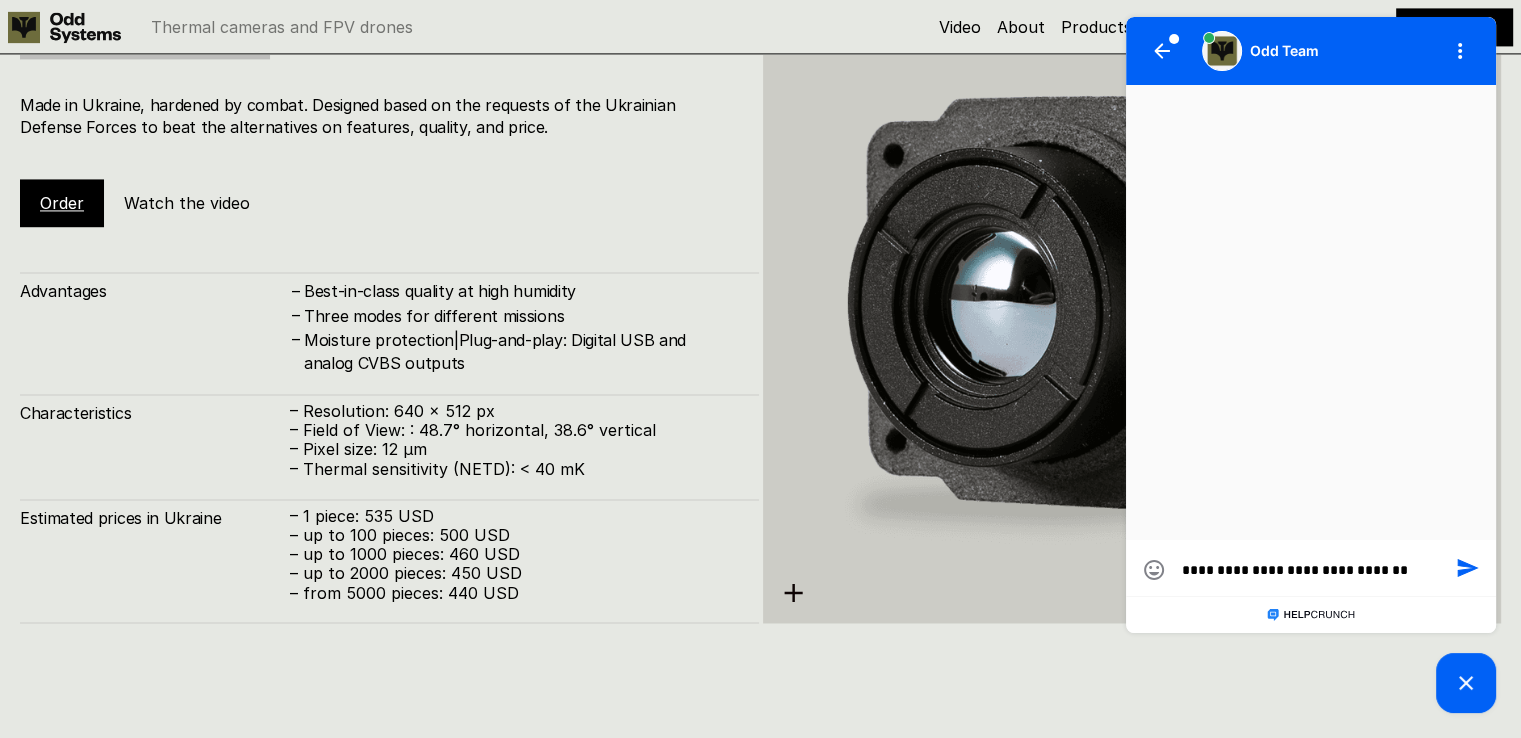 type on "**********" 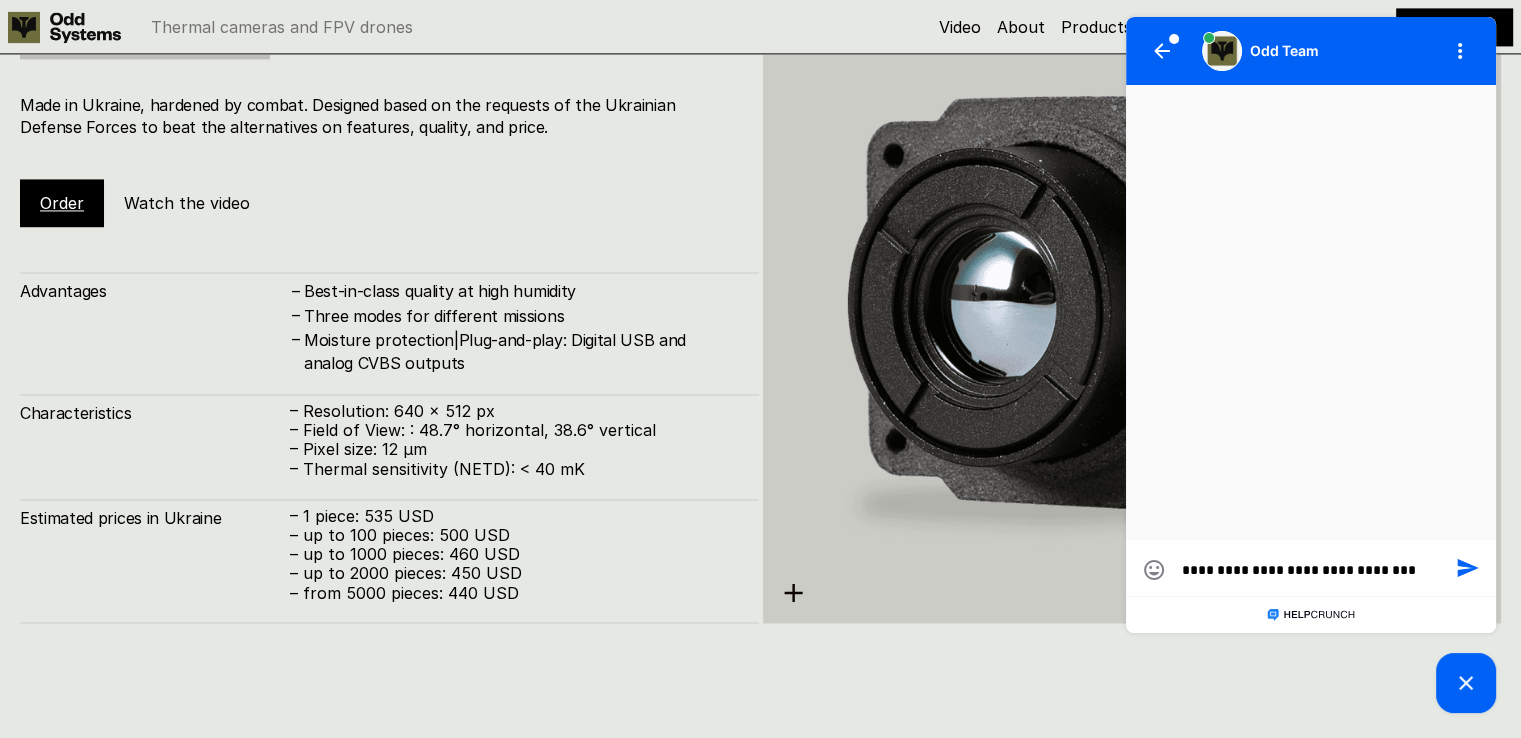 type on "**********" 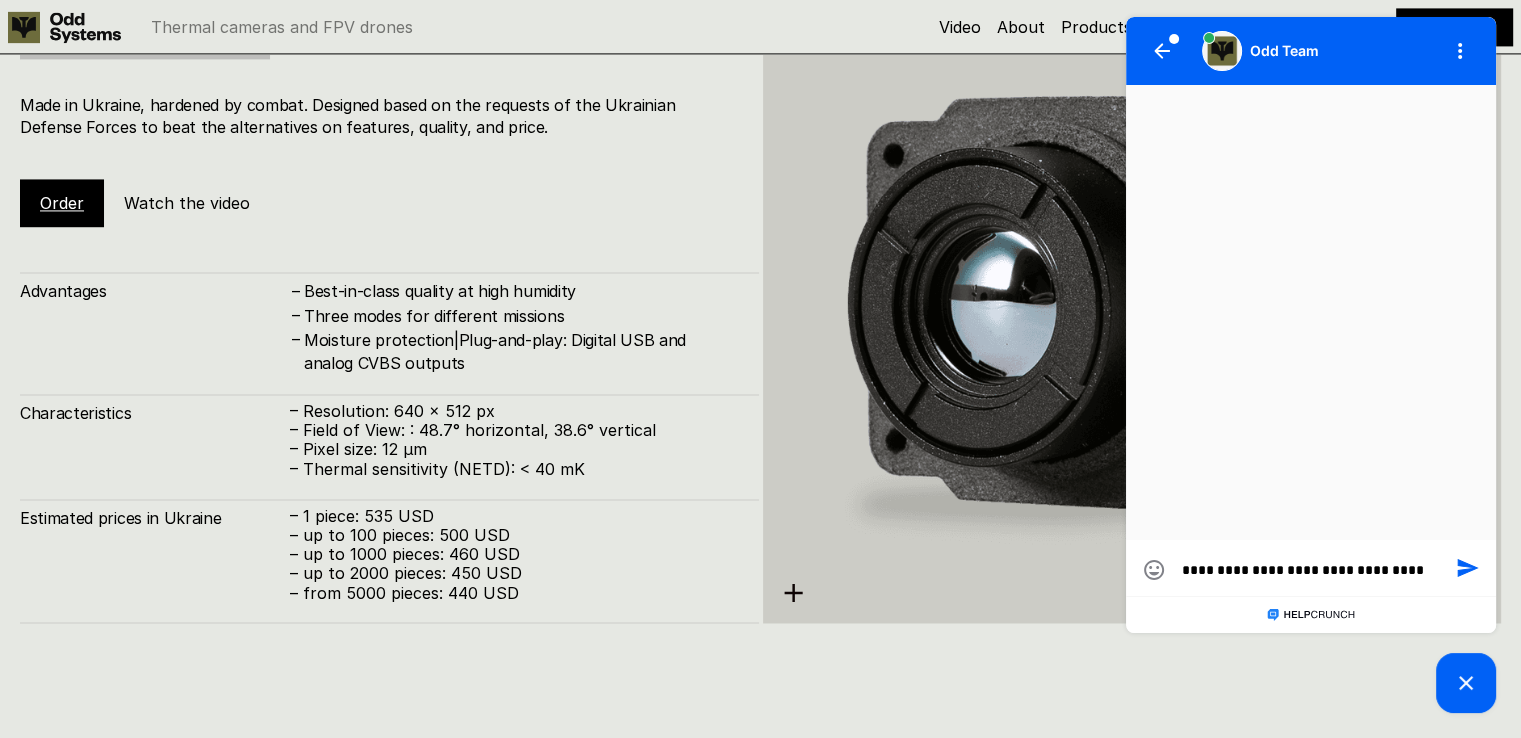 type on "**********" 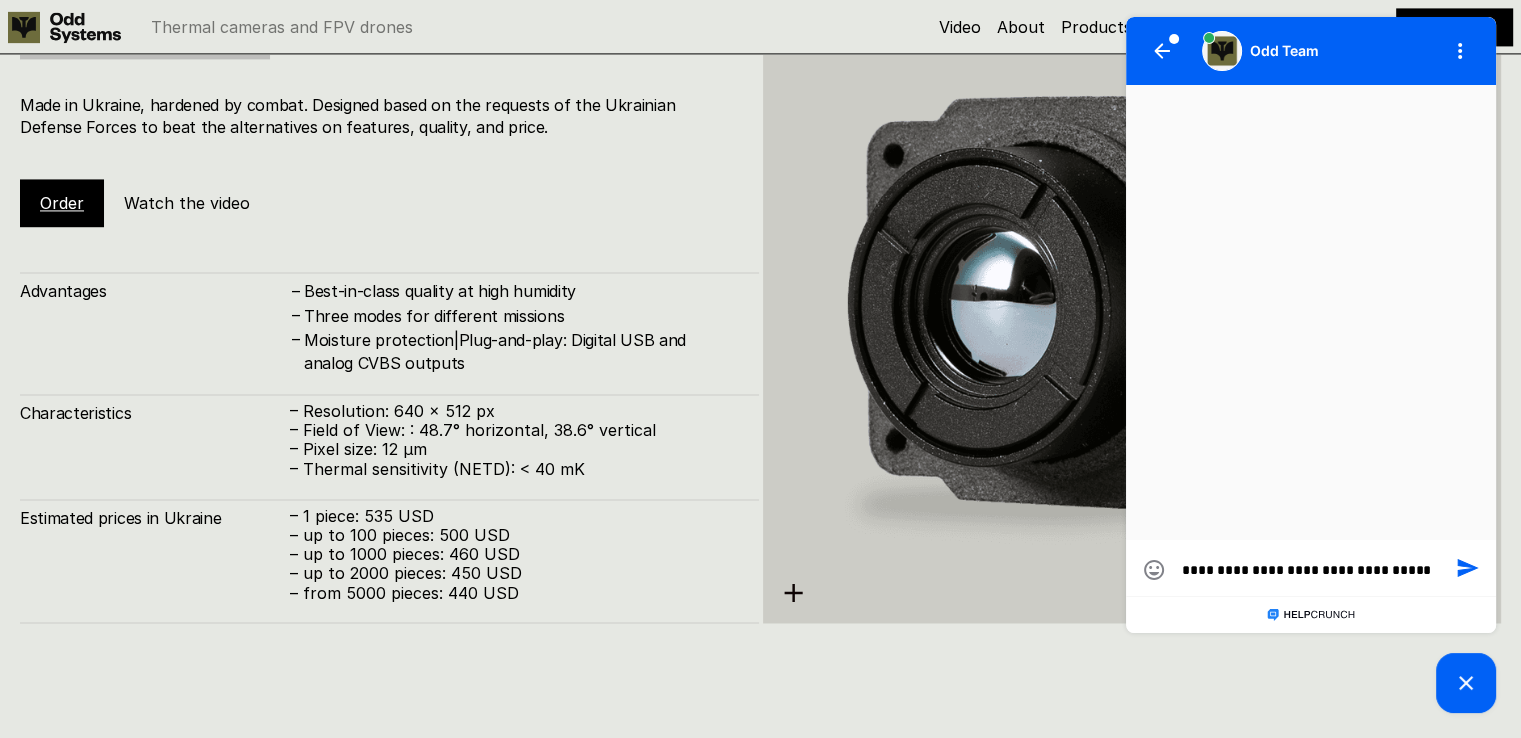 type on "**********" 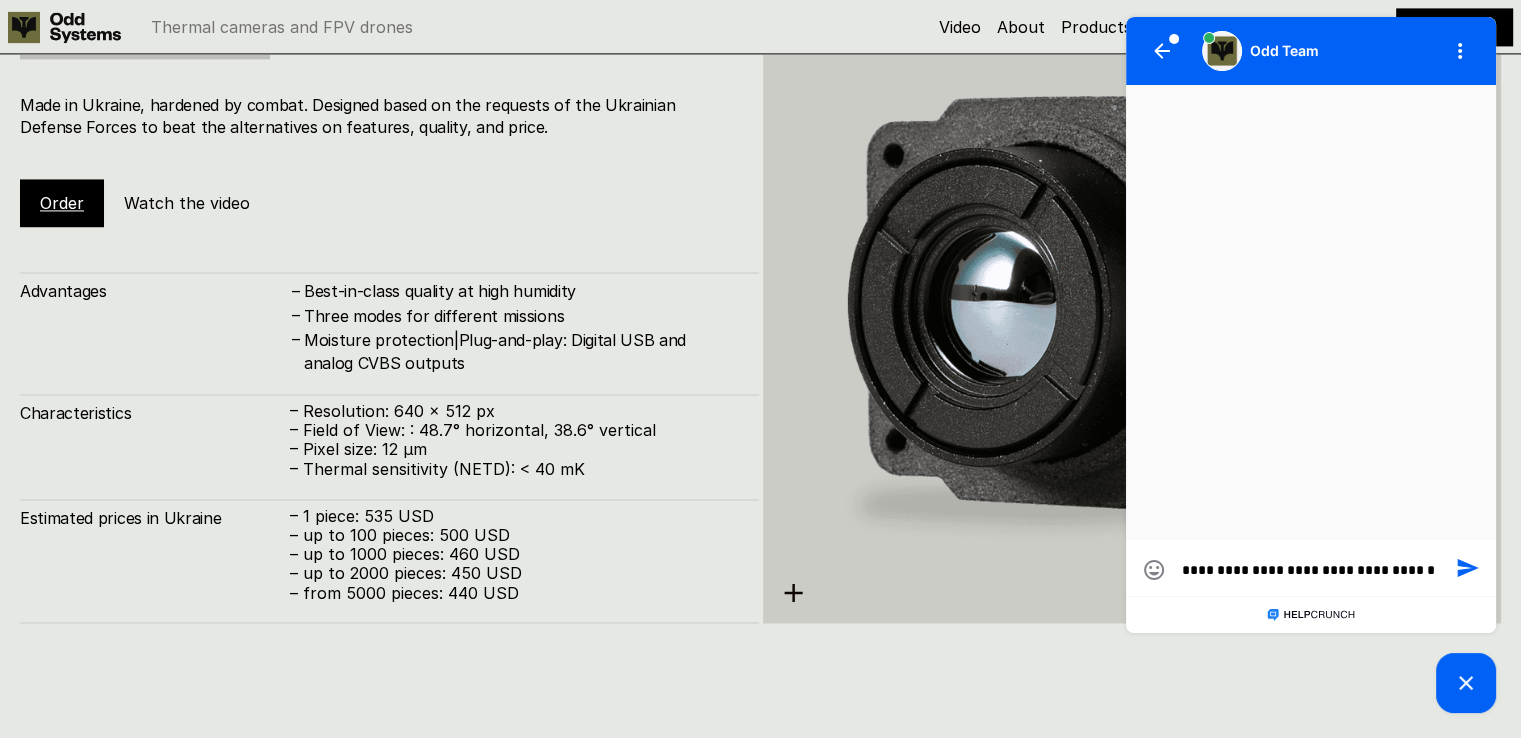 type on "**********" 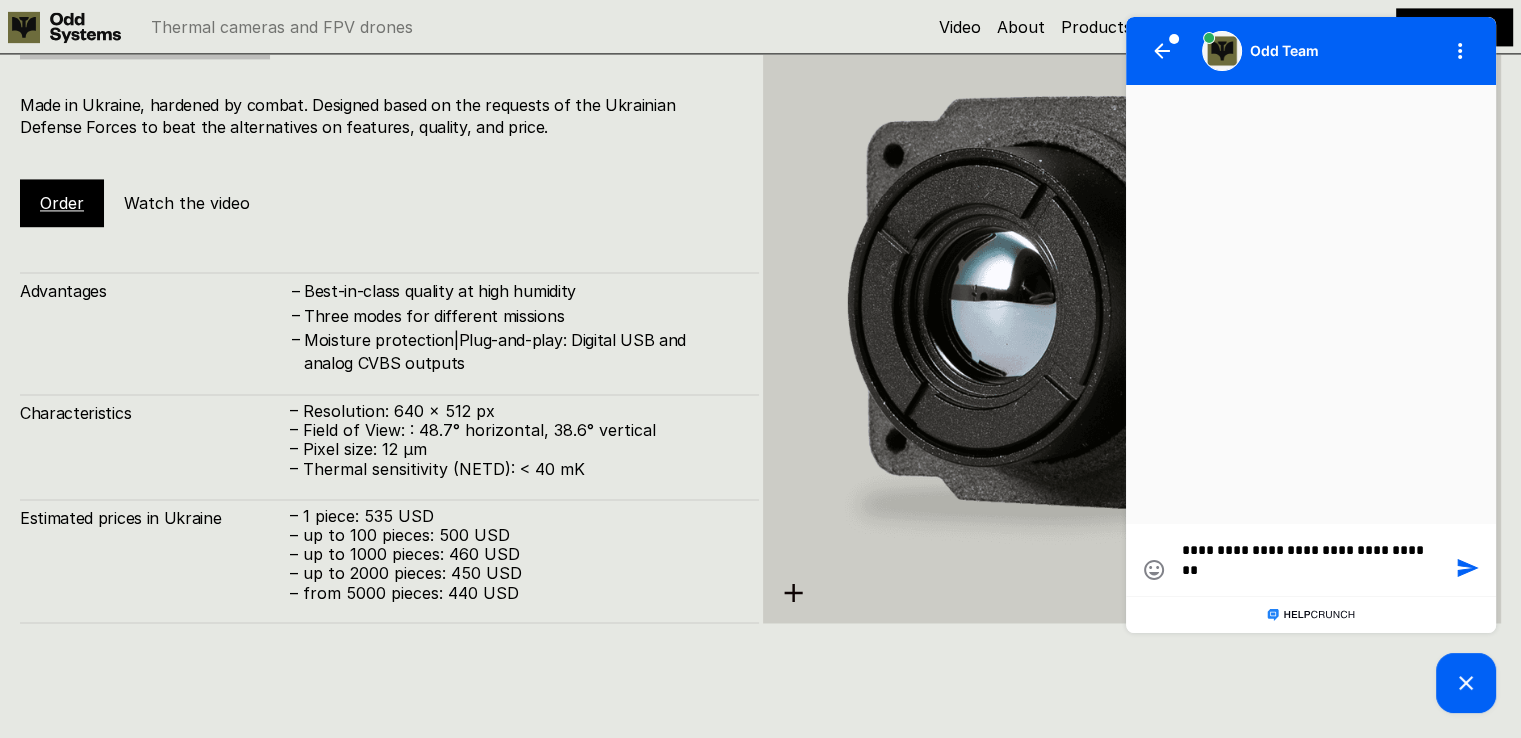 scroll, scrollTop: 0, scrollLeft: 0, axis: both 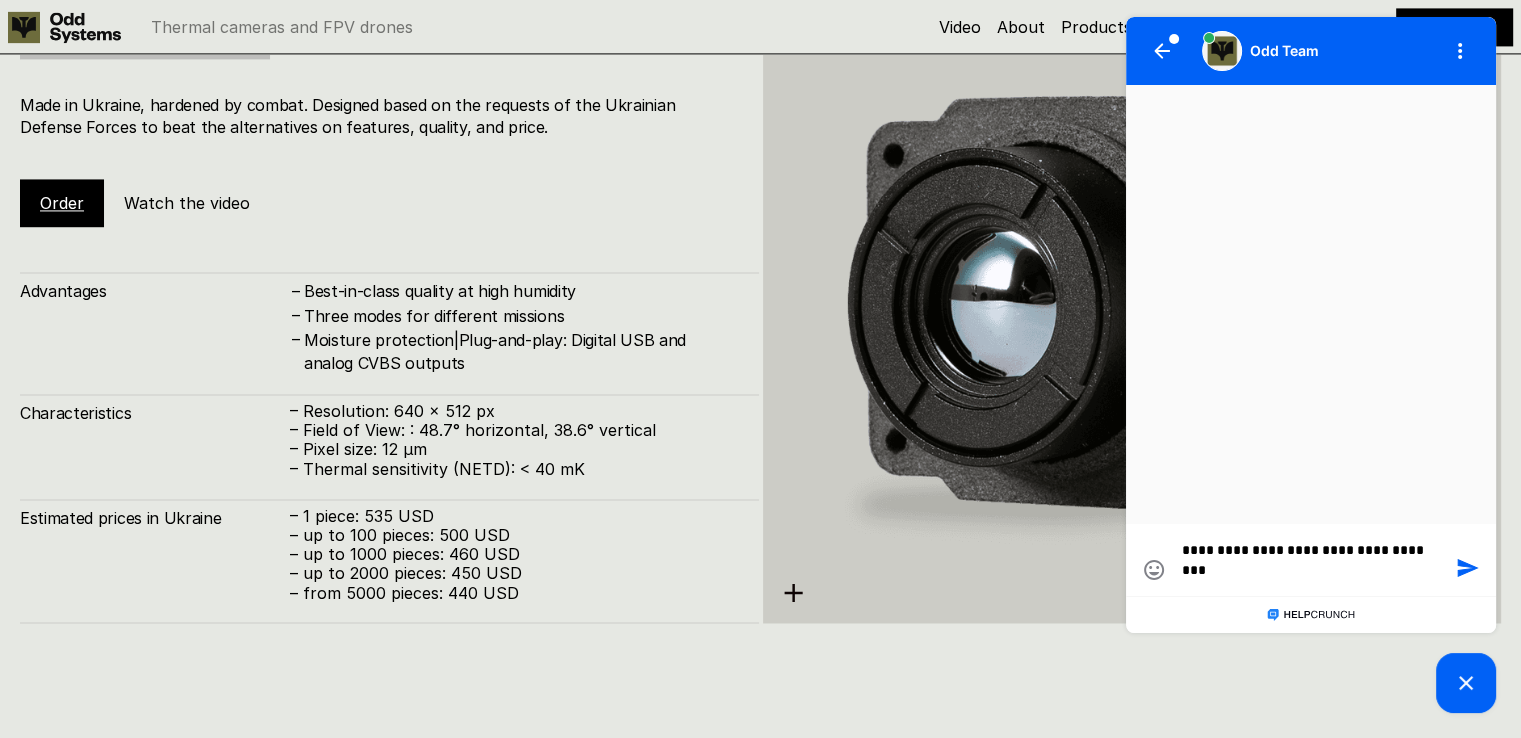 type on "**********" 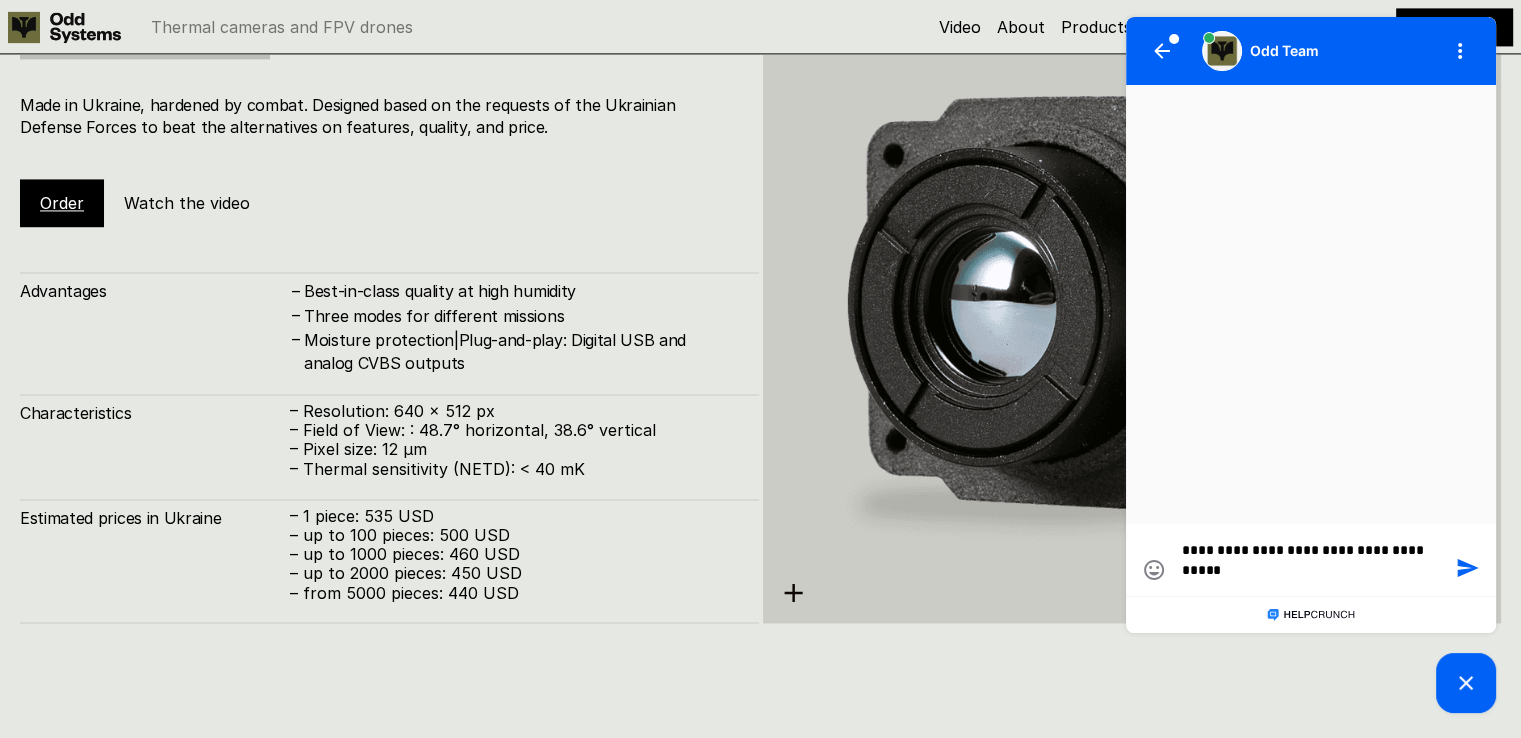 type on "**********" 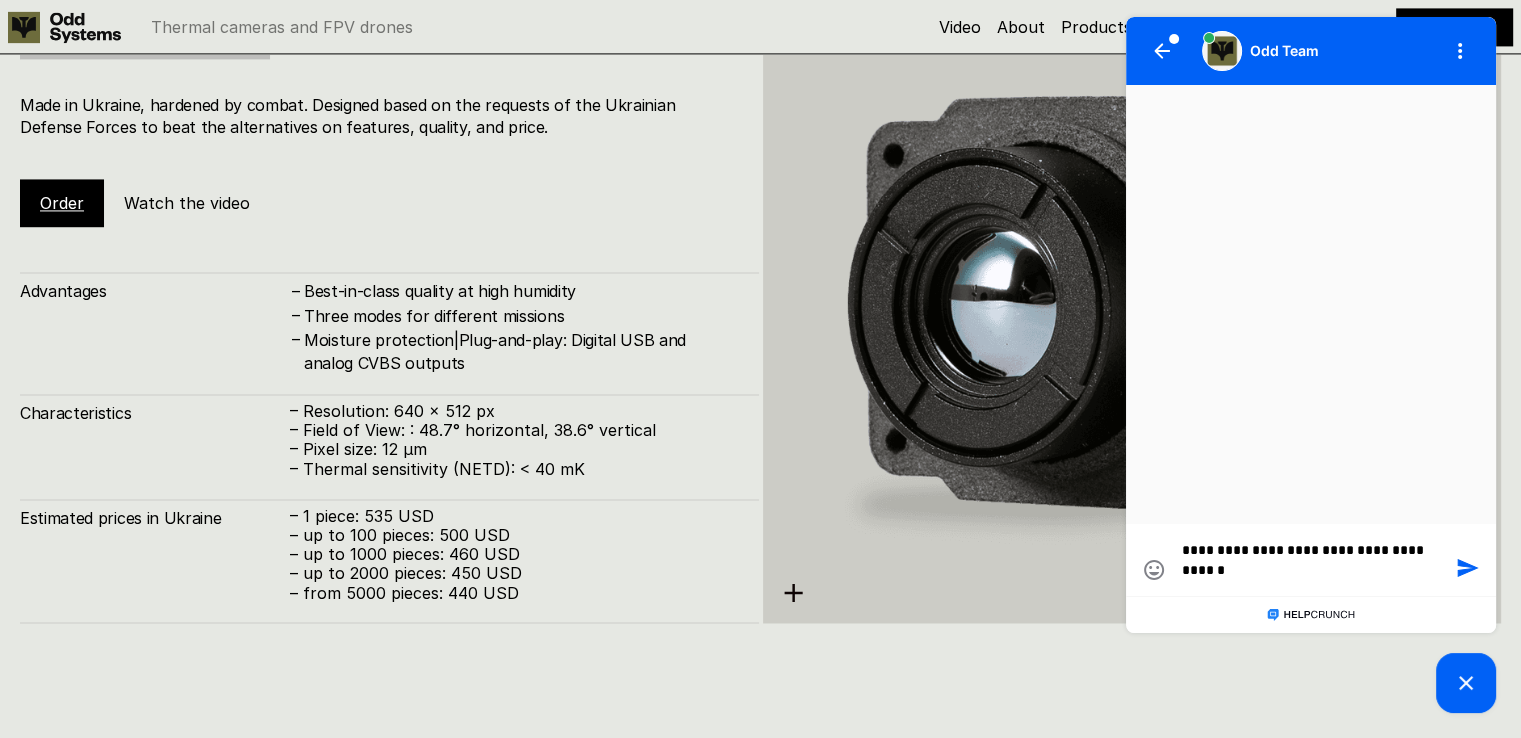 type on "**********" 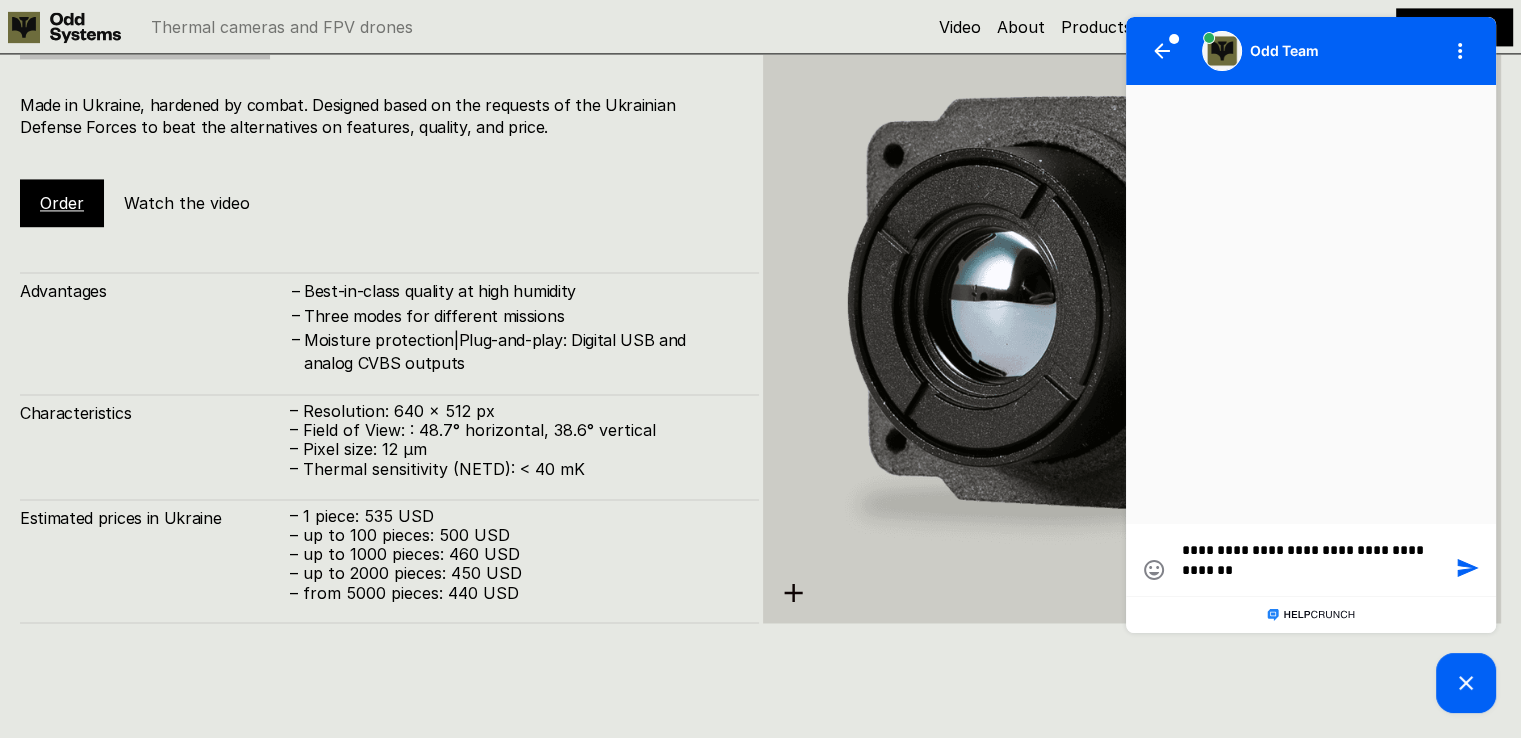 type on "**********" 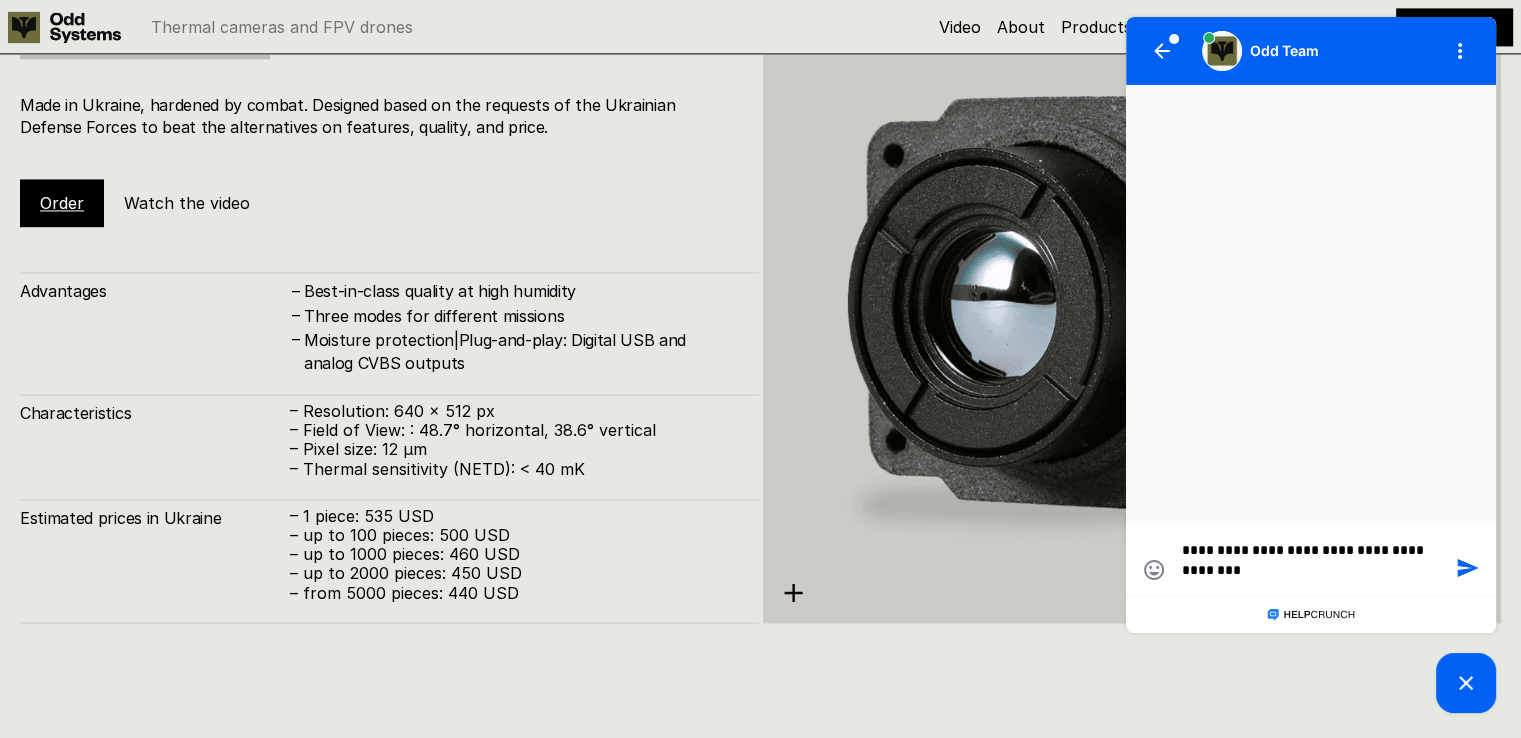 type on "**********" 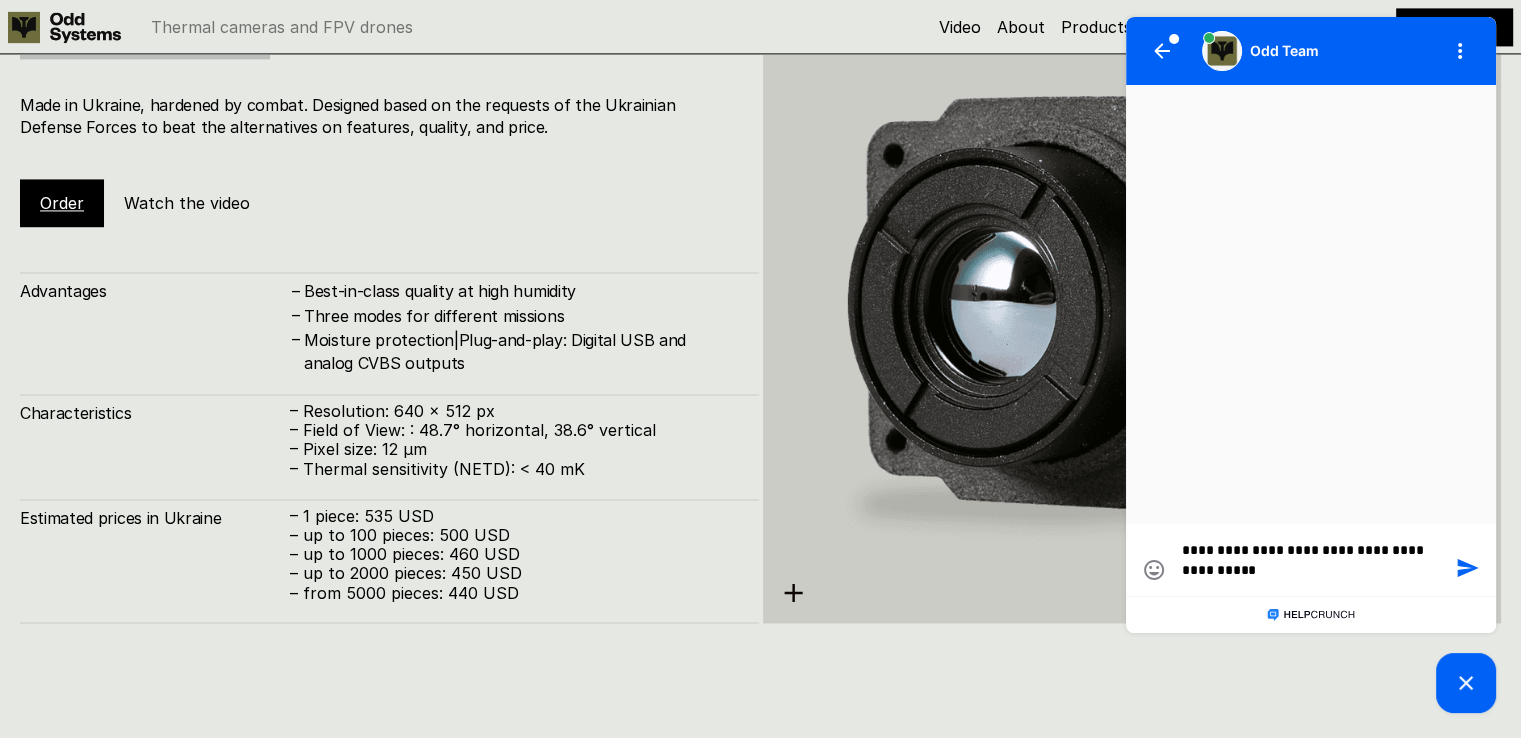 type on "**********" 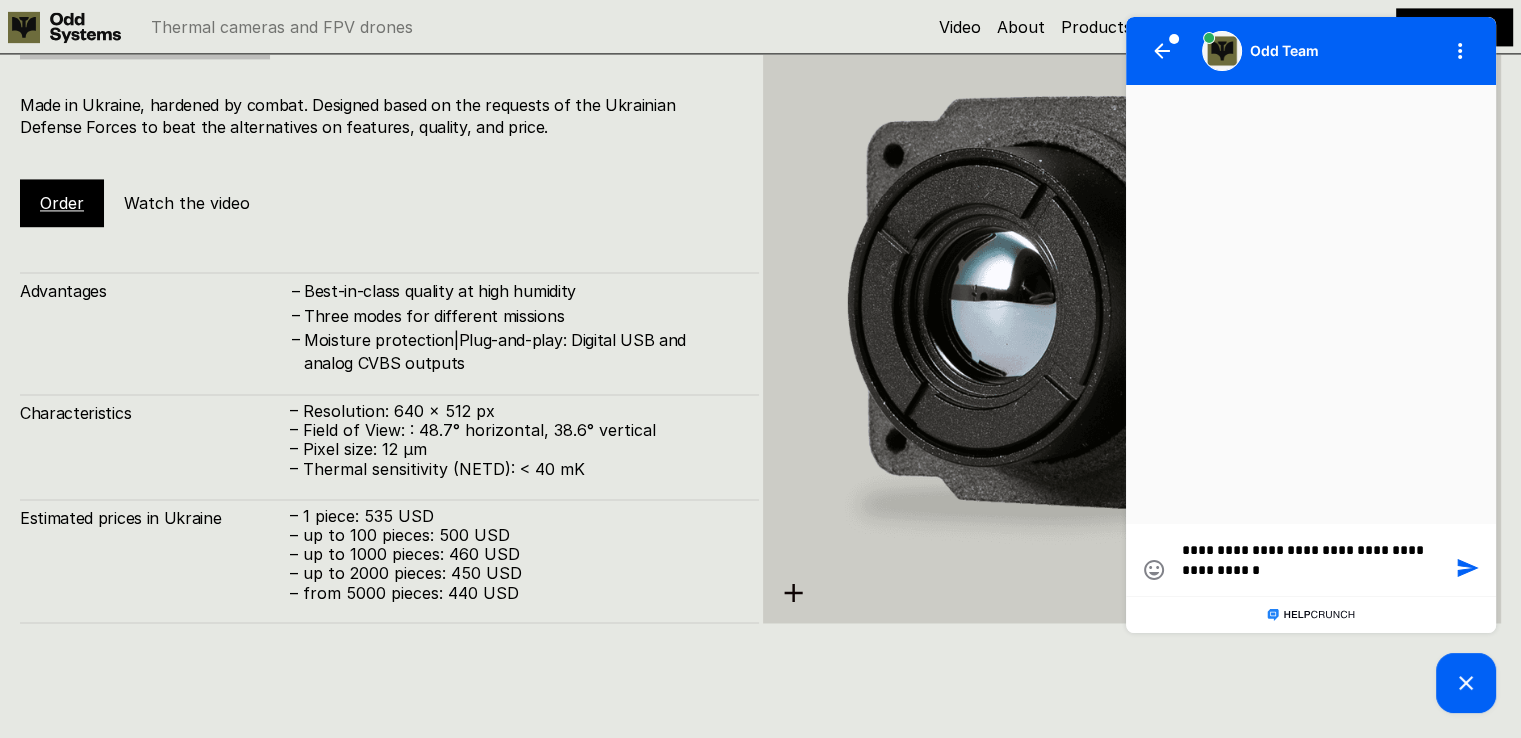 type on "**********" 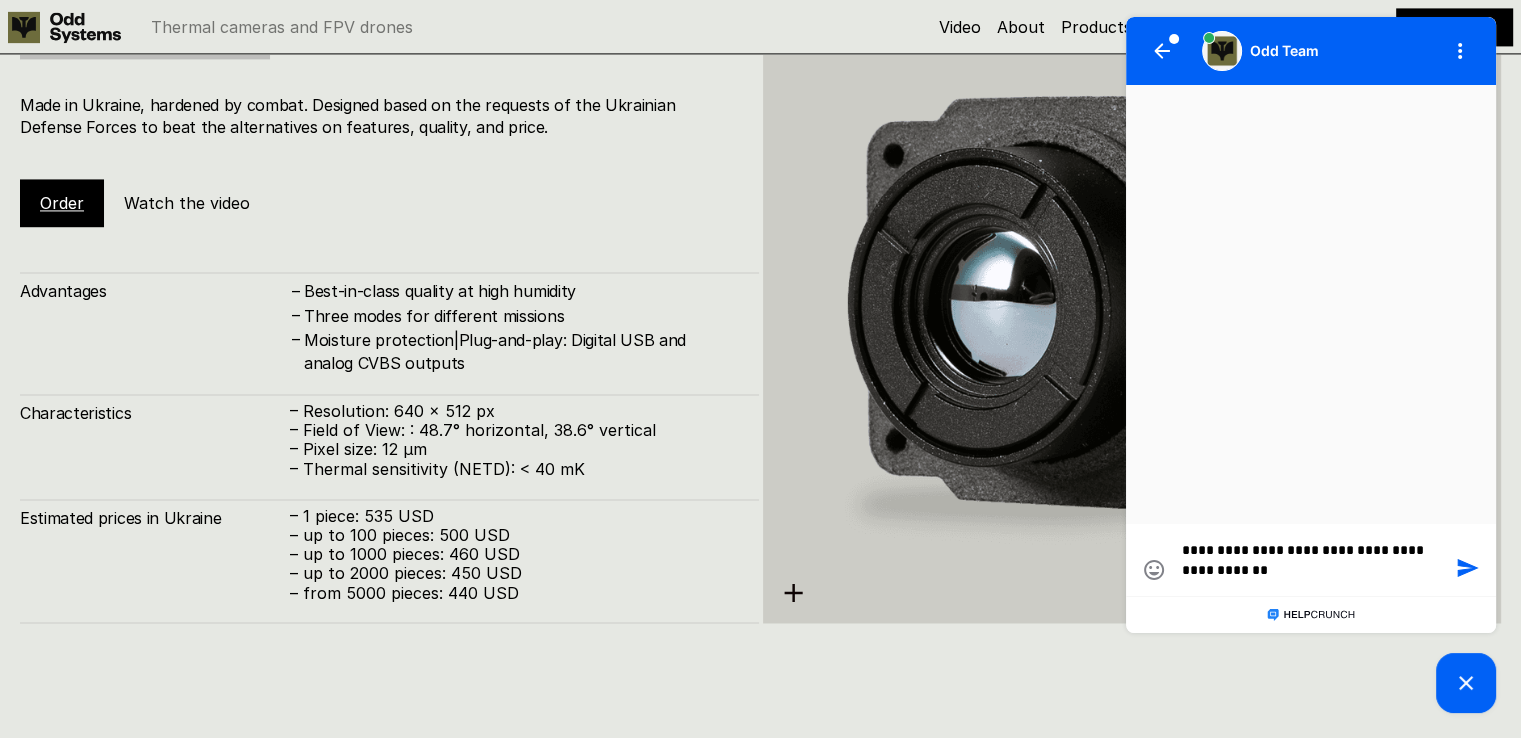 type on "**********" 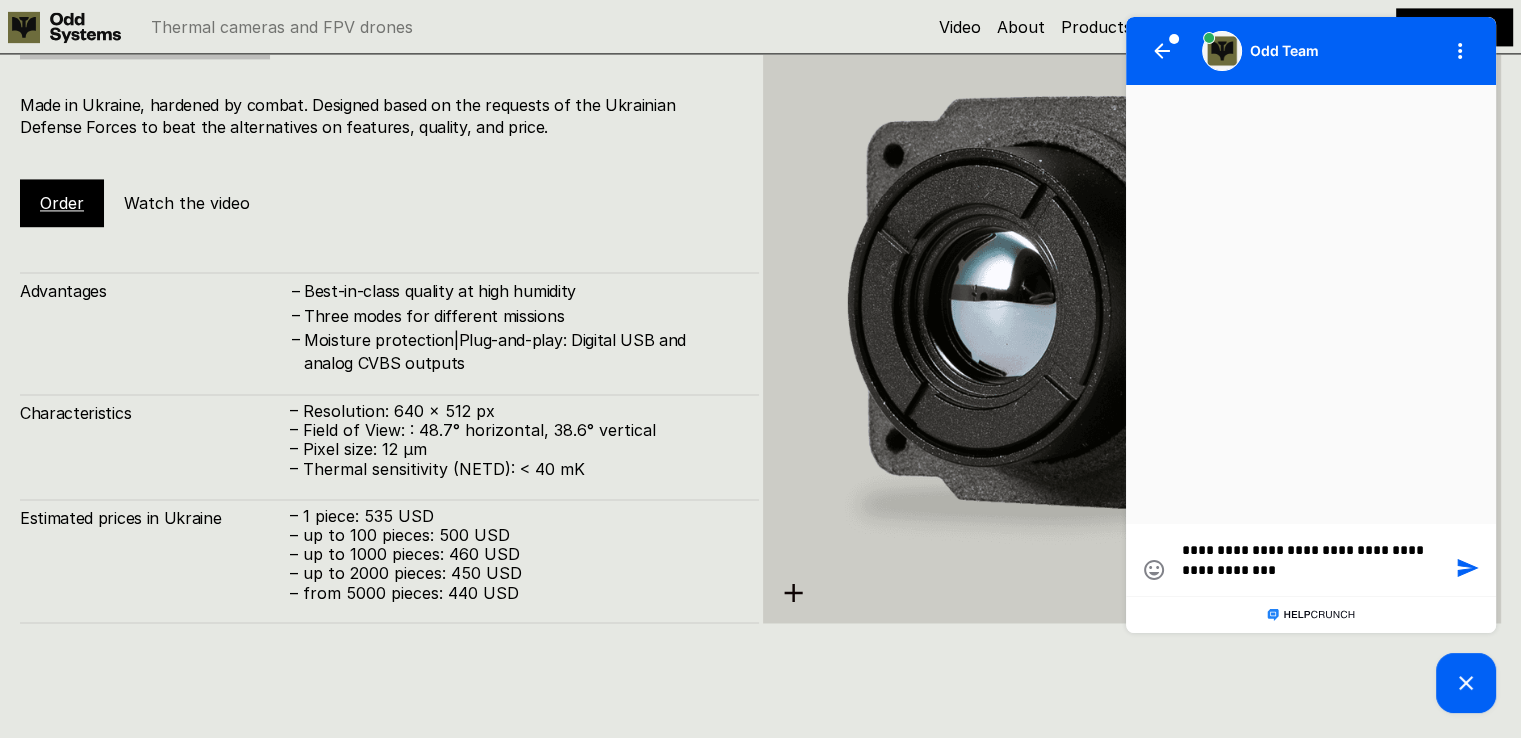 type on "**********" 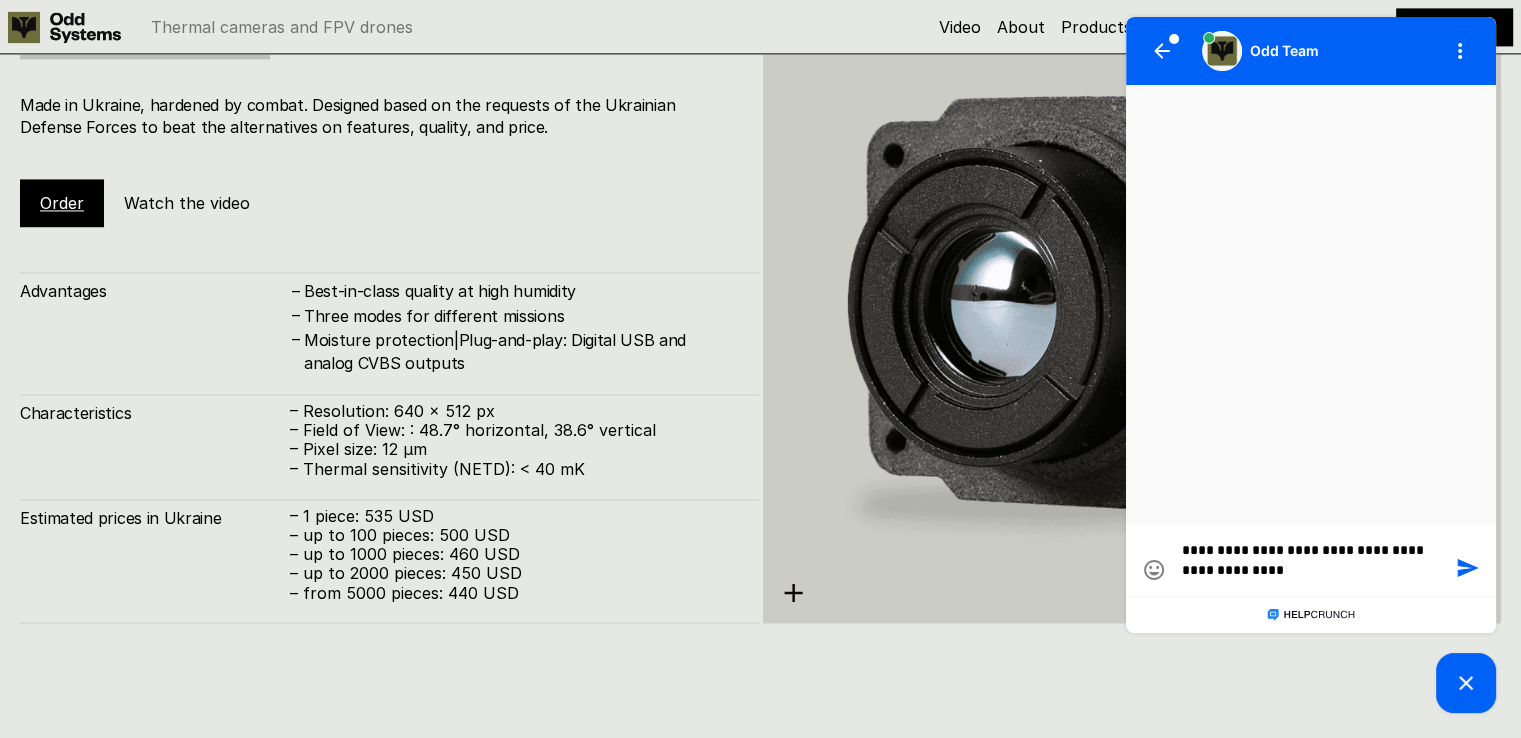 type on "**********" 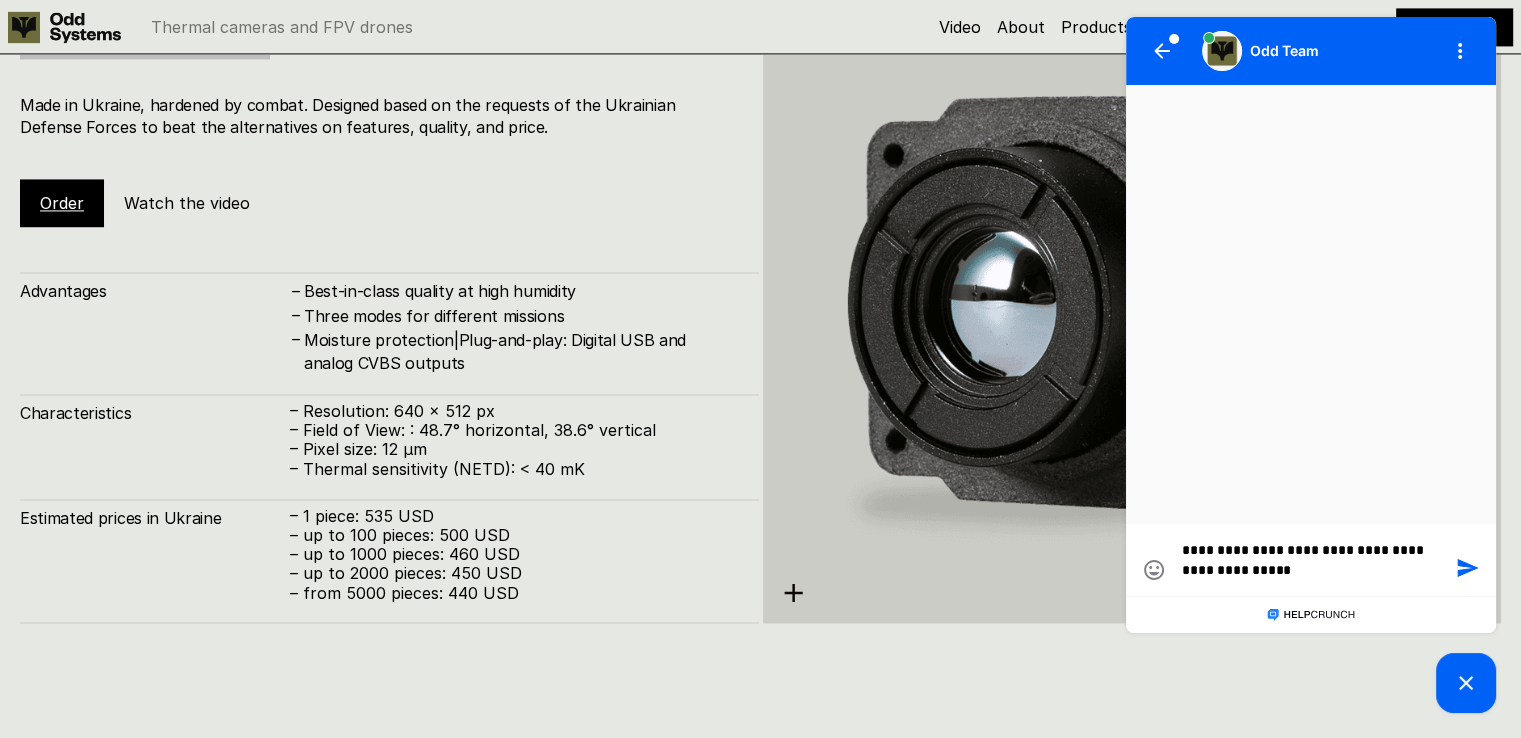 type on "**********" 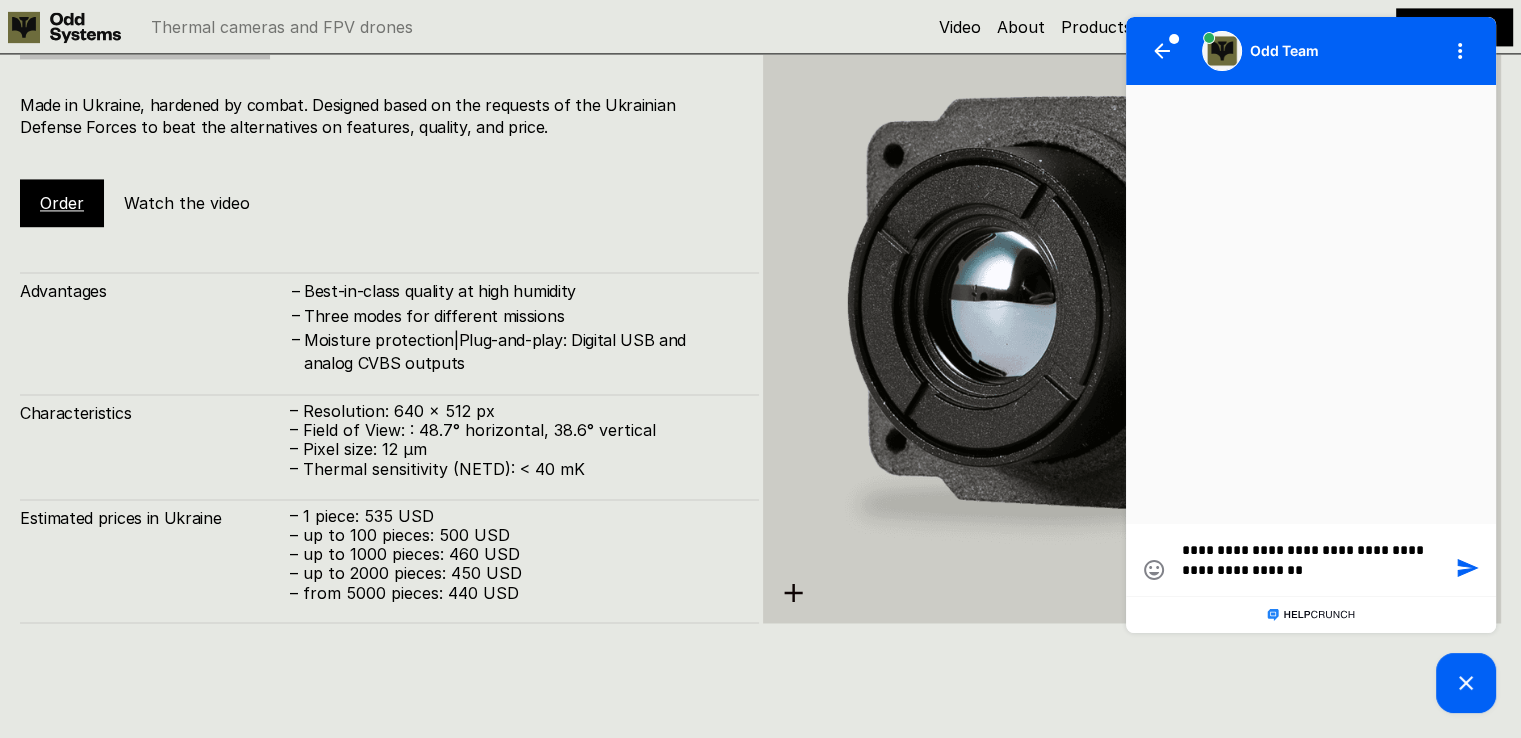 type on "**********" 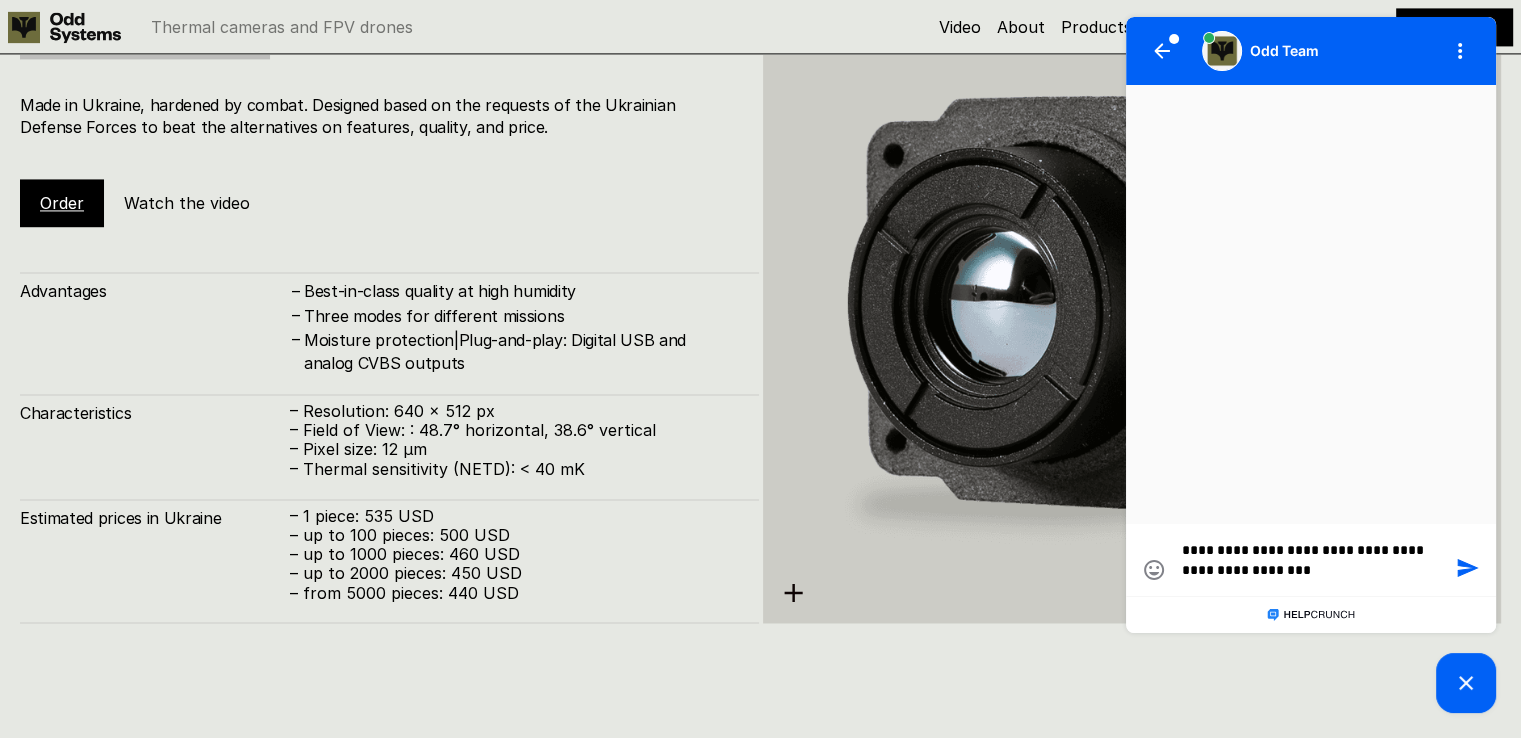 type on "**********" 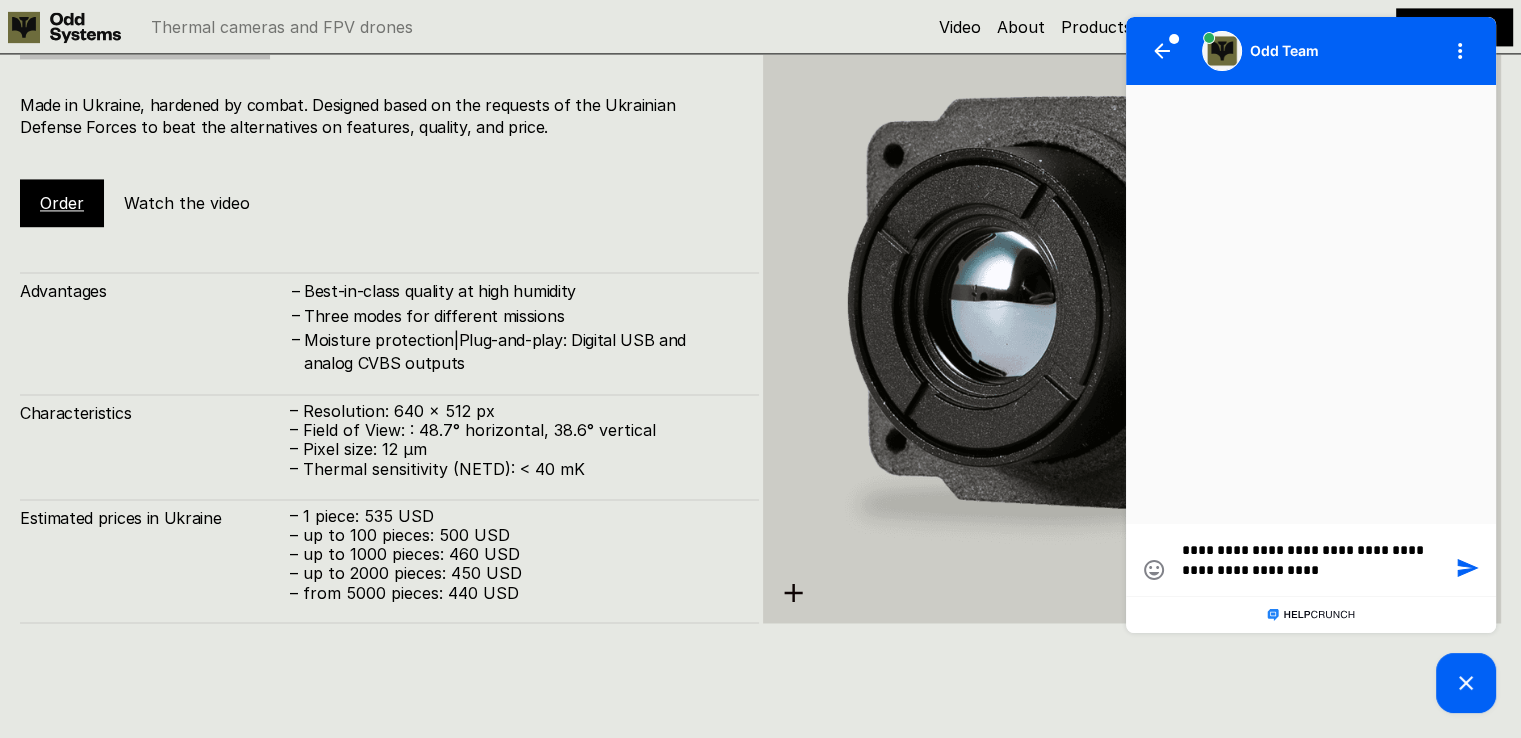 type on "**********" 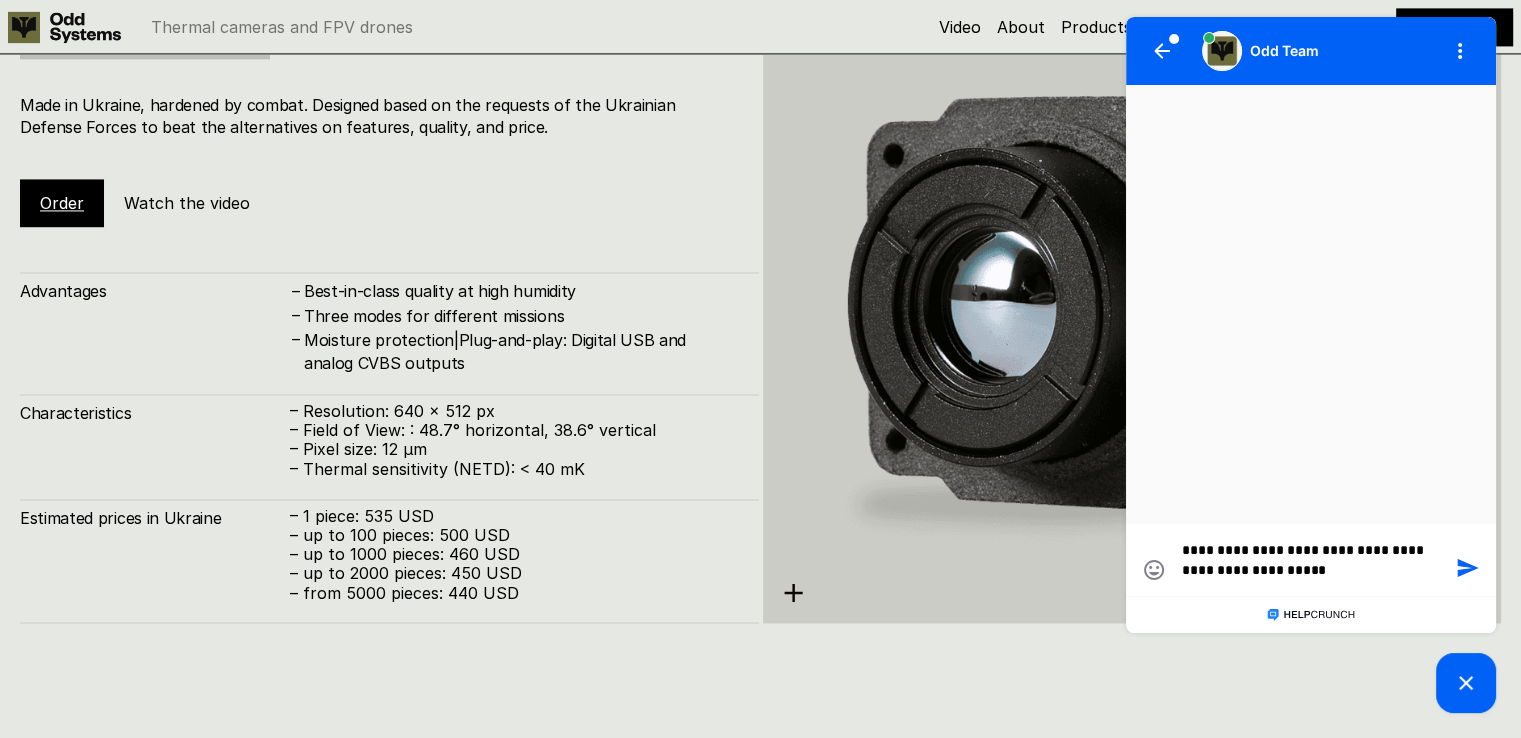 type on "**********" 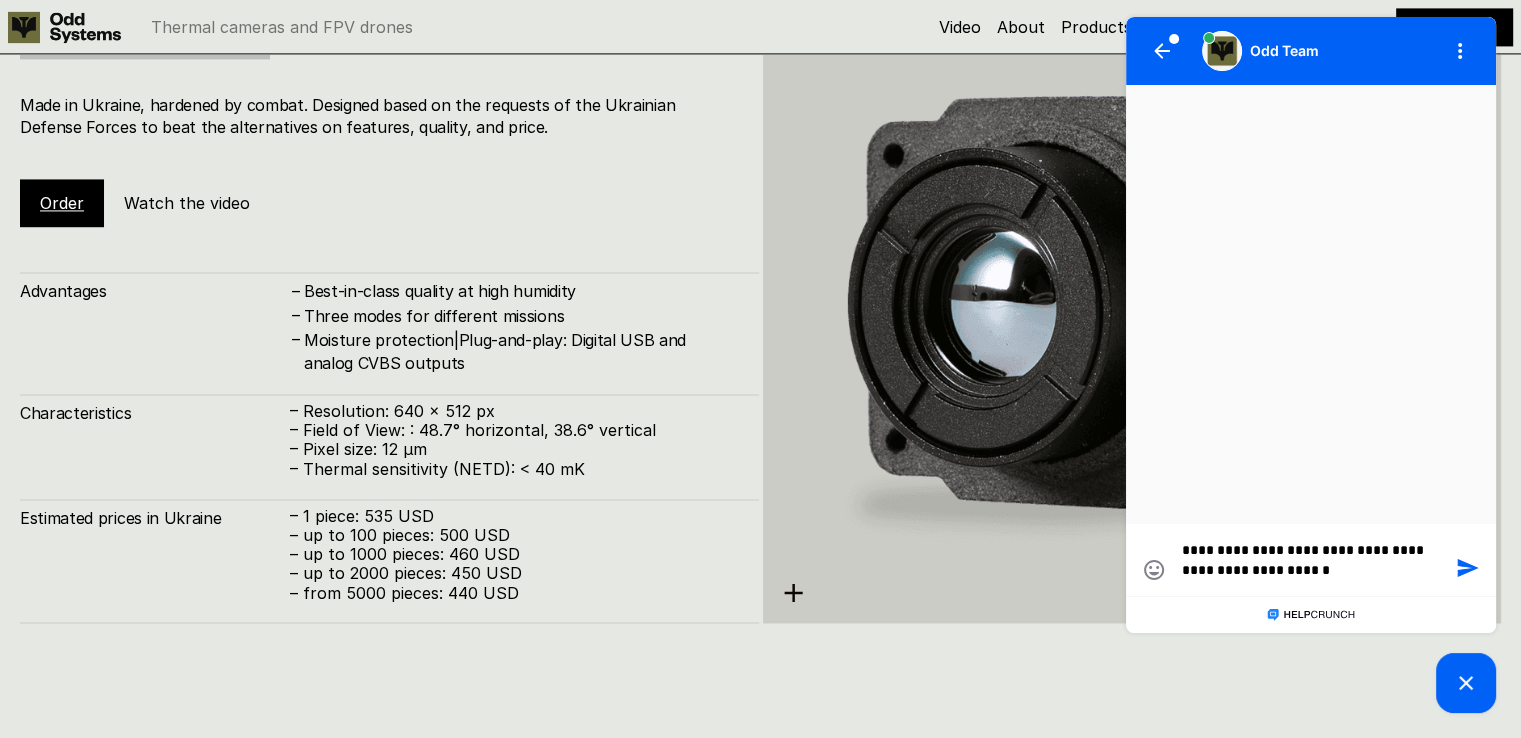 type on "**********" 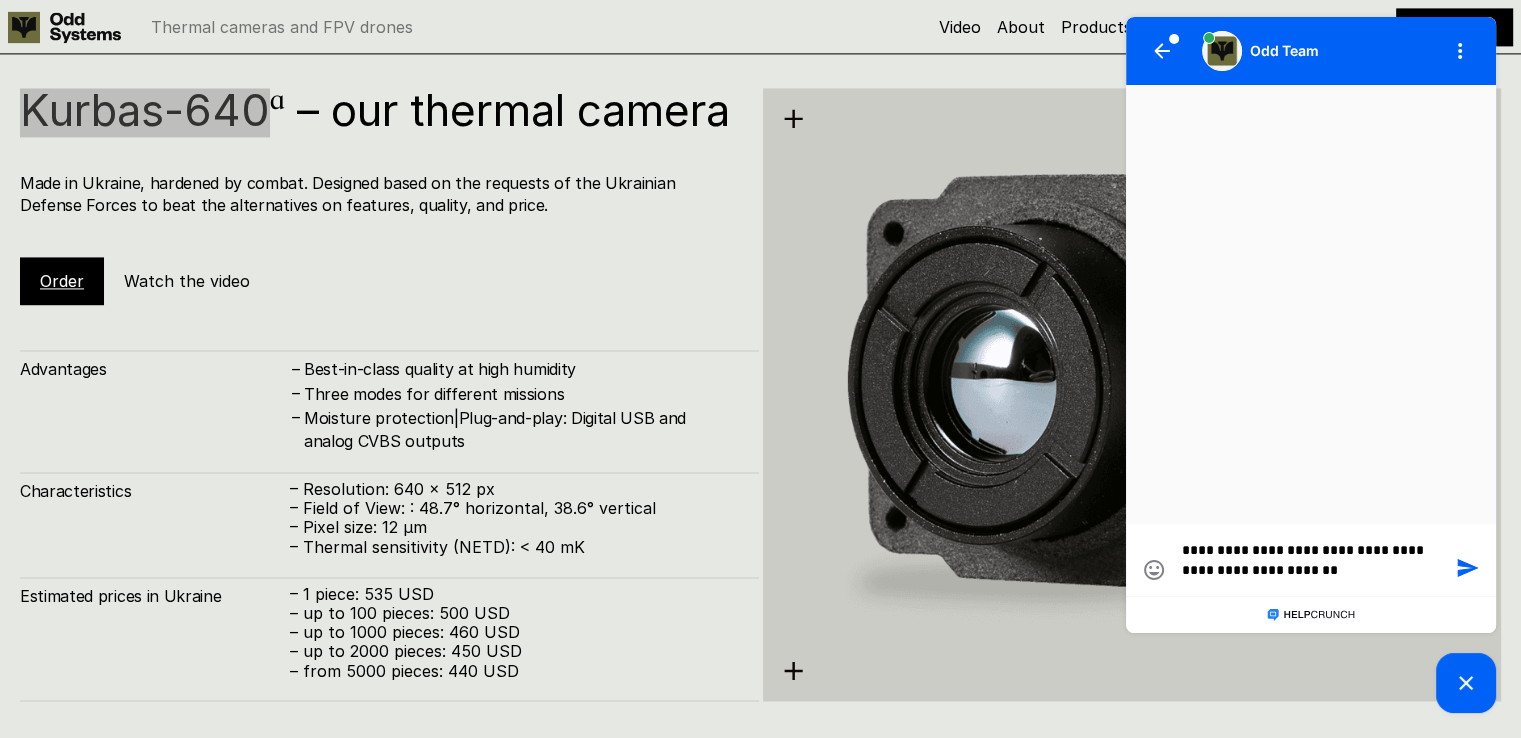 scroll, scrollTop: 2952, scrollLeft: 0, axis: vertical 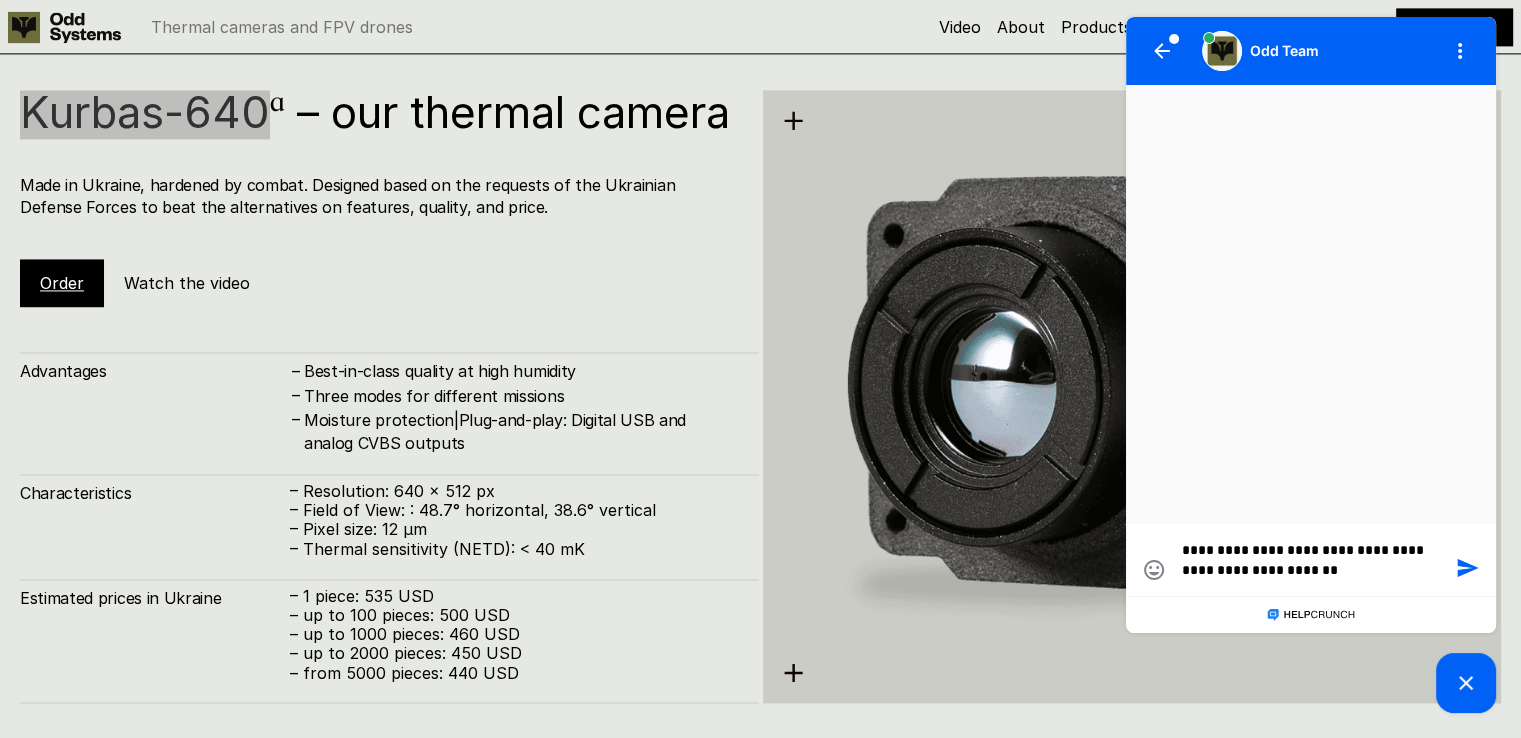 type on "**********" 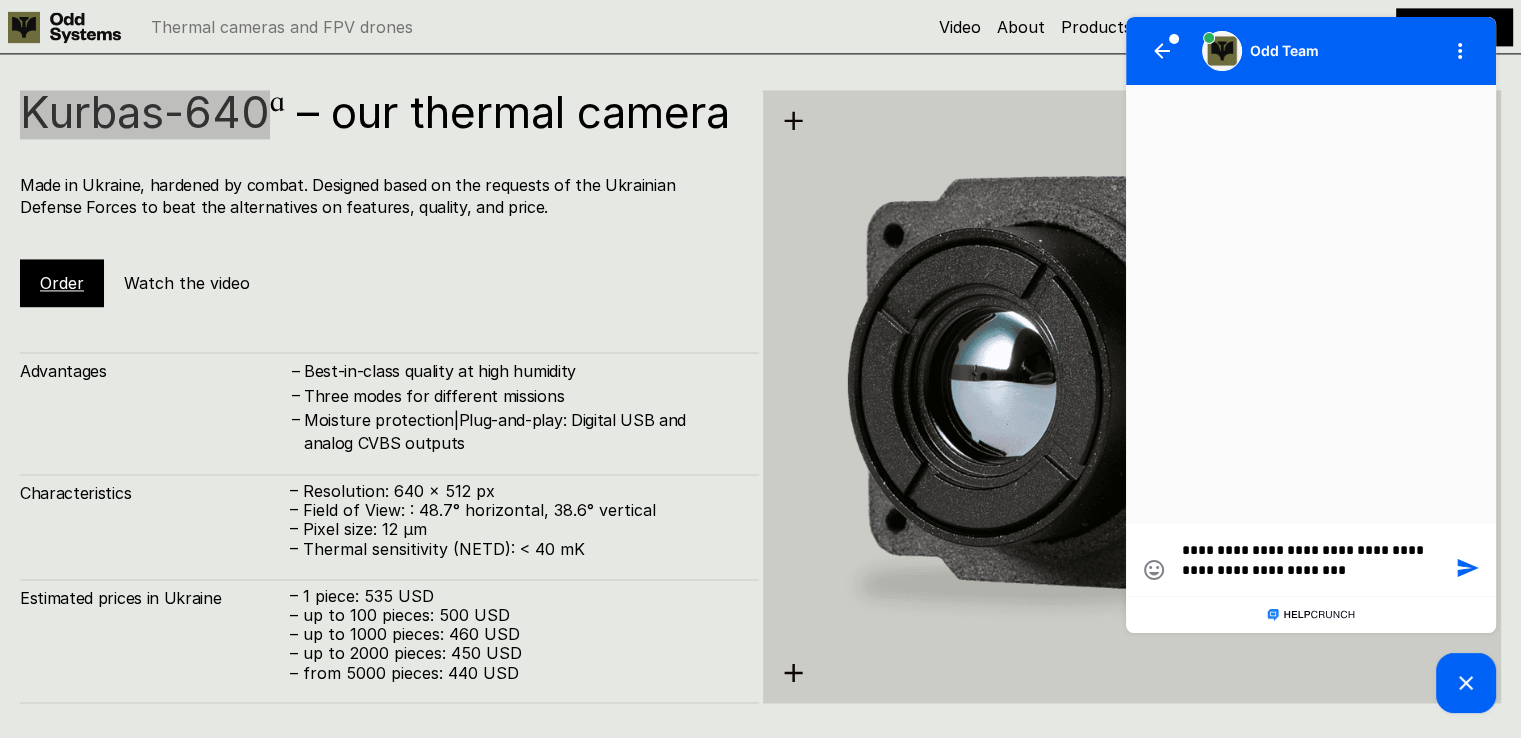 type on "**********" 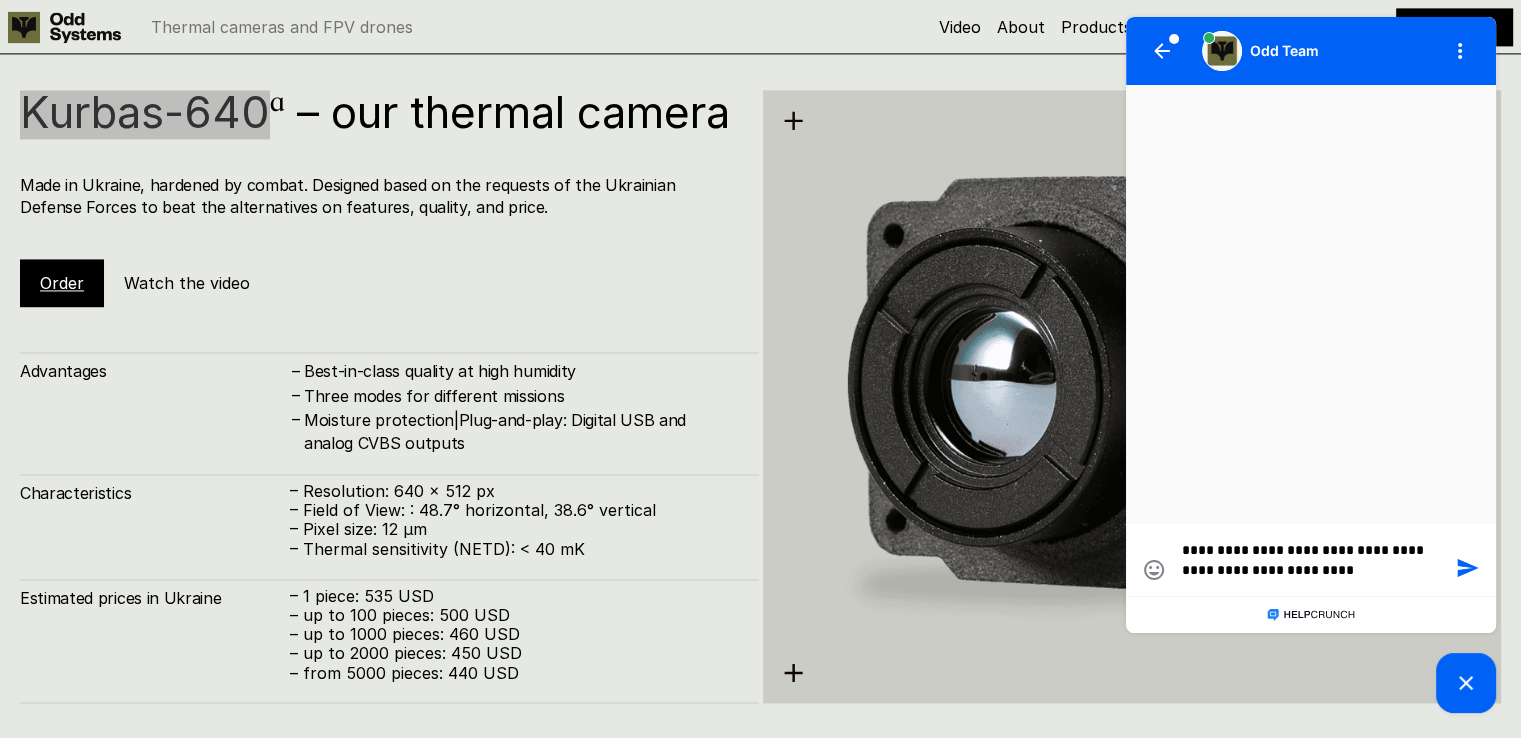 type on "**********" 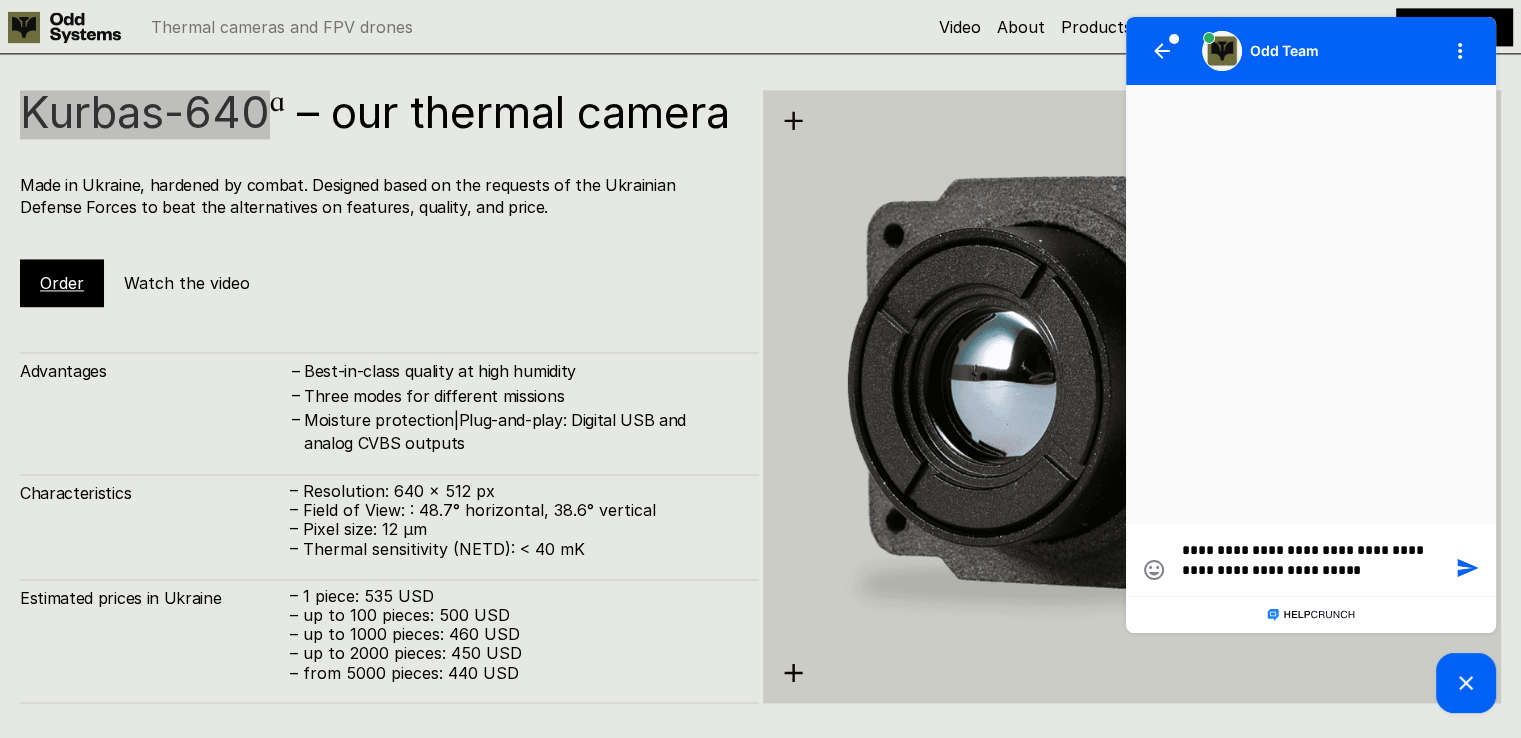 type on "**********" 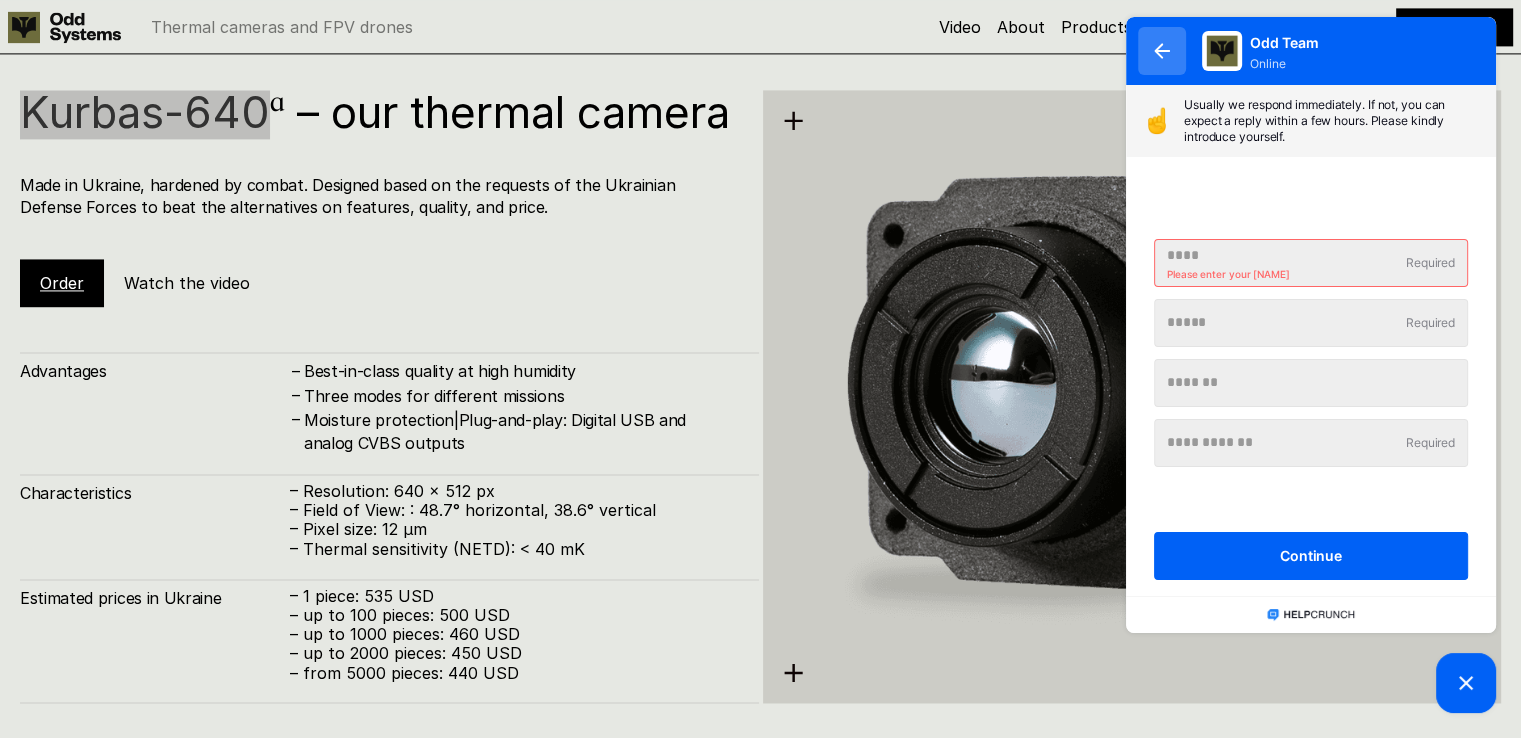 click at bounding box center (1162, 51) 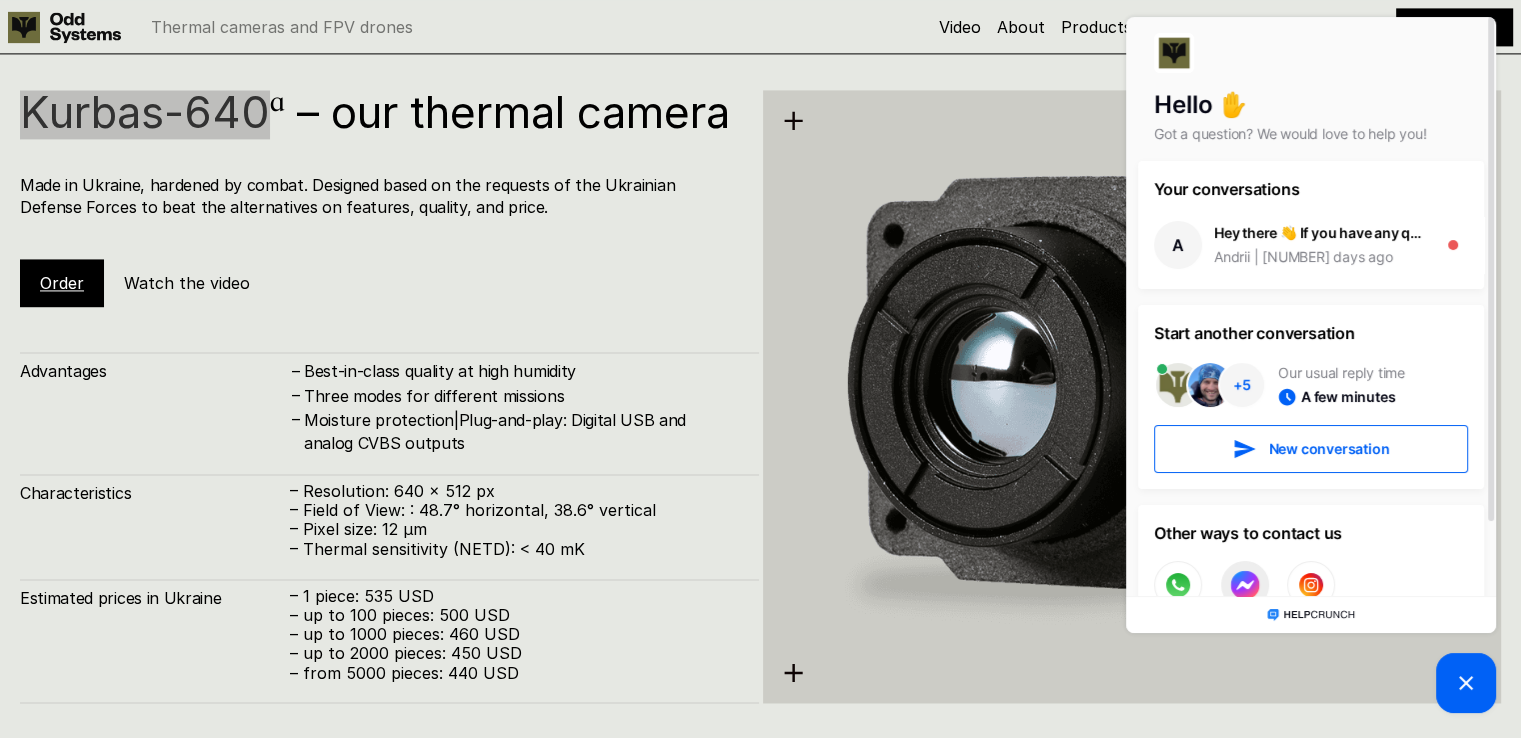 click 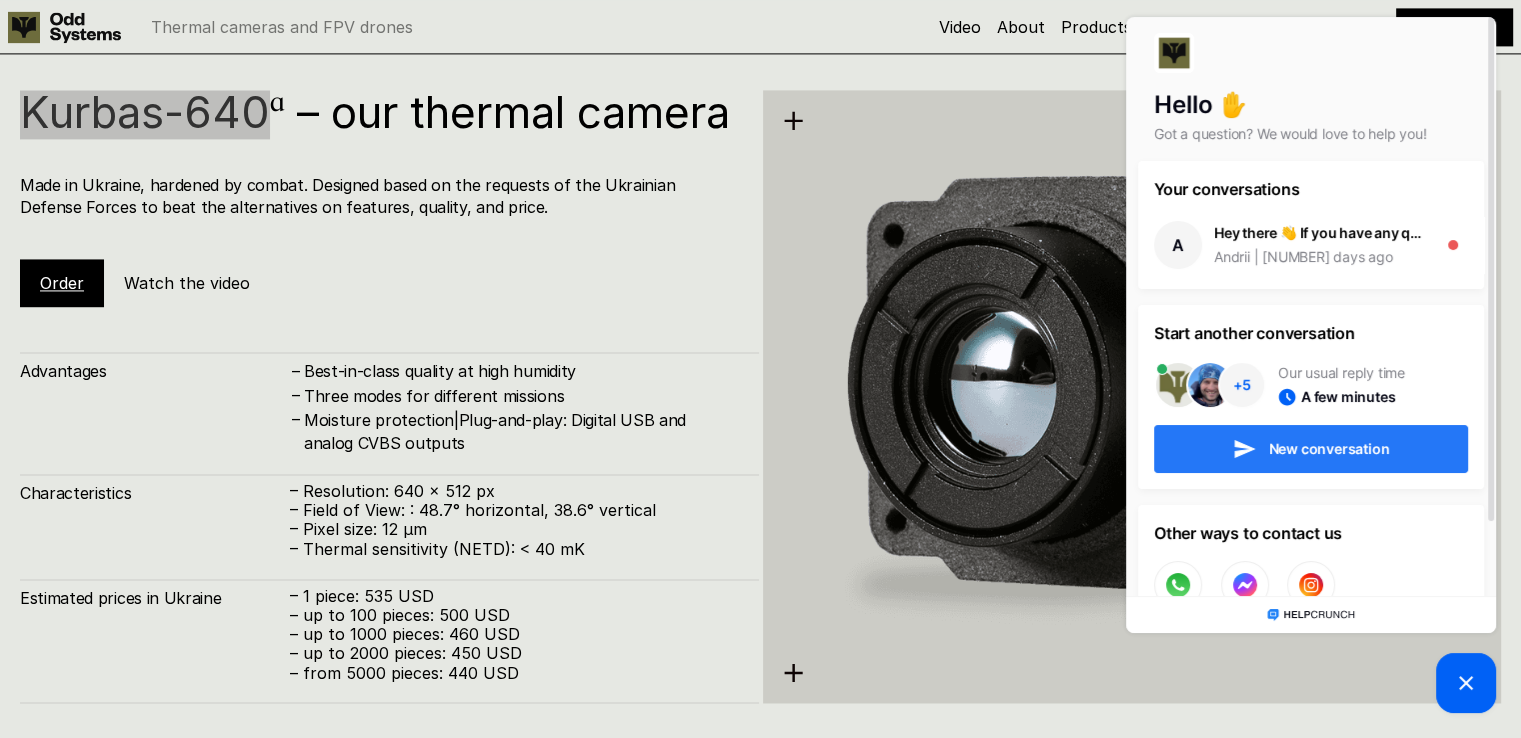 click on "New conversation" at bounding box center (1311, 449) 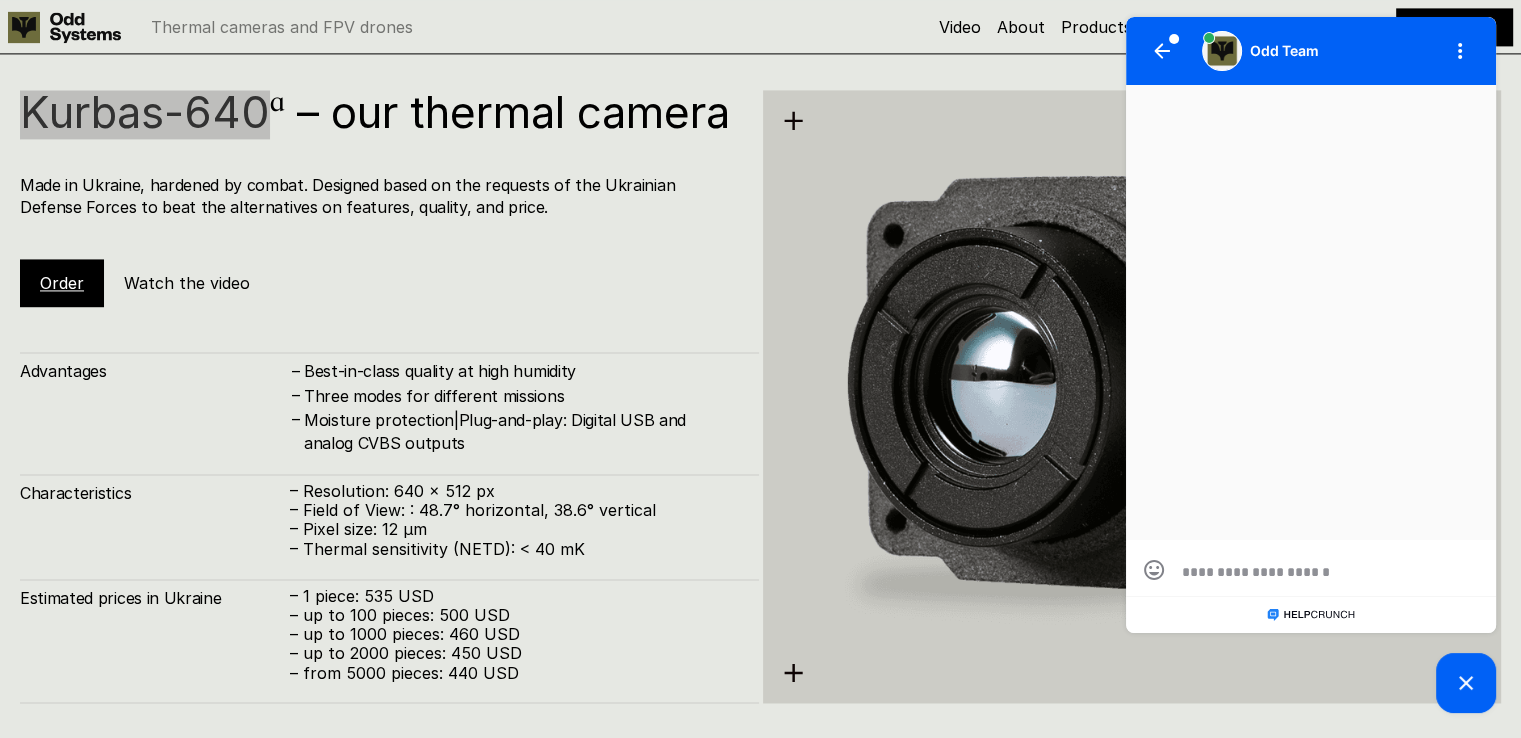 scroll, scrollTop: 0, scrollLeft: 0, axis: both 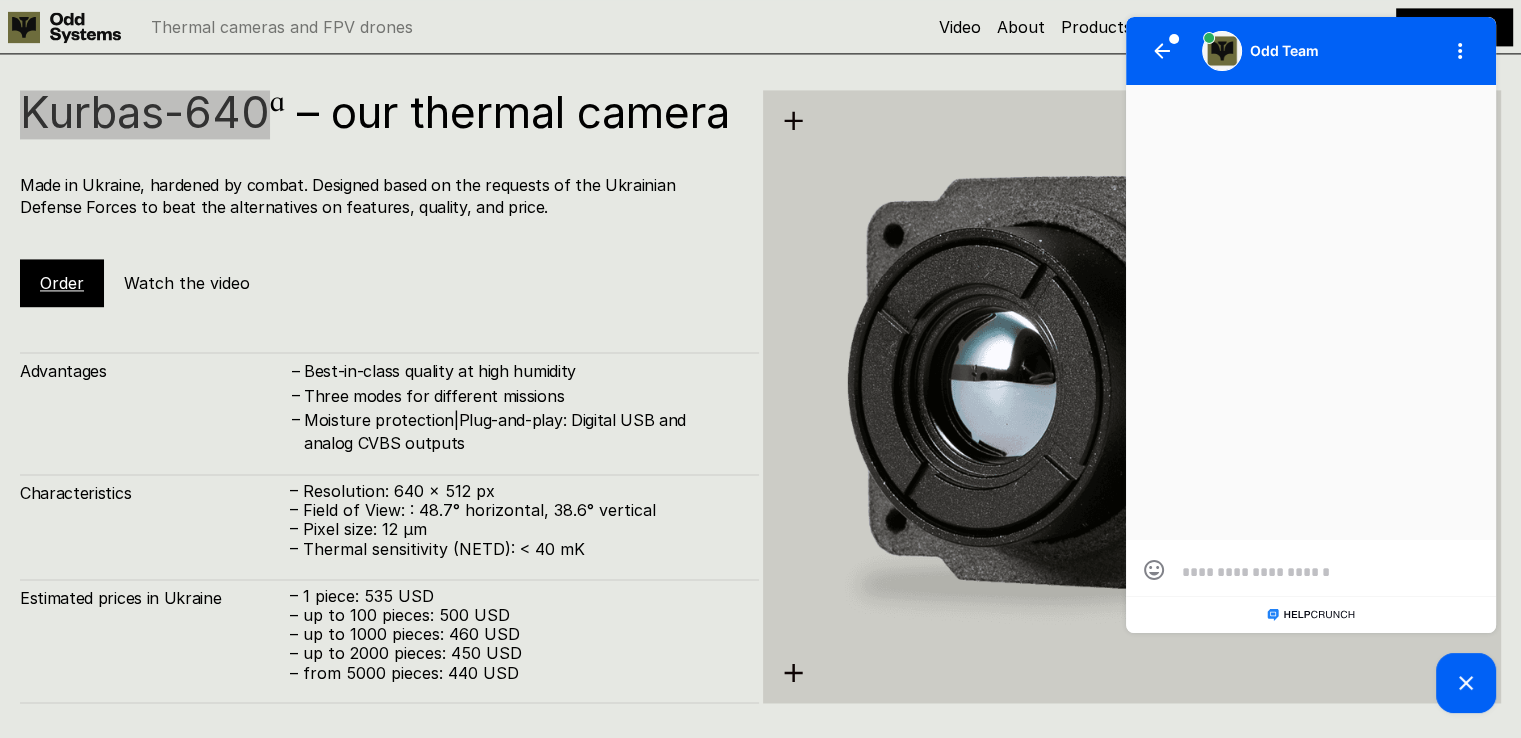 type on "*" 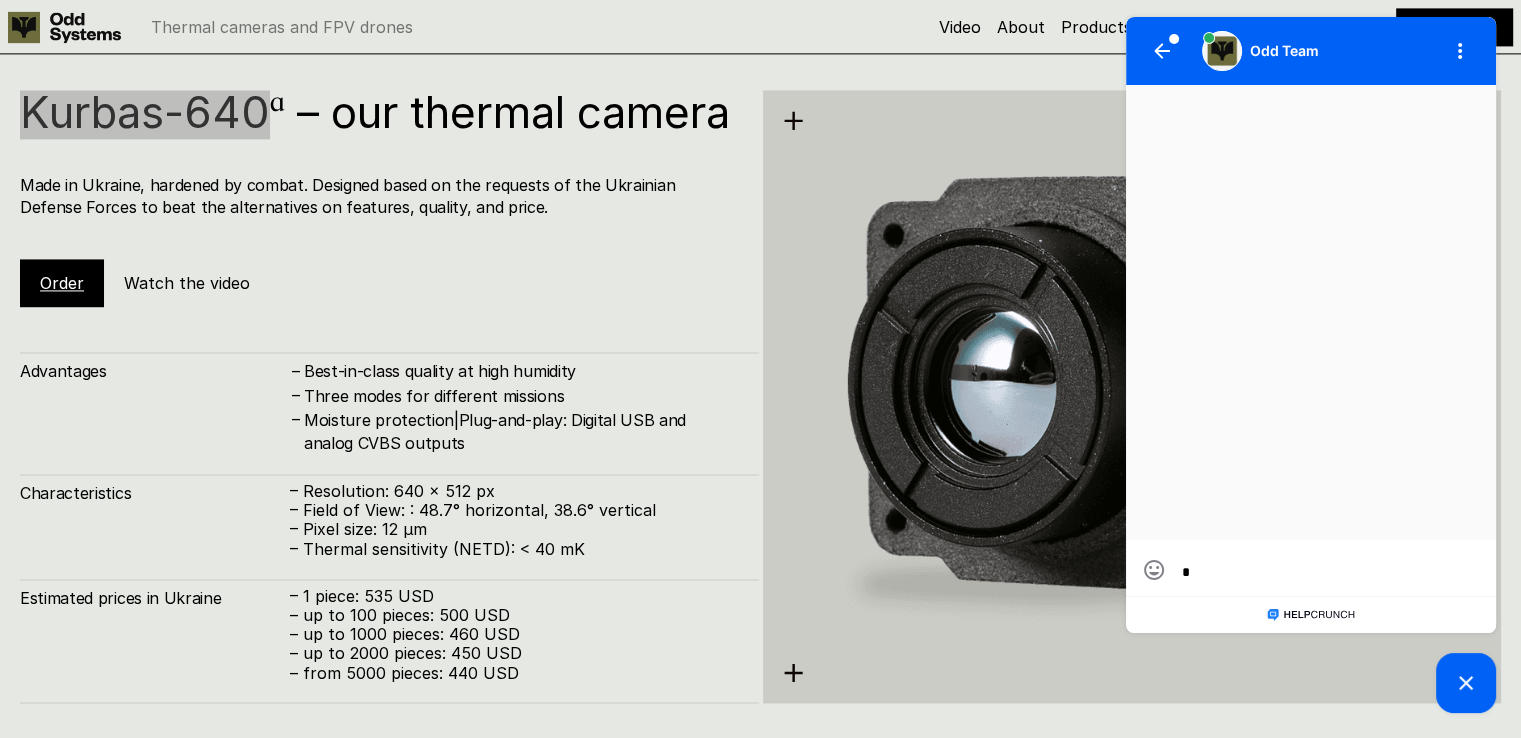 scroll, scrollTop: 0, scrollLeft: 0, axis: both 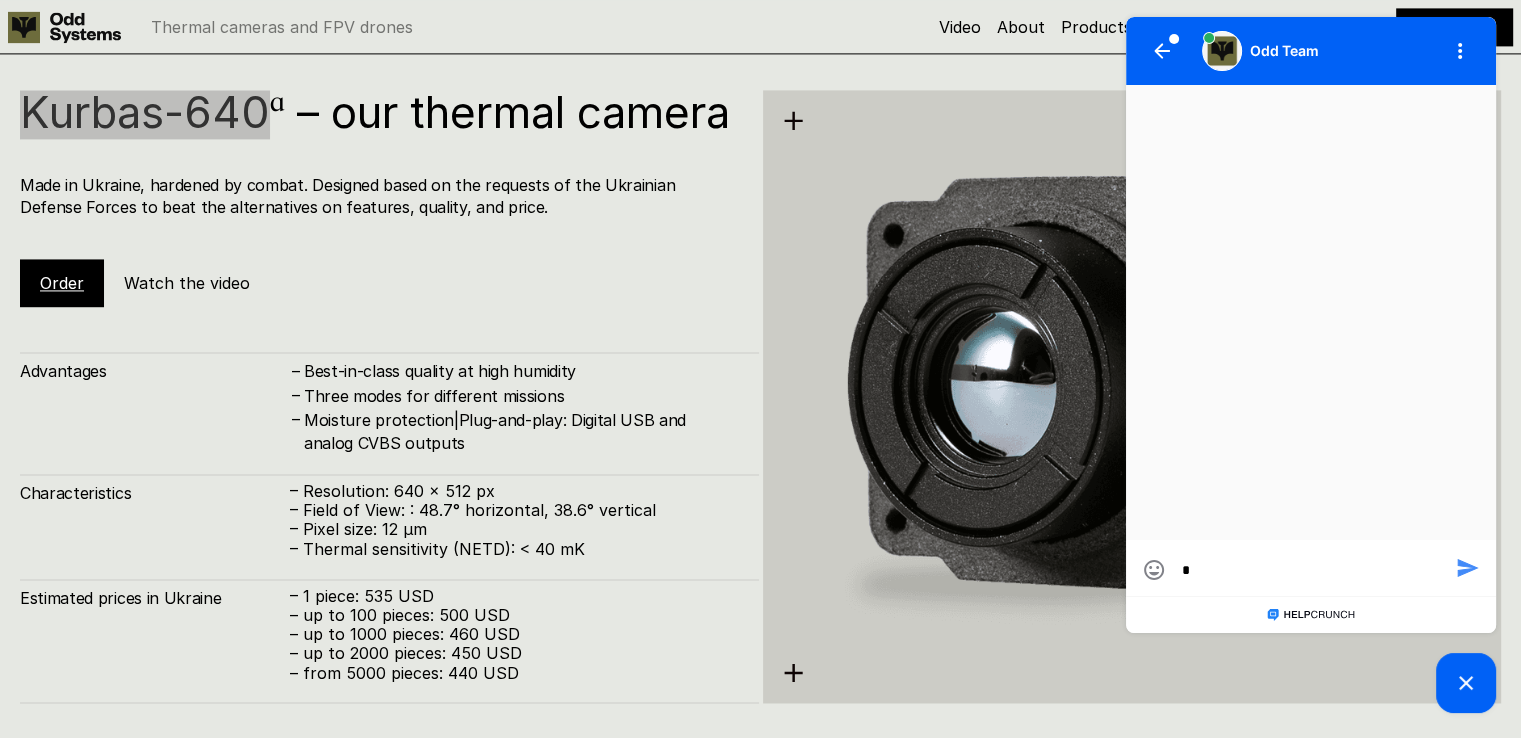 type on "**" 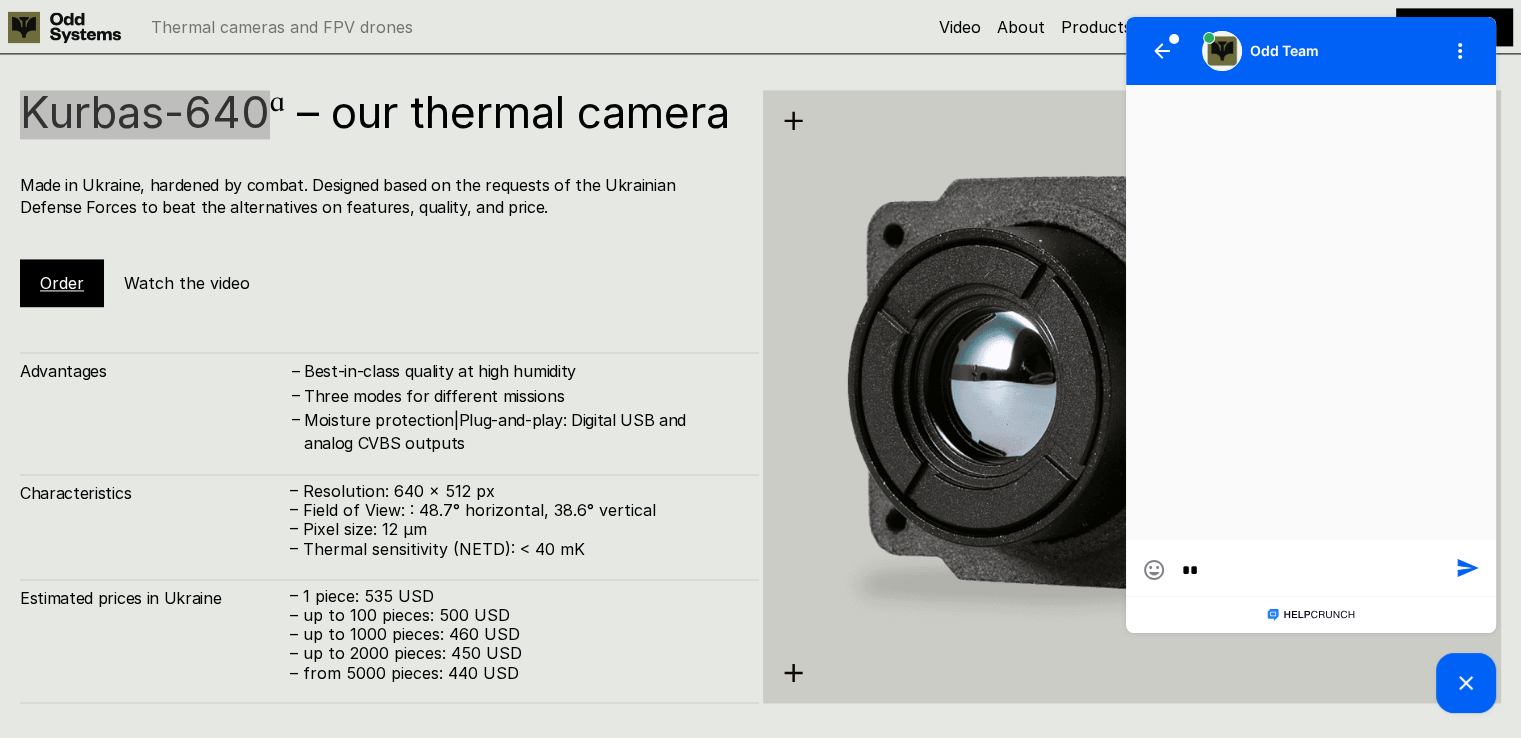 type on "***" 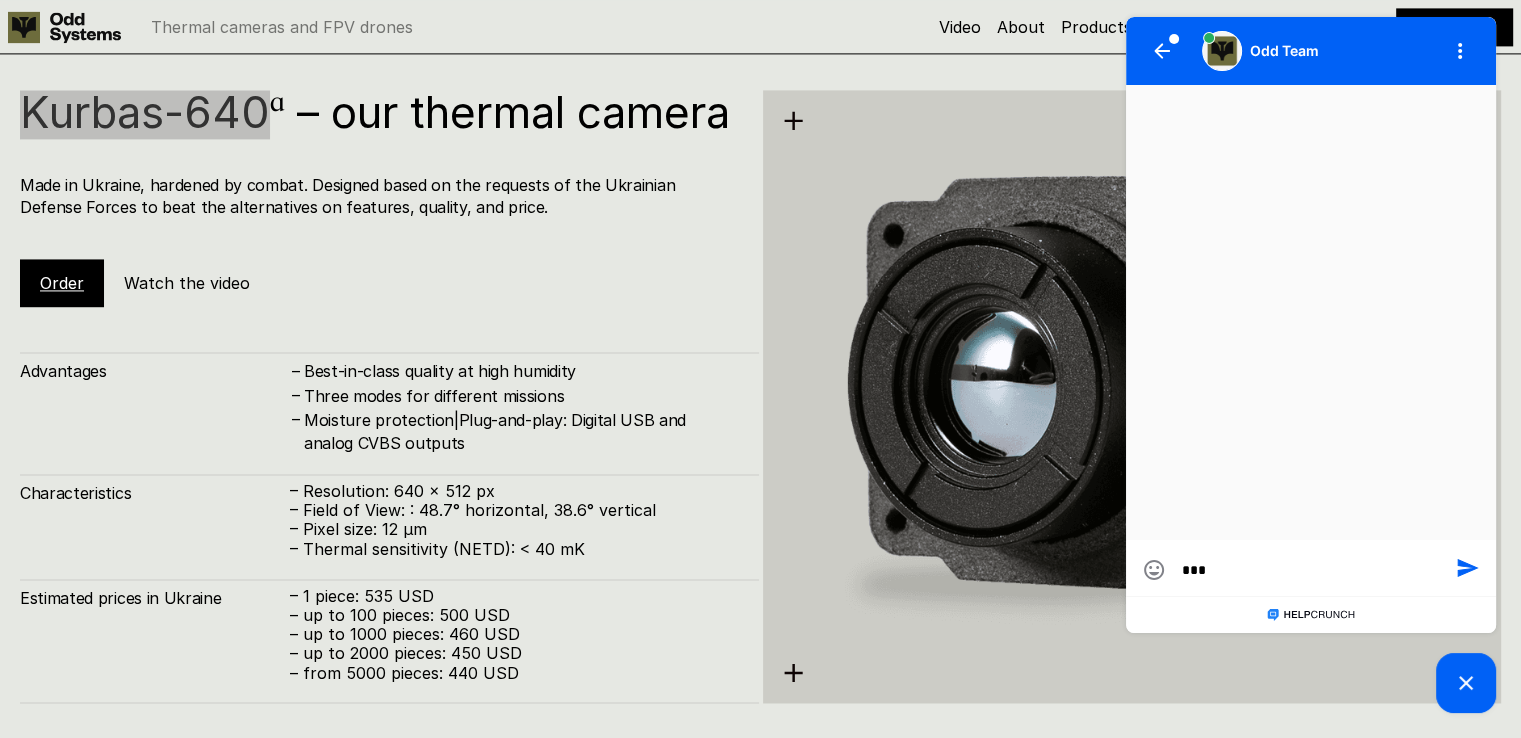 type on "****" 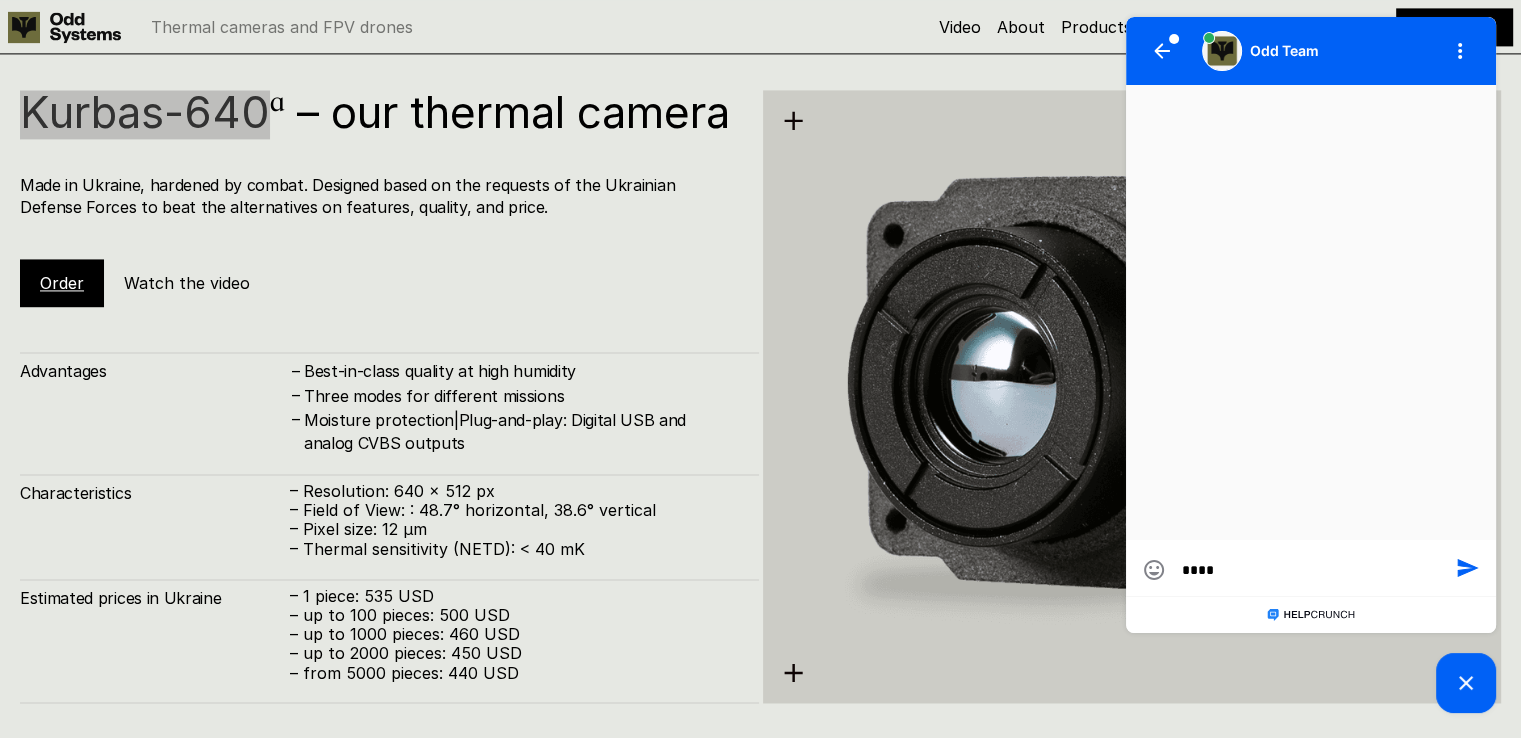 type on "***" 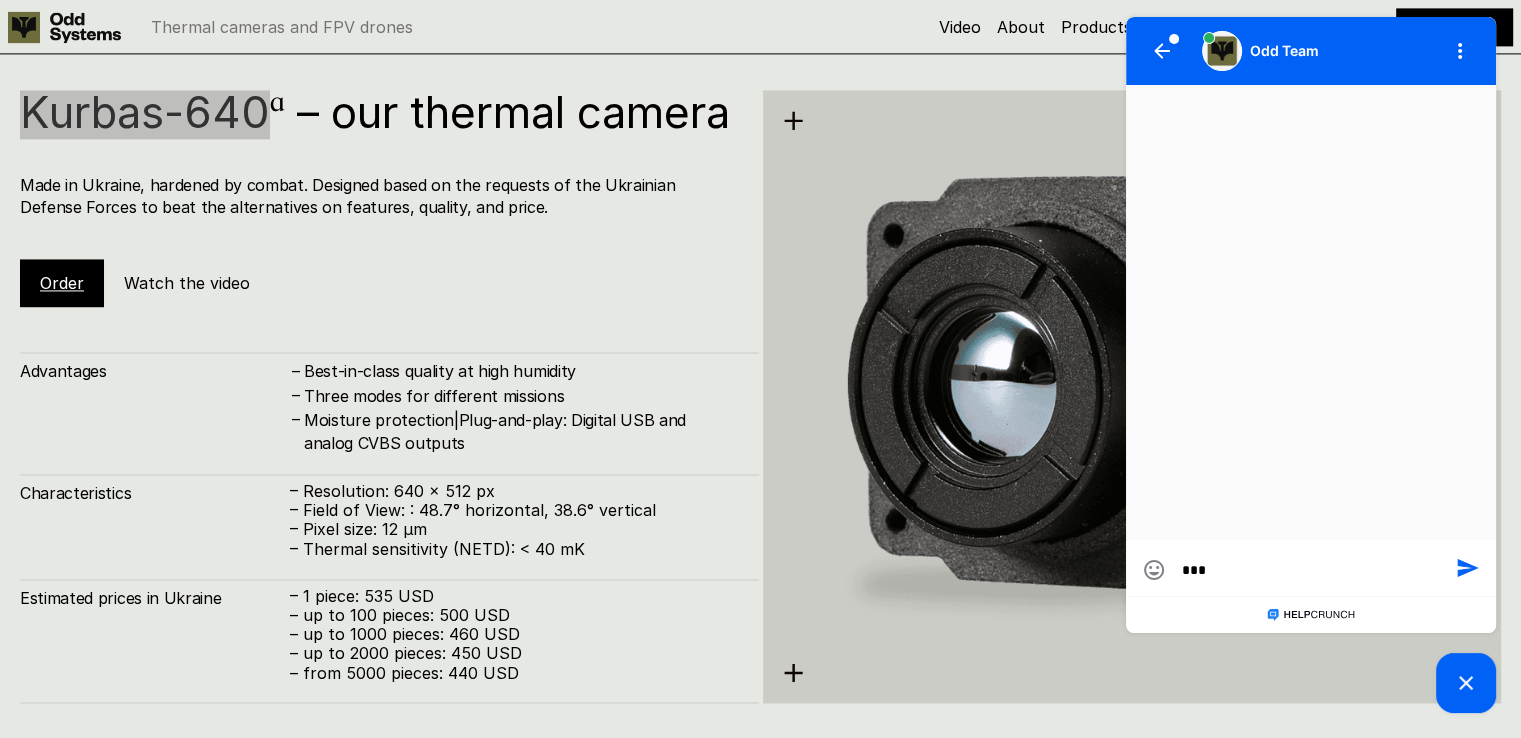 type on "**" 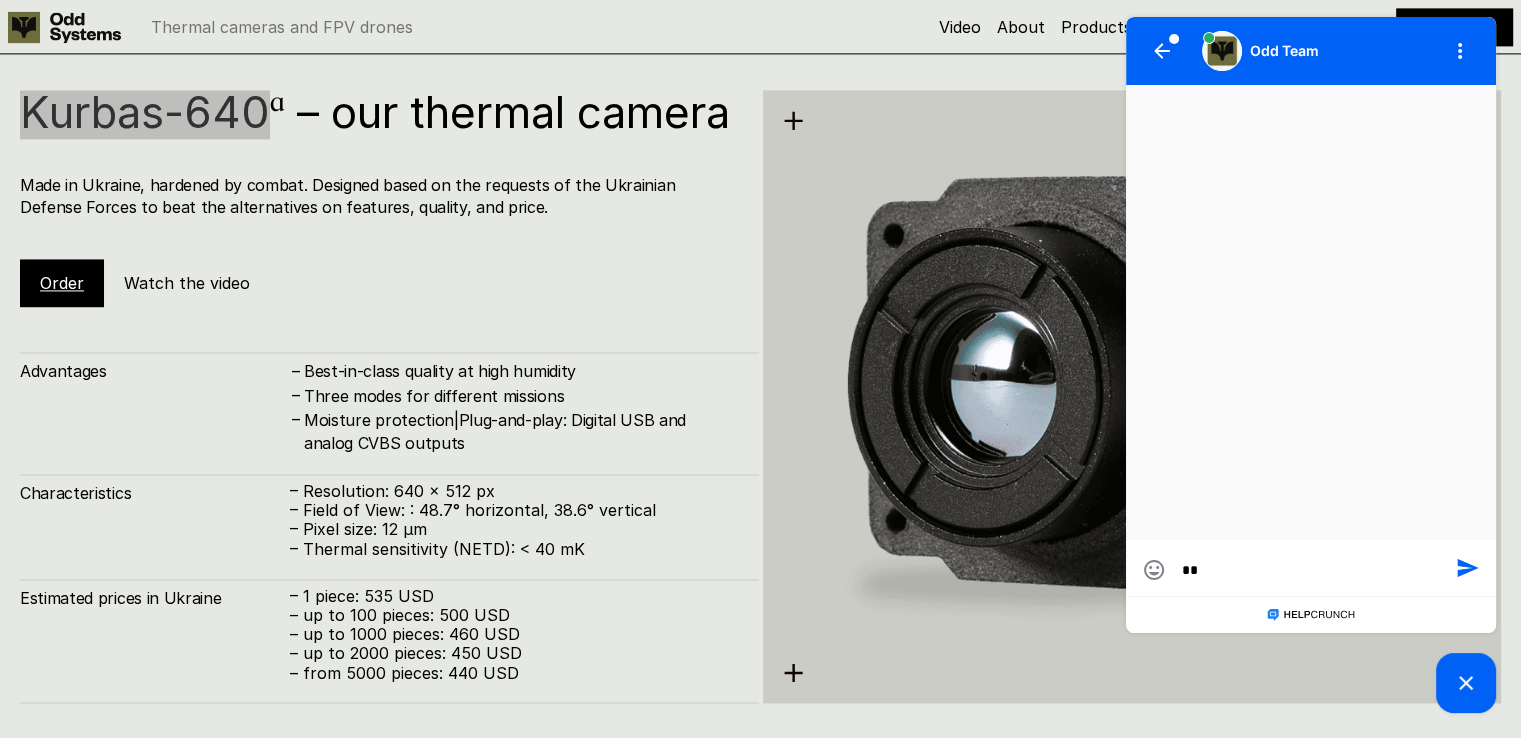 type on "***" 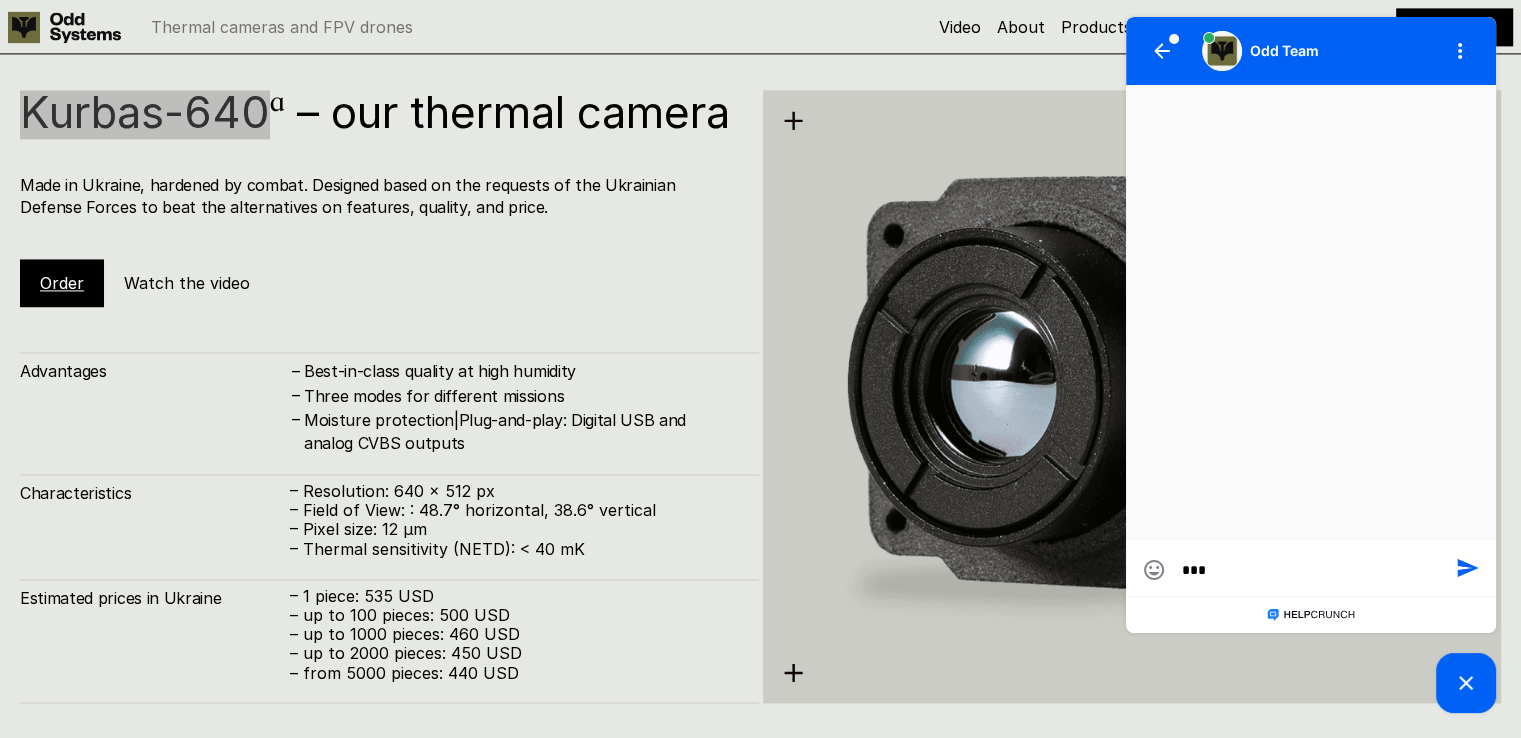 type on "****" 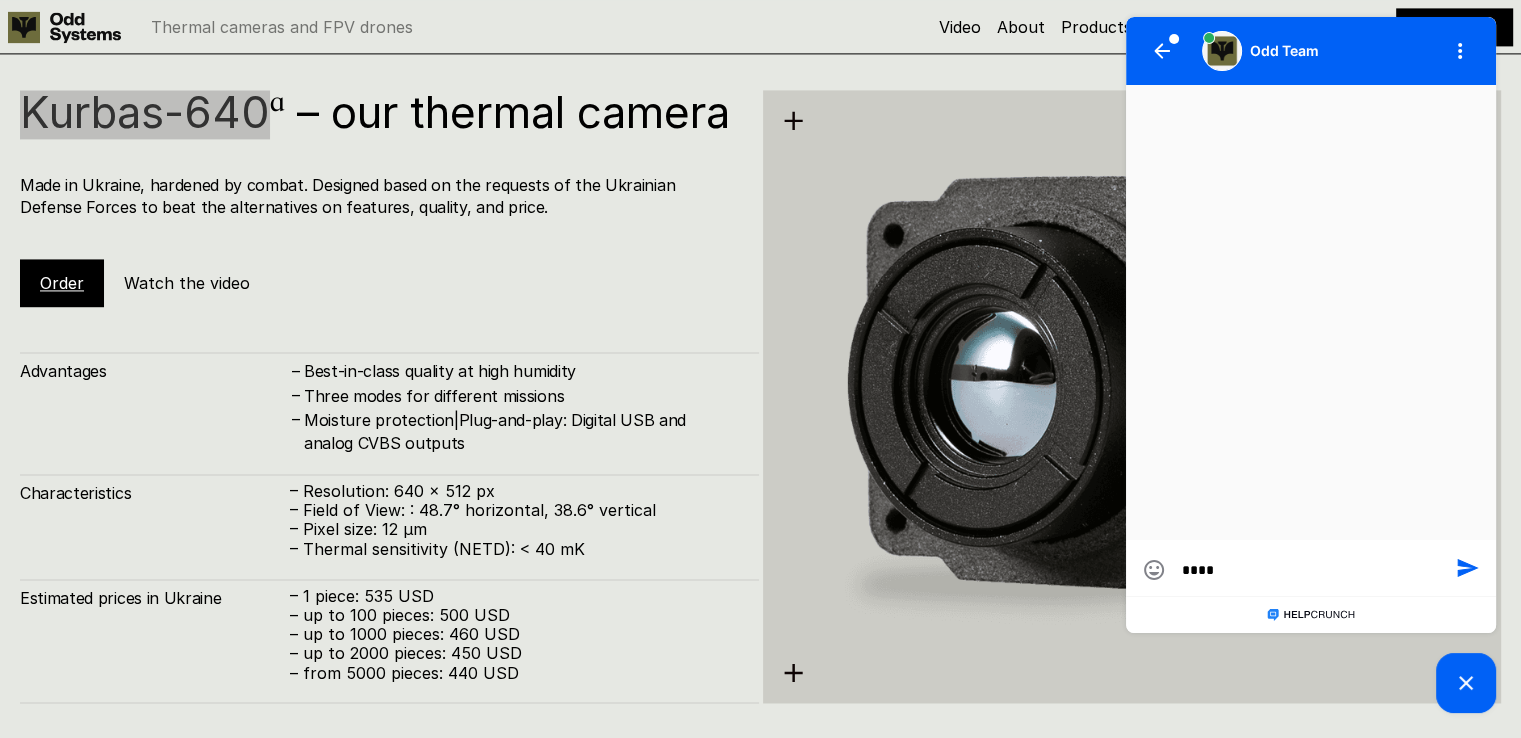 type on "*****" 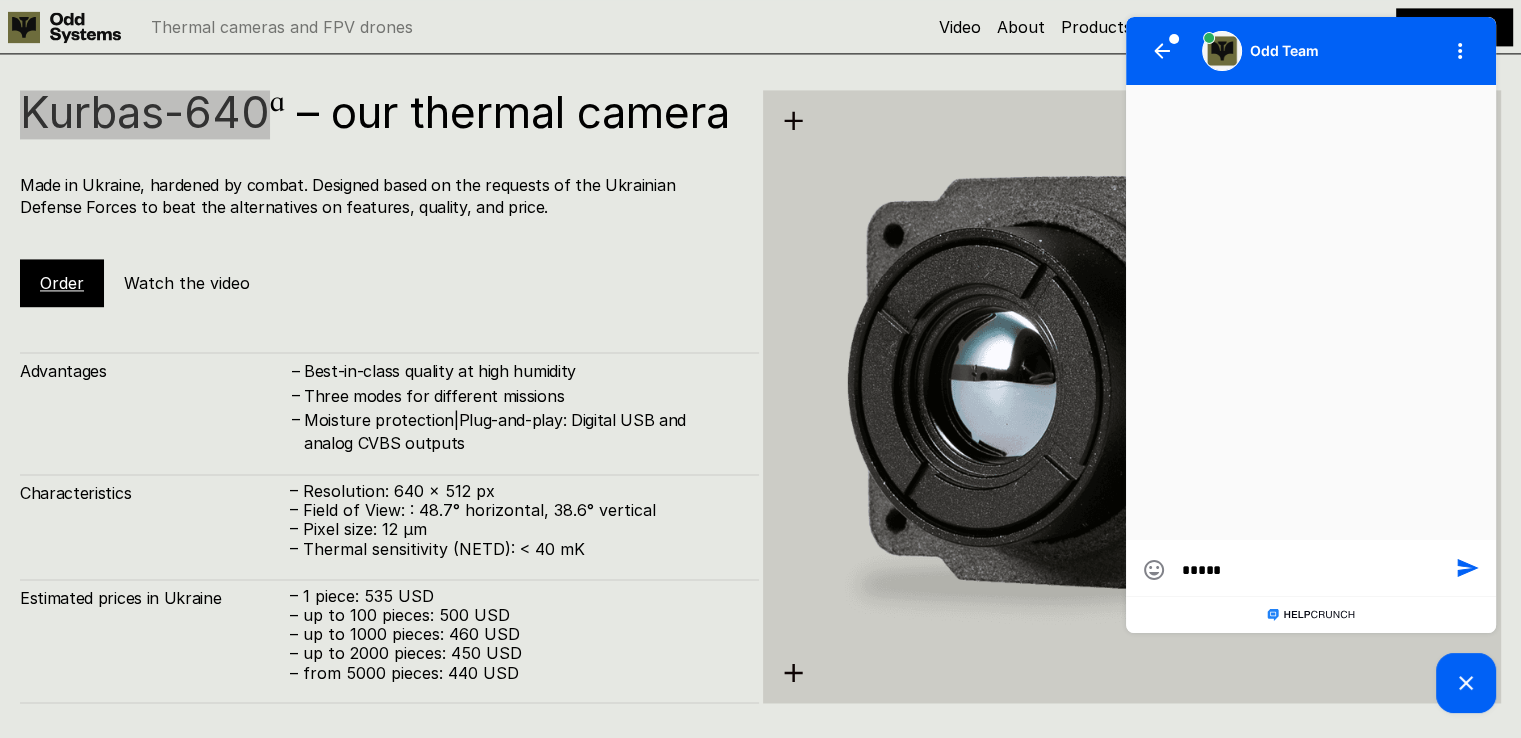 type on "******" 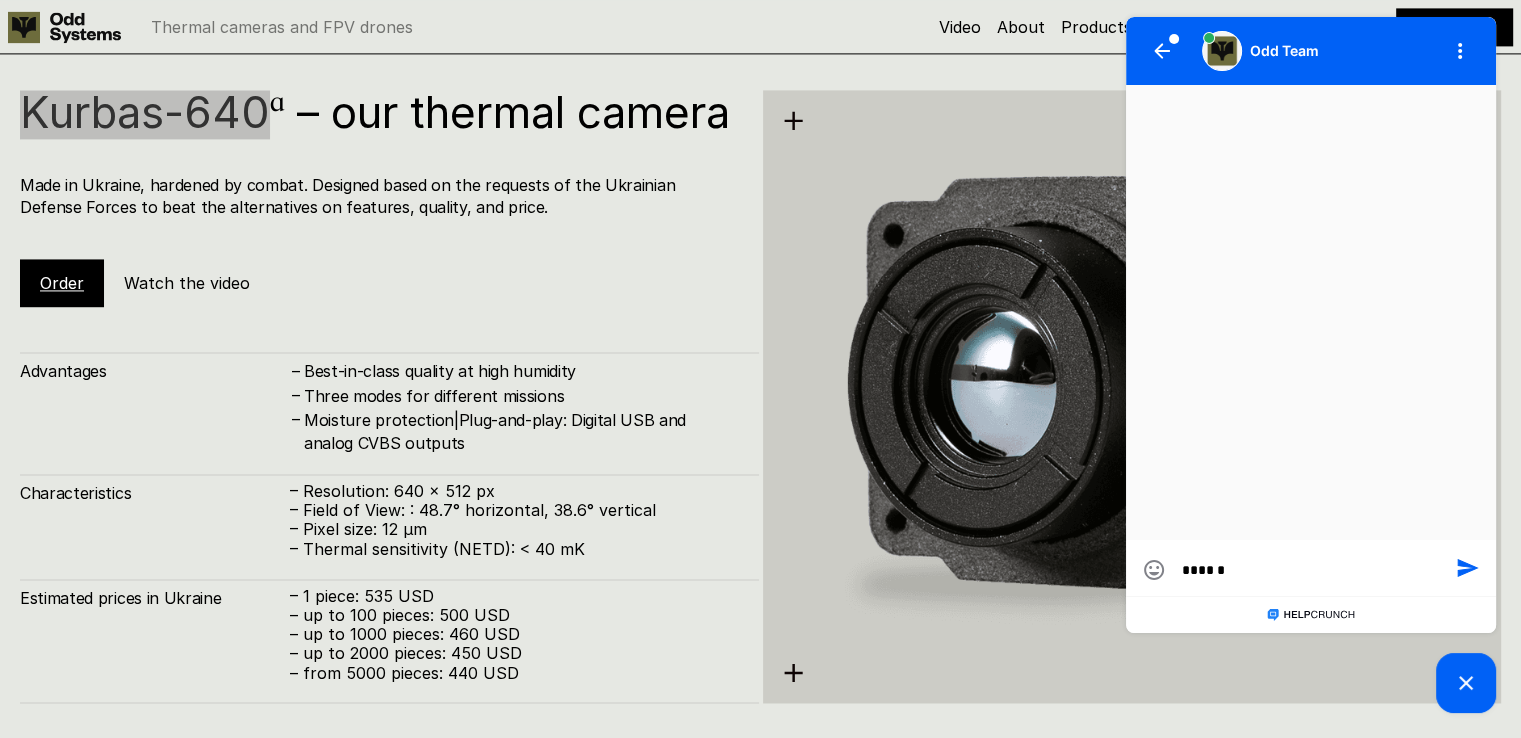 type on "******" 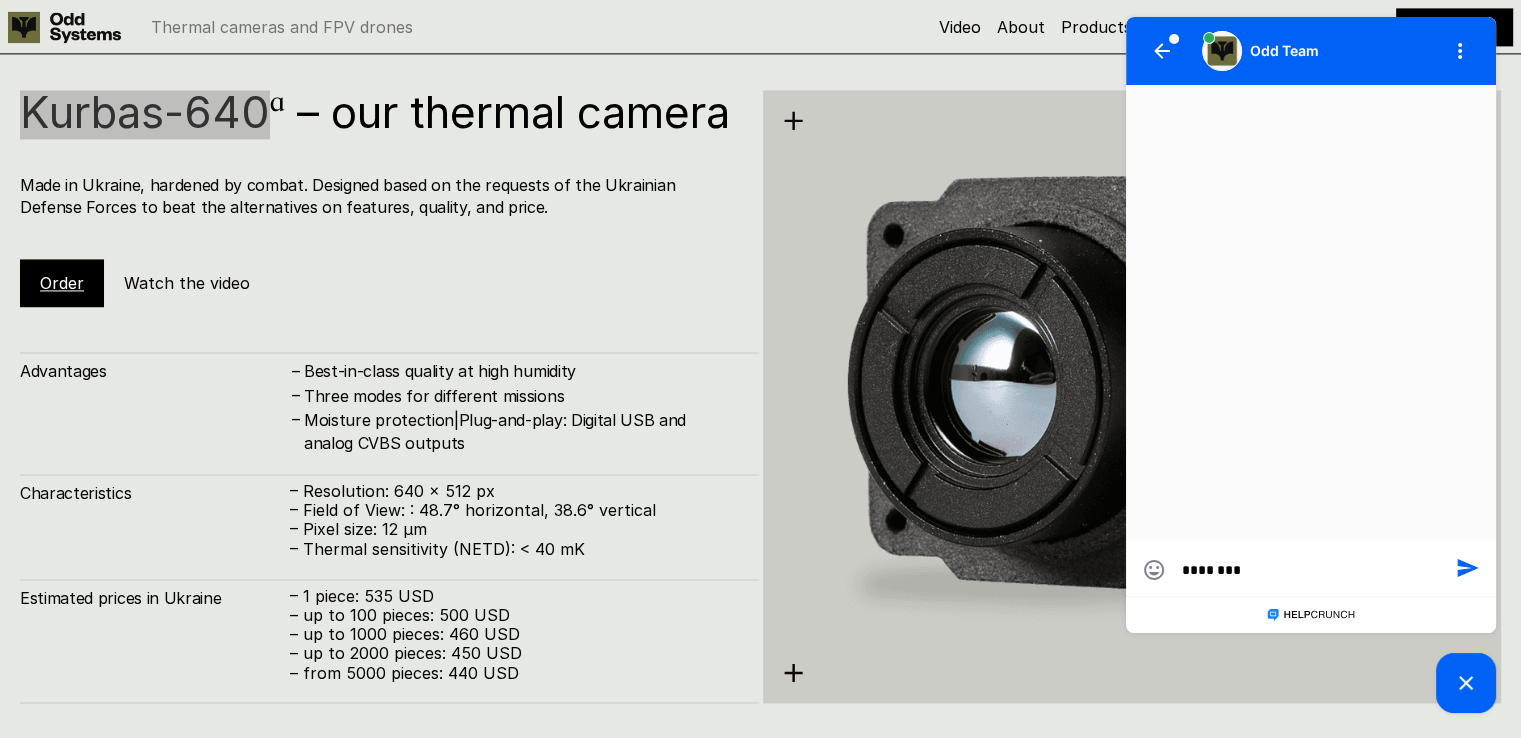 type on "*********" 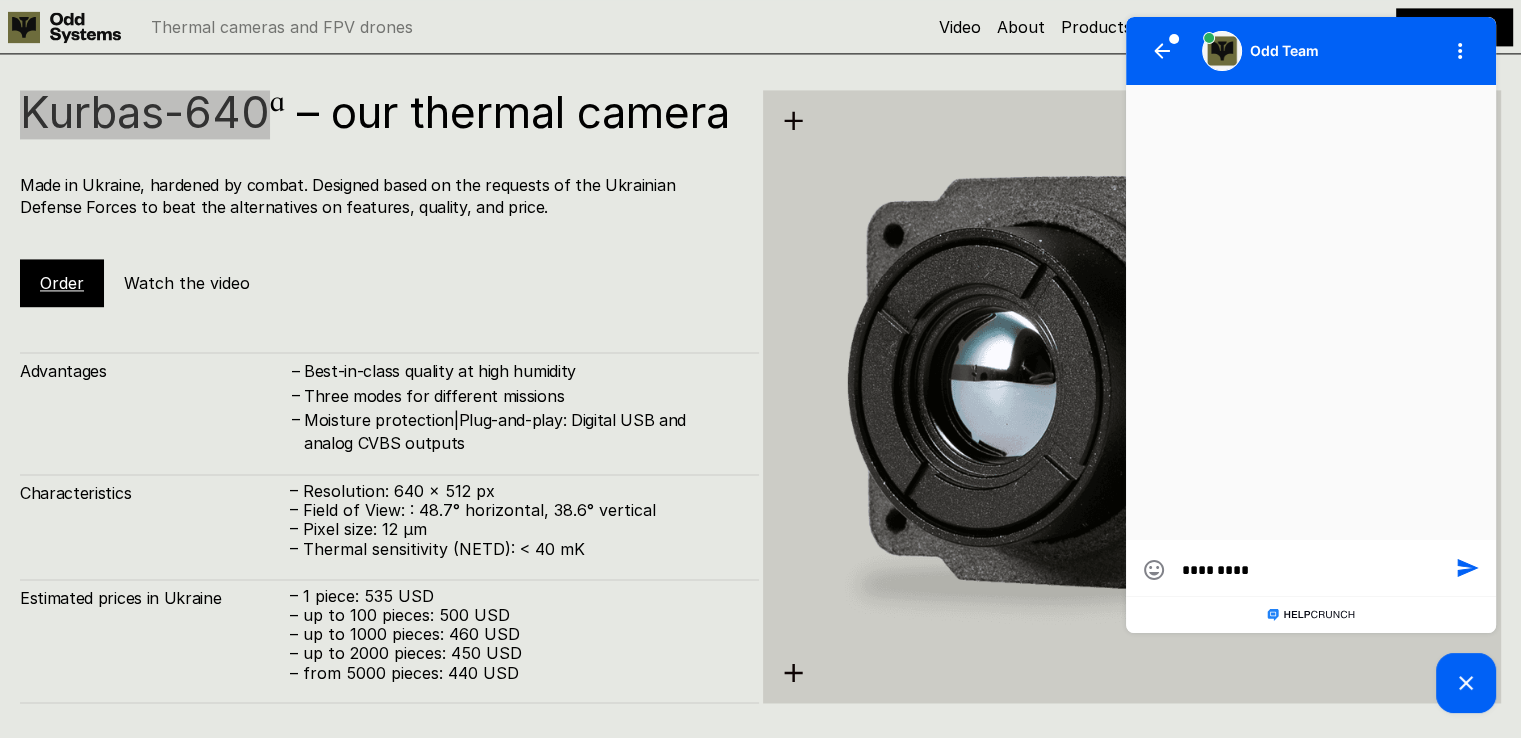 type on "**********" 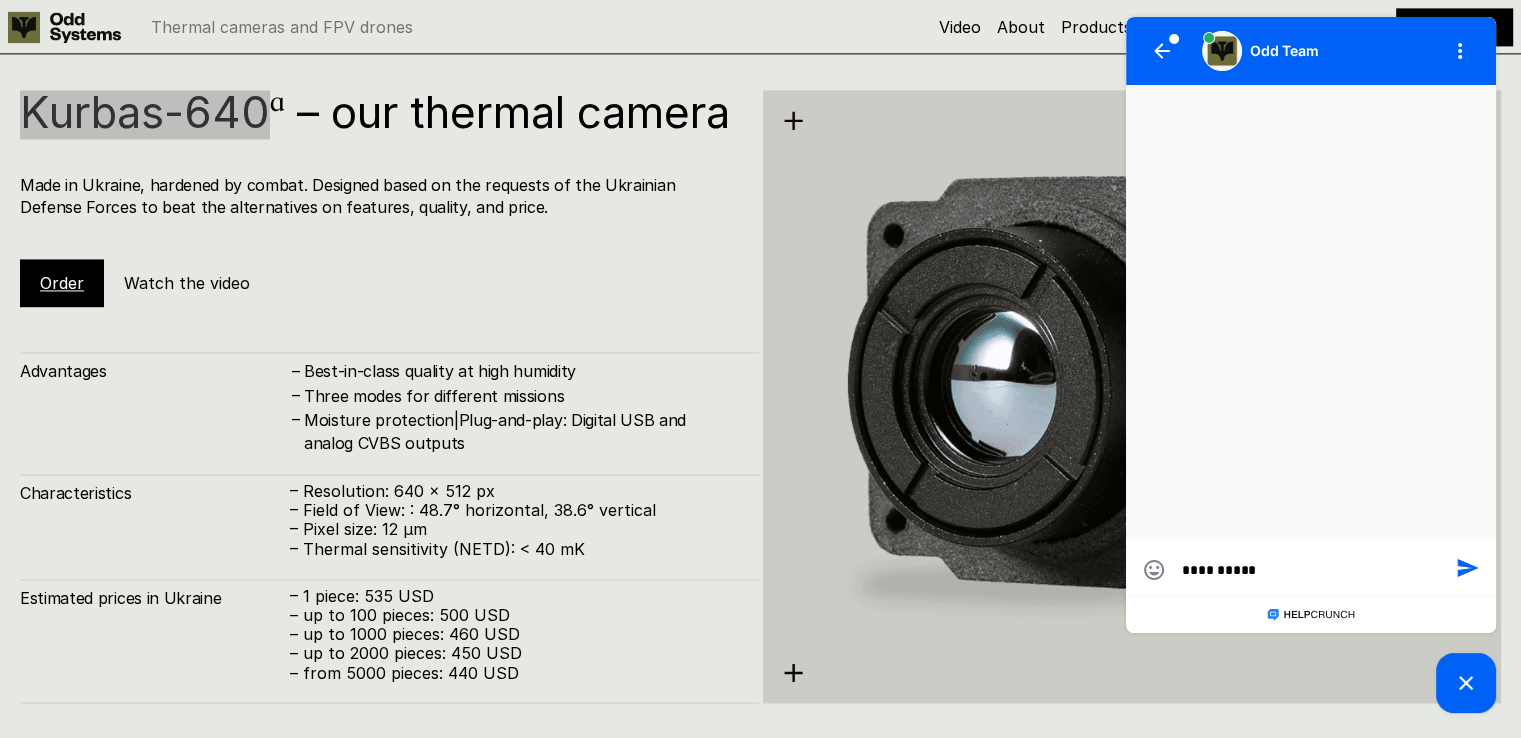 type on "**********" 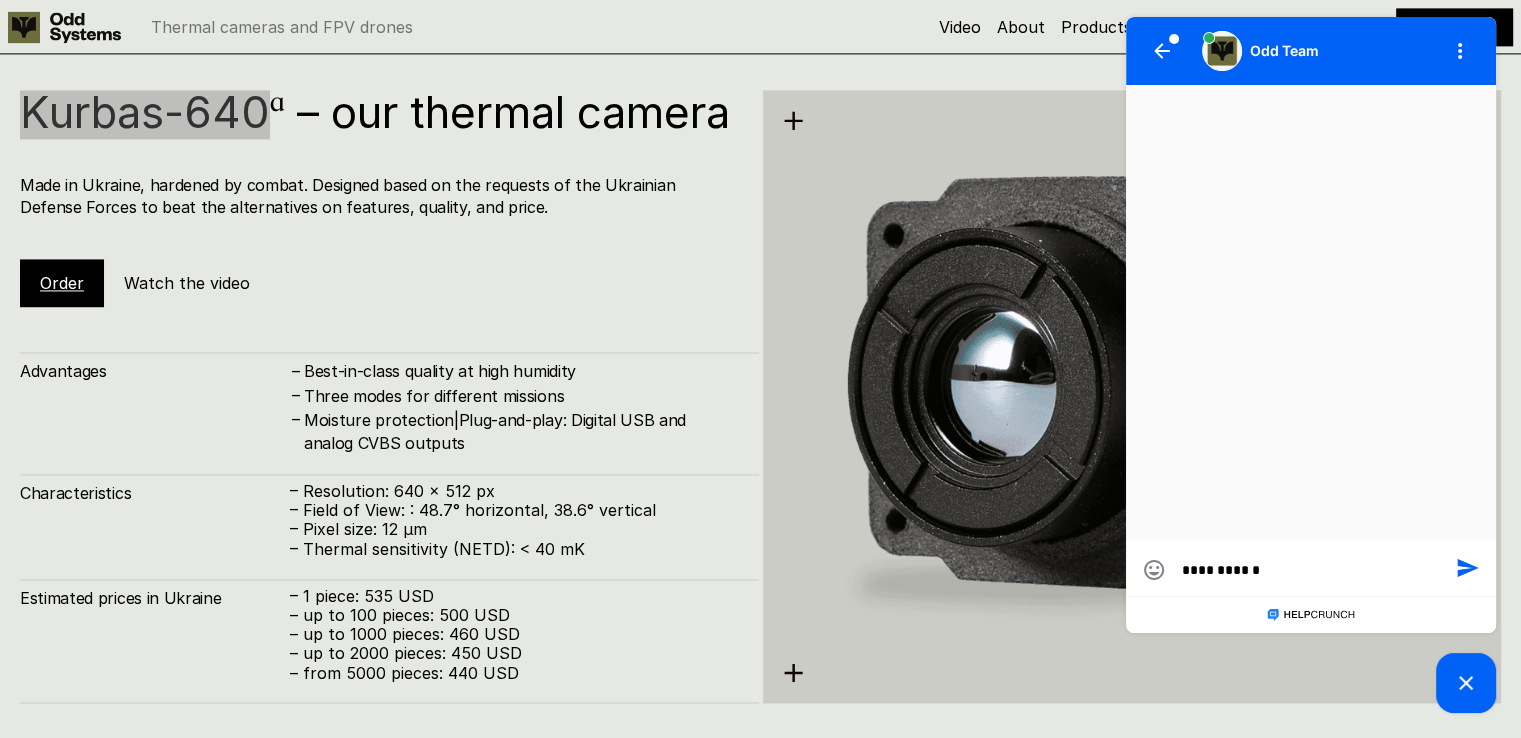 type on "**********" 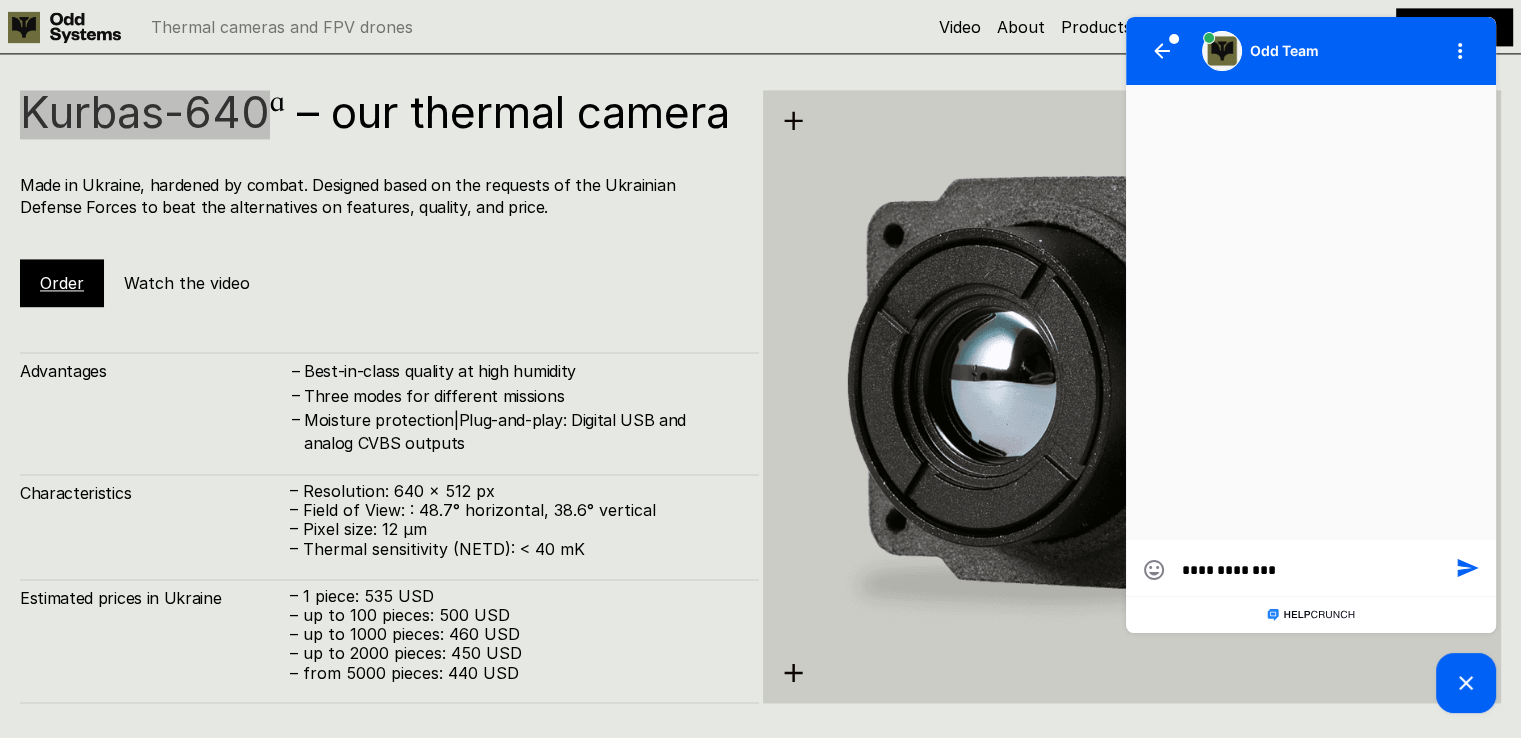 type on "**********" 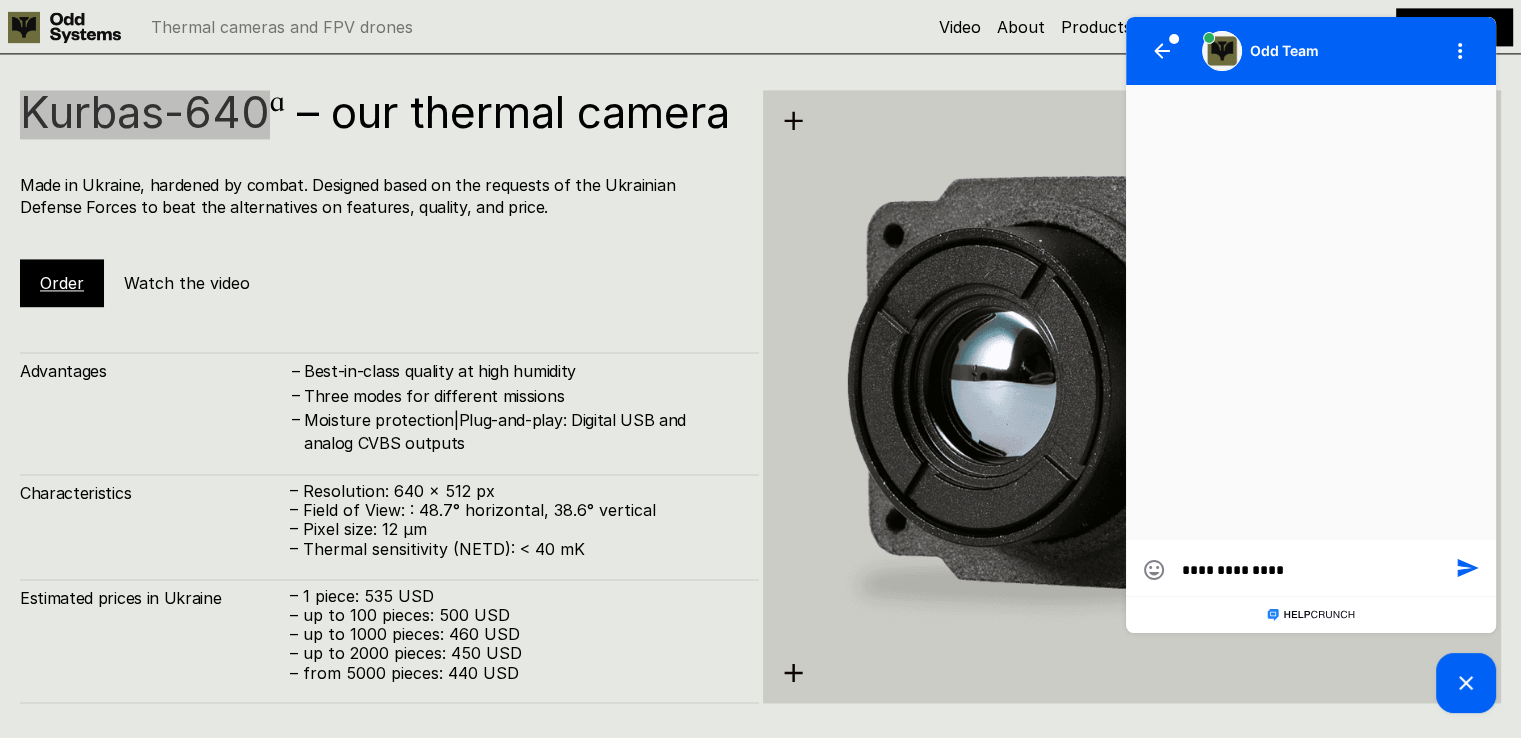 type on "**********" 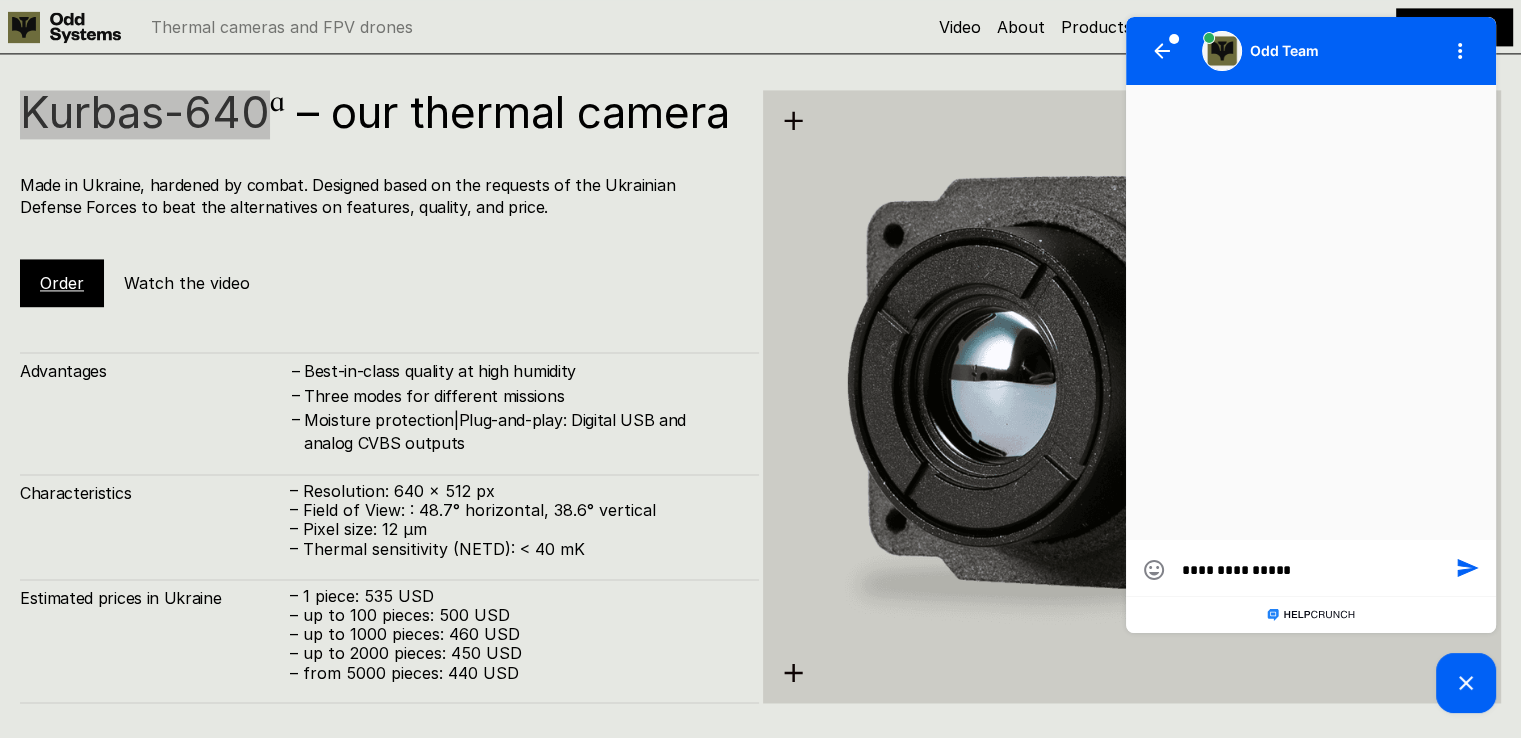 type on "**********" 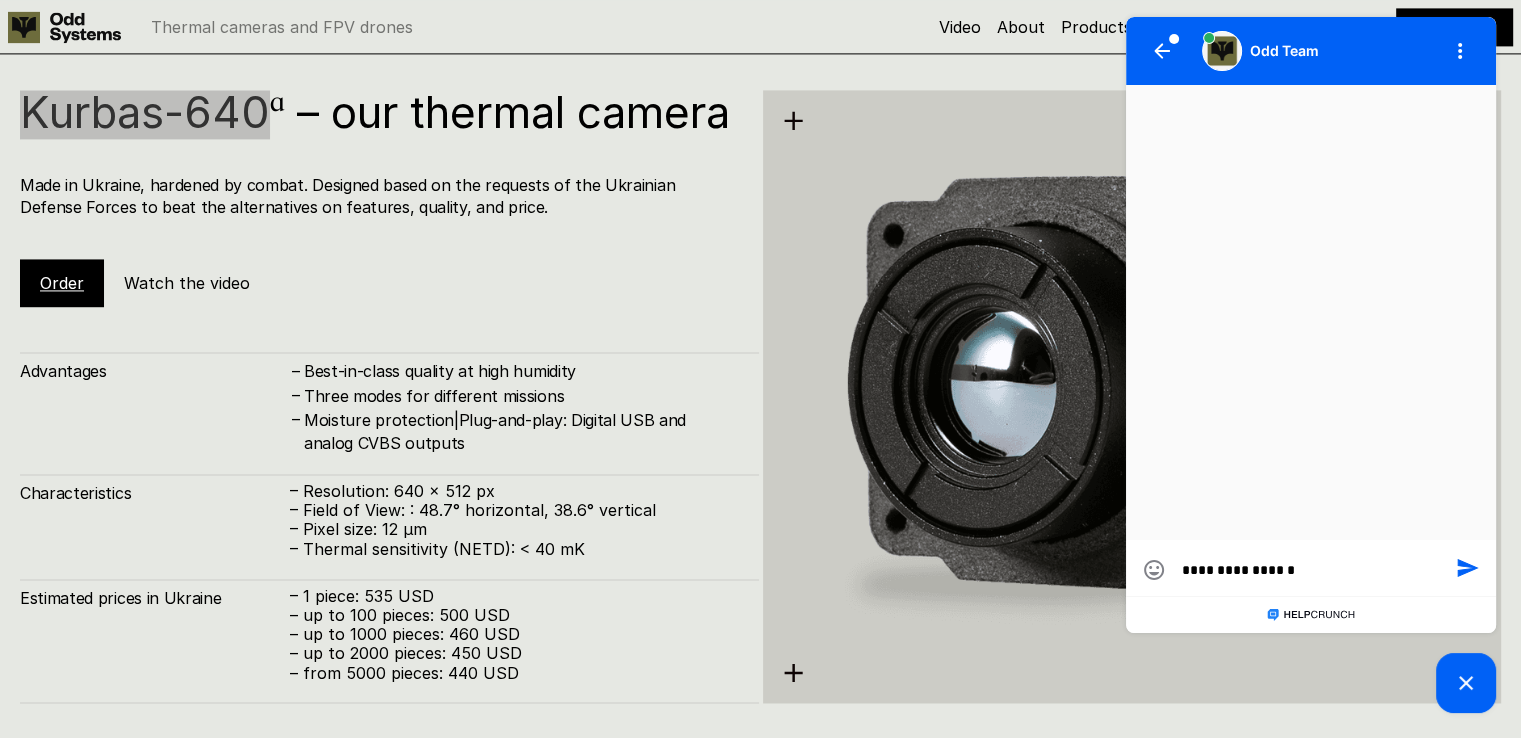 type on "**********" 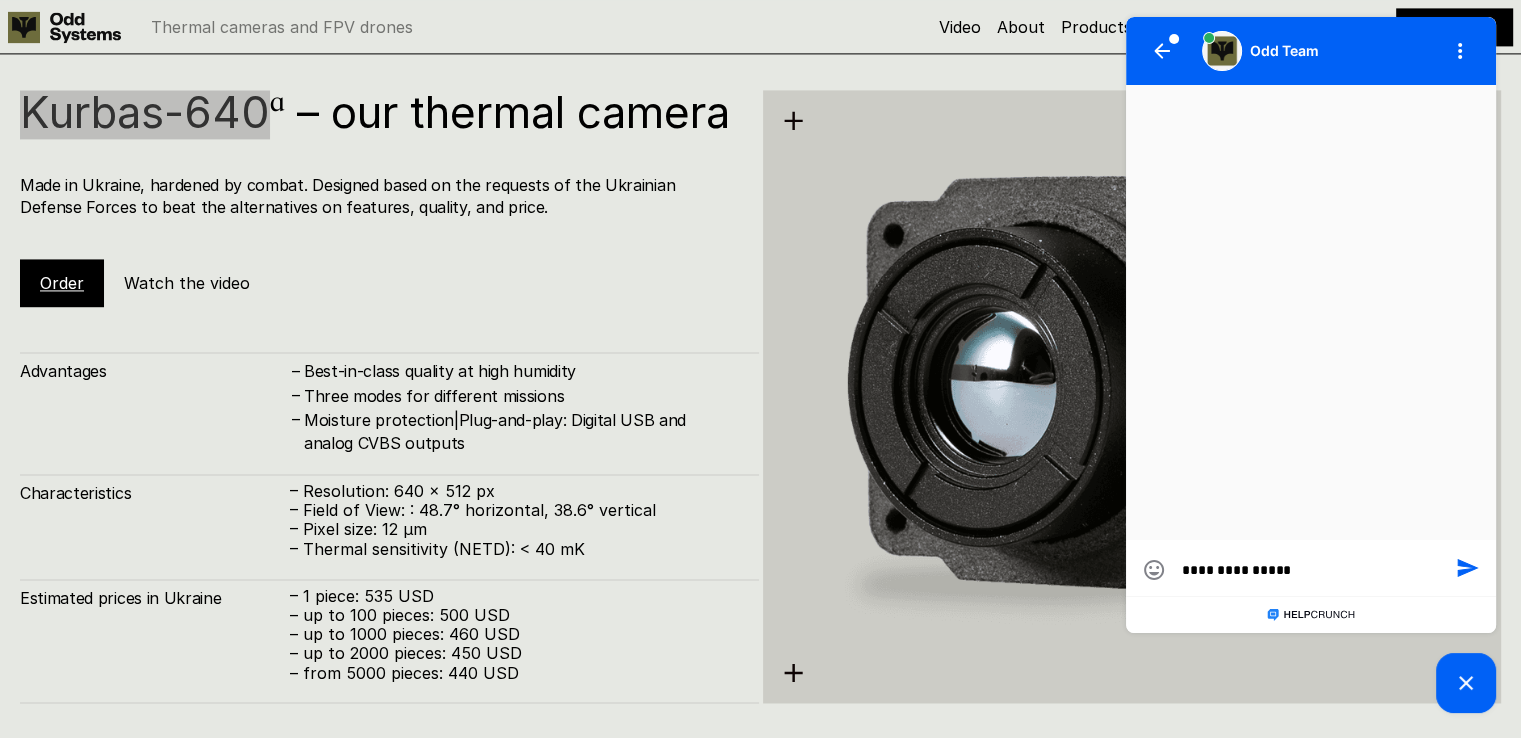 type on "**********" 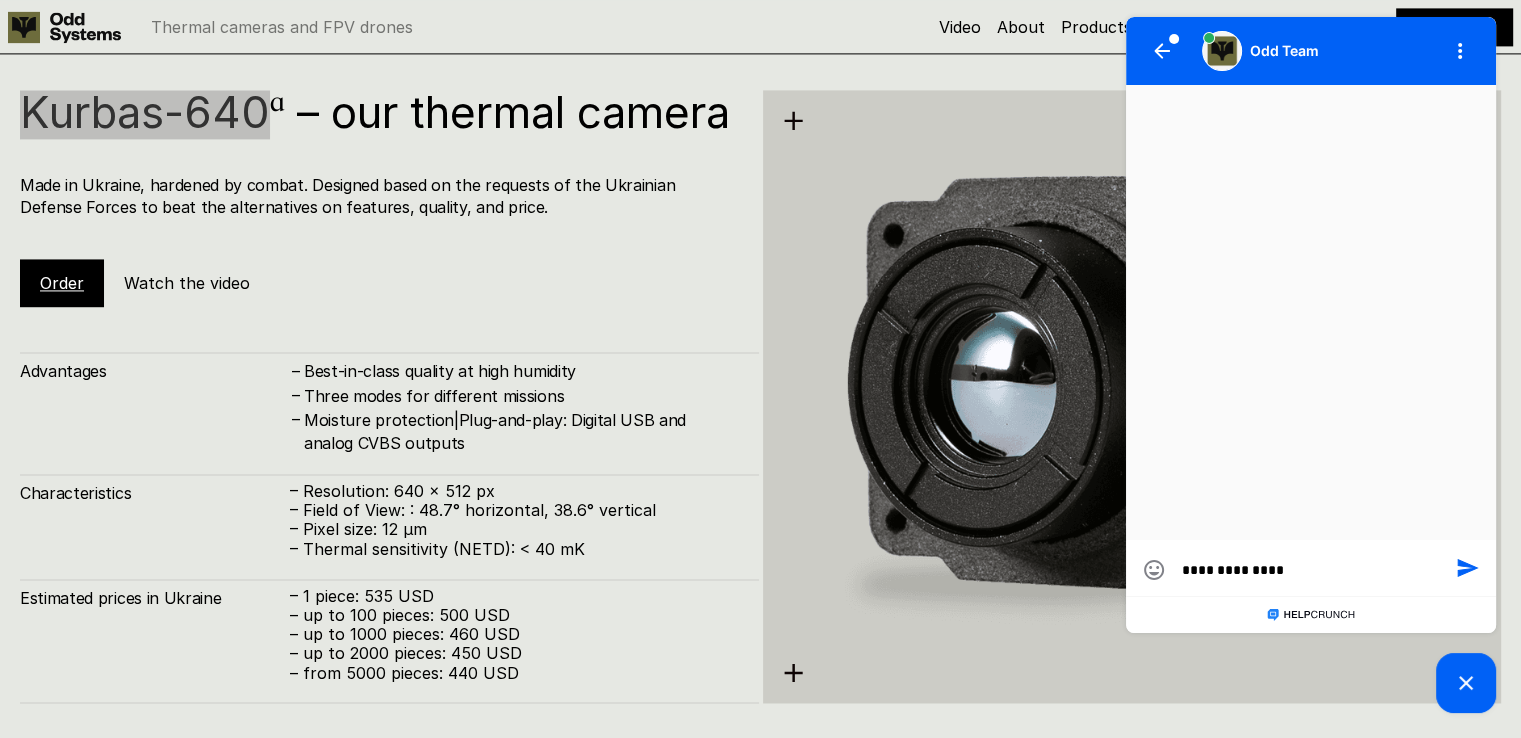 type on "**********" 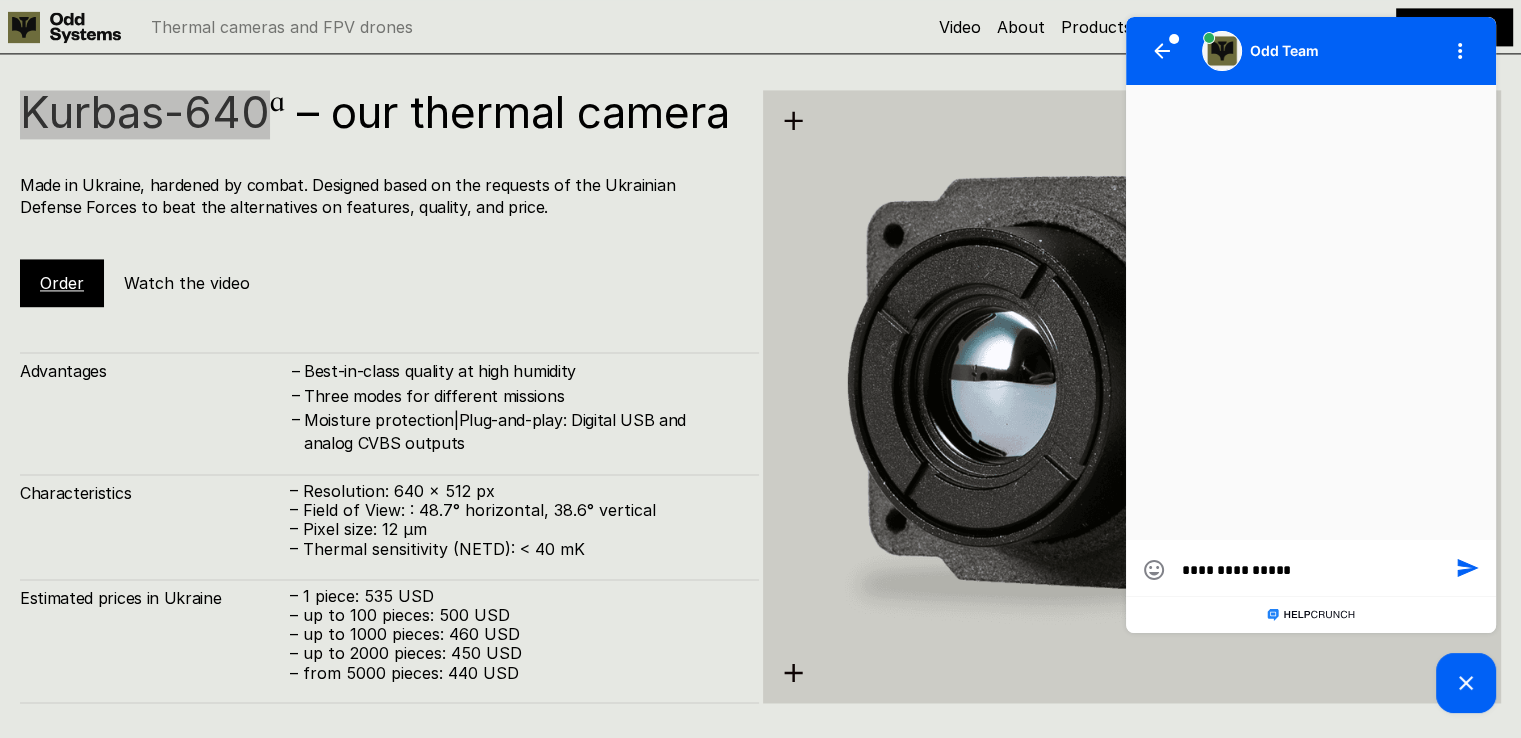 type on "**********" 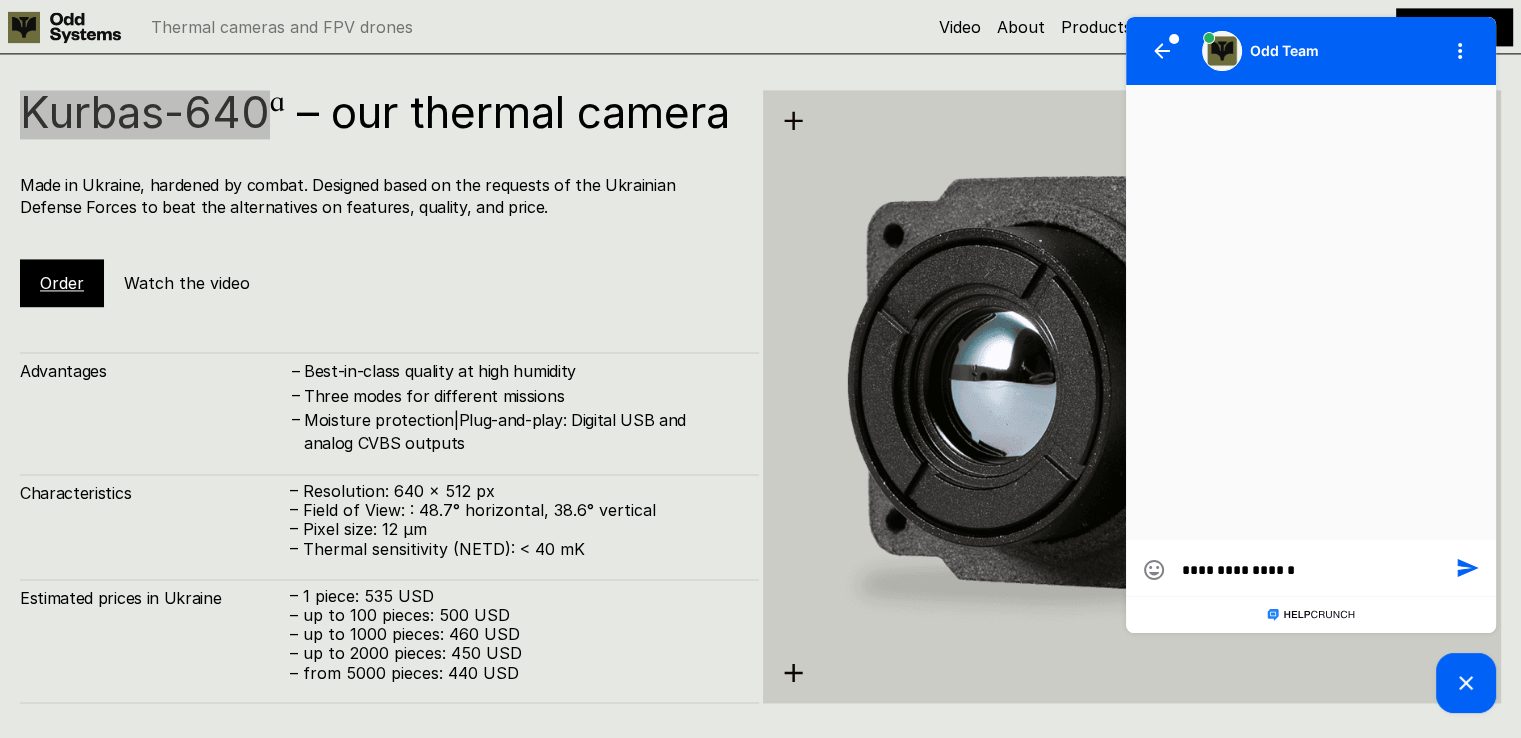 type on "**********" 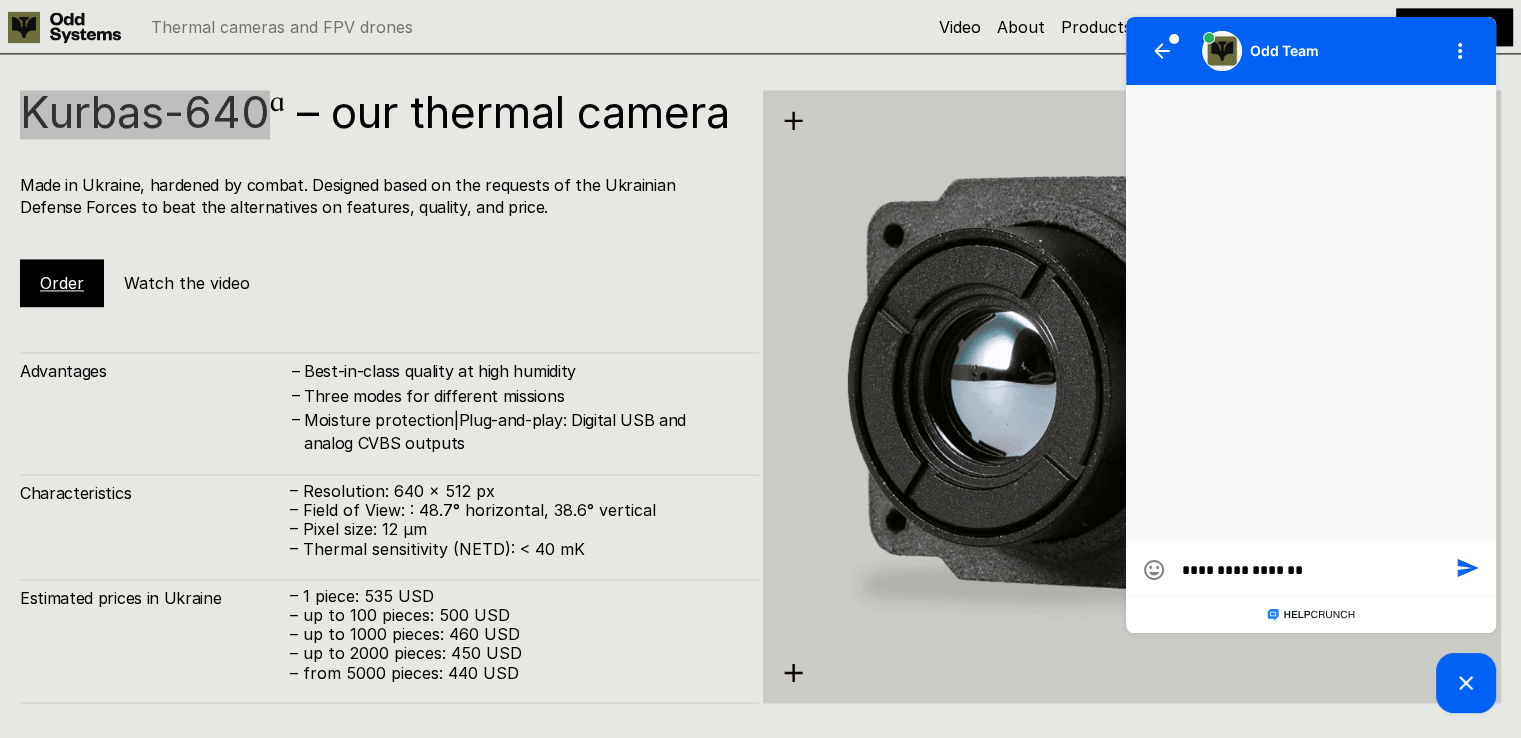 type on "**********" 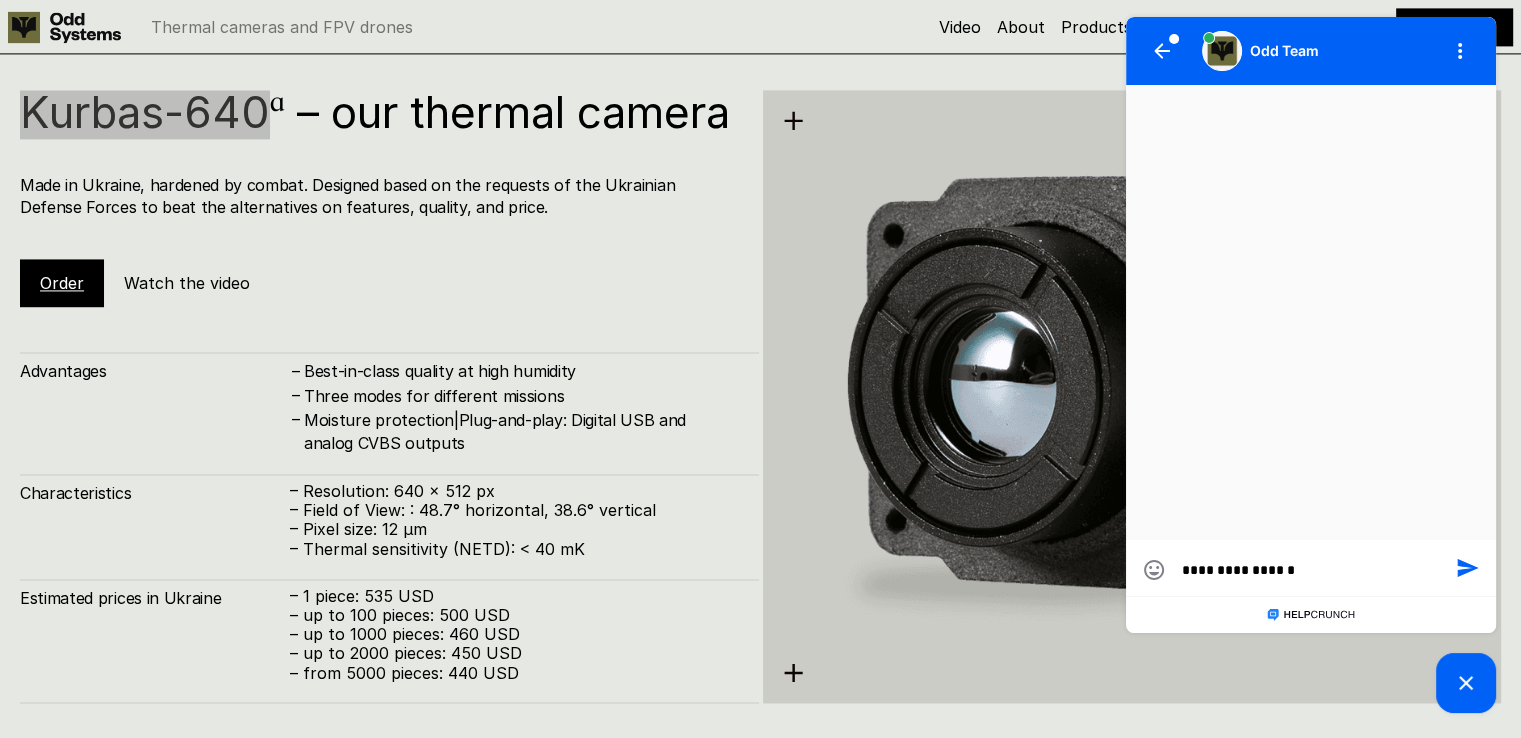 type on "**********" 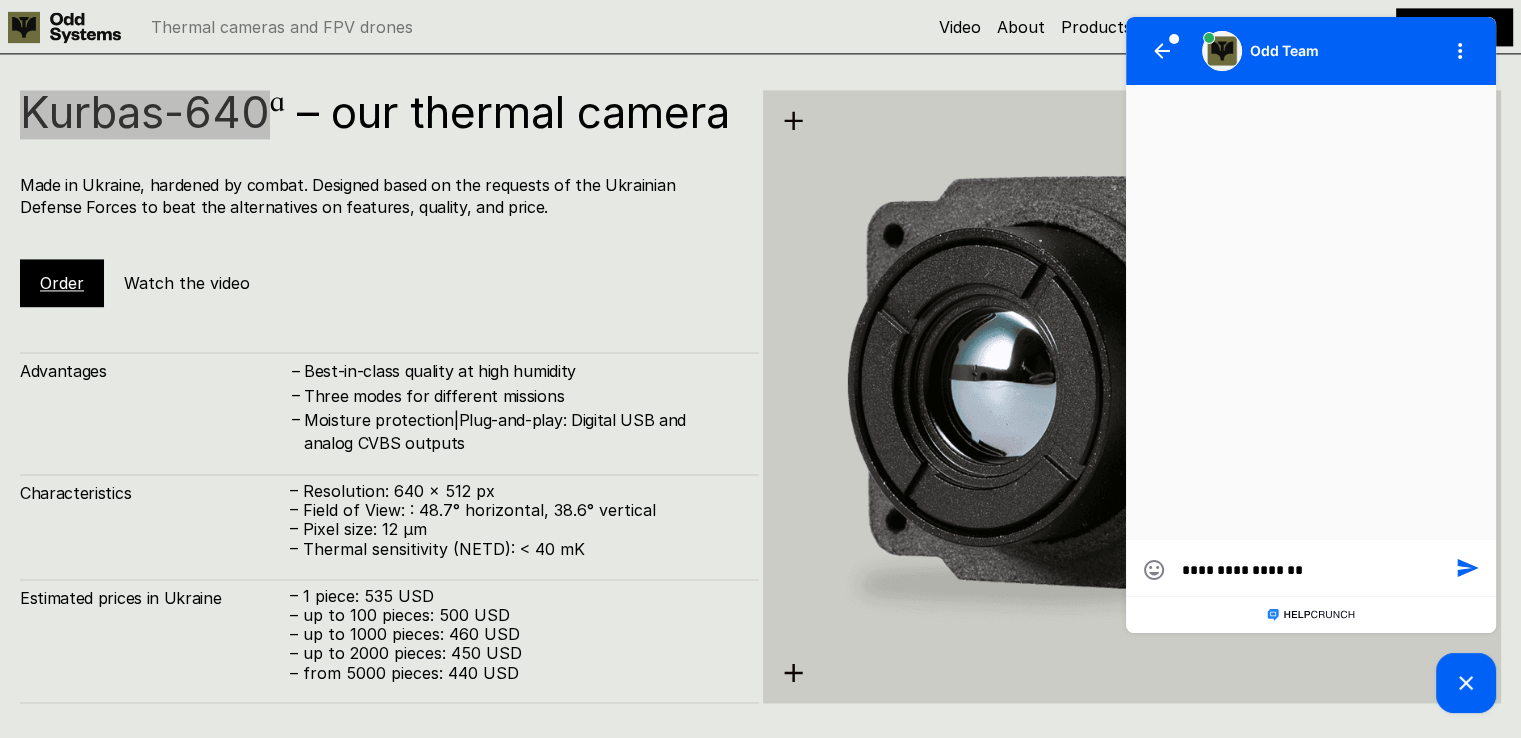 type on "**********" 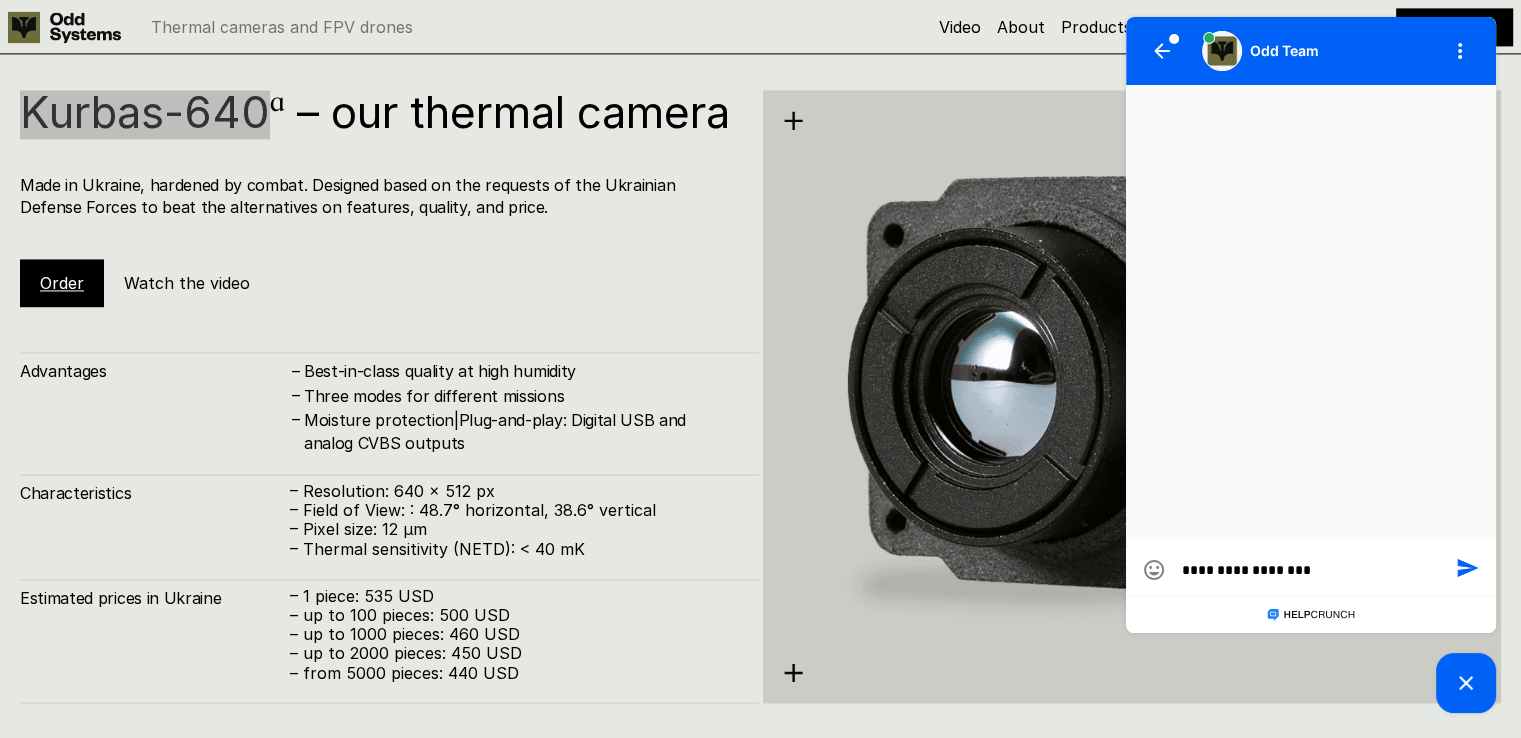 type on "**********" 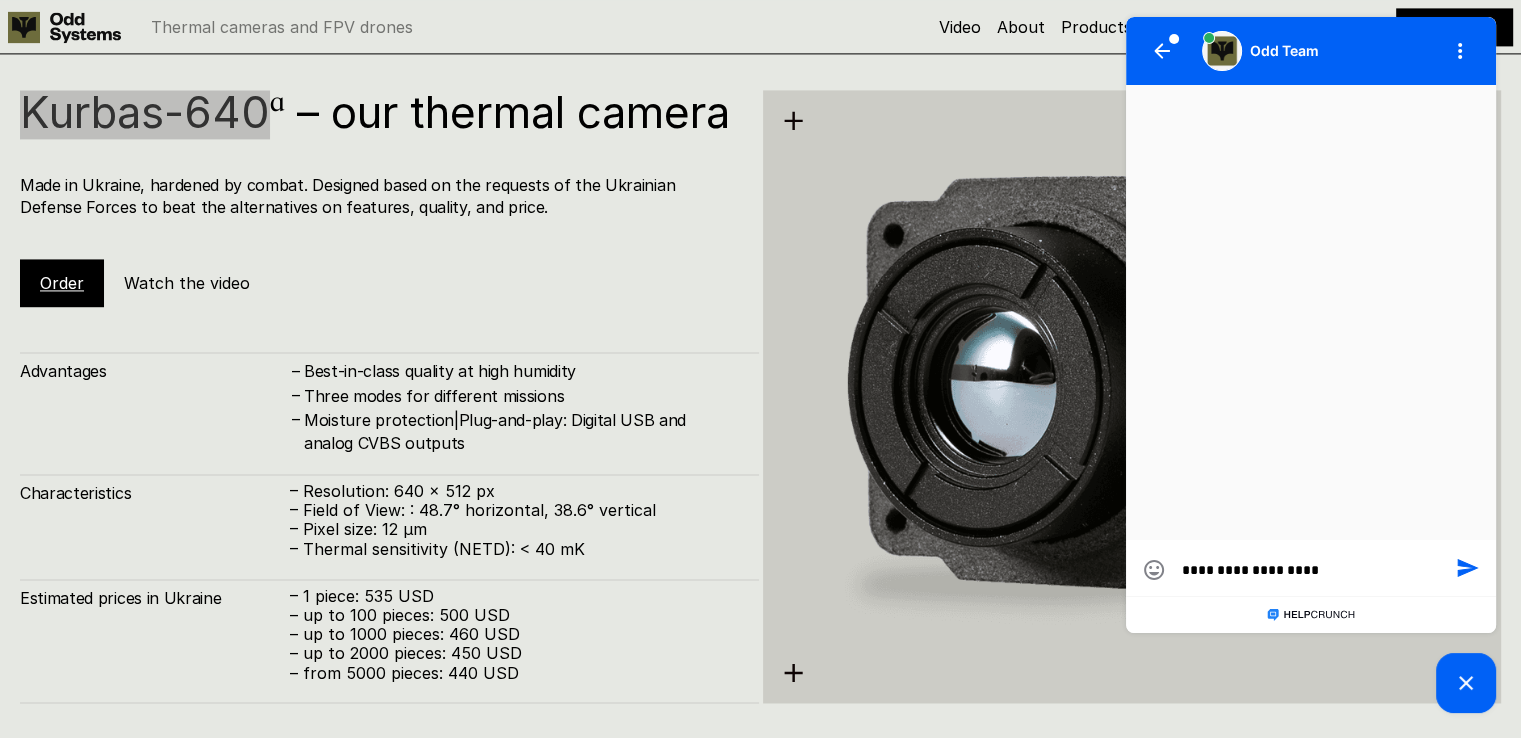 type on "**********" 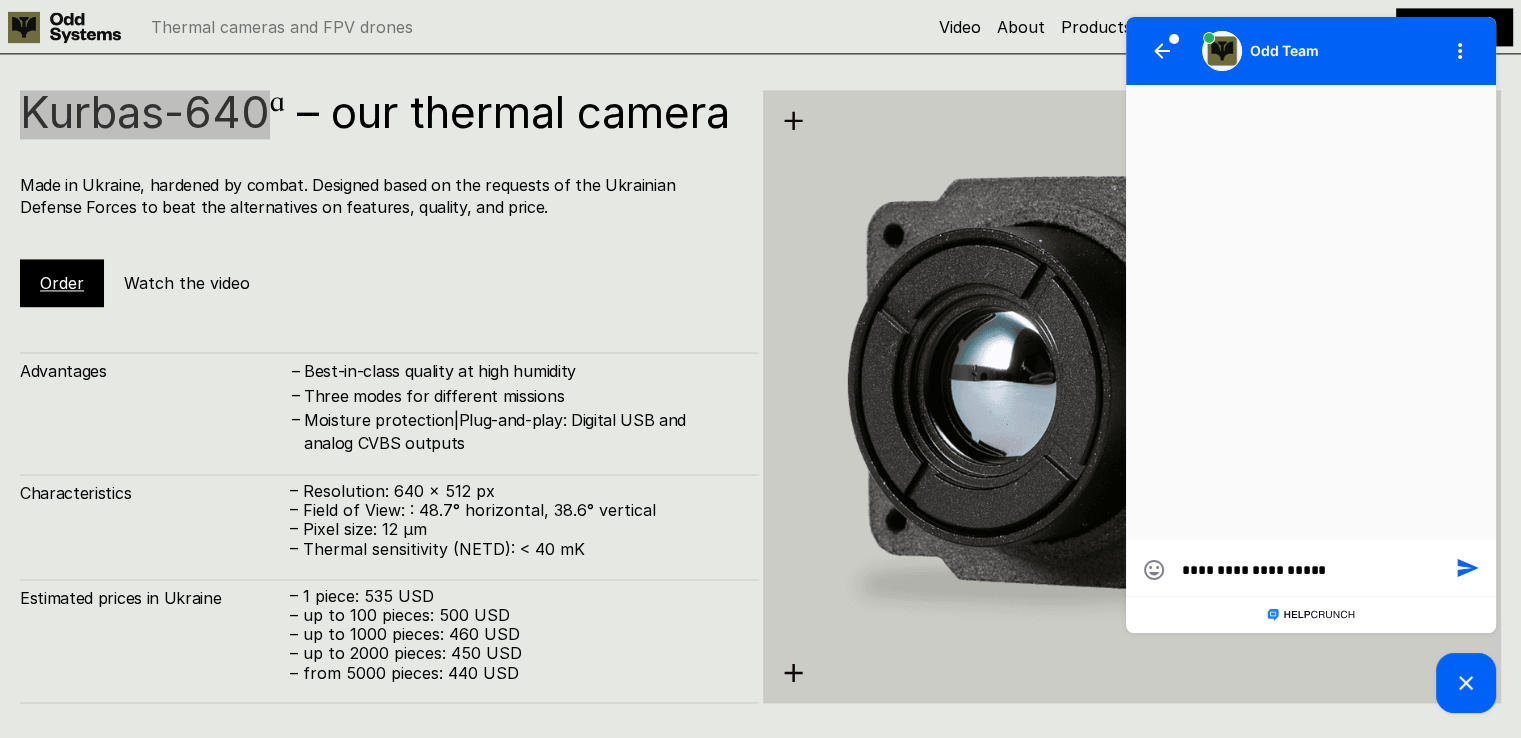 type on "**********" 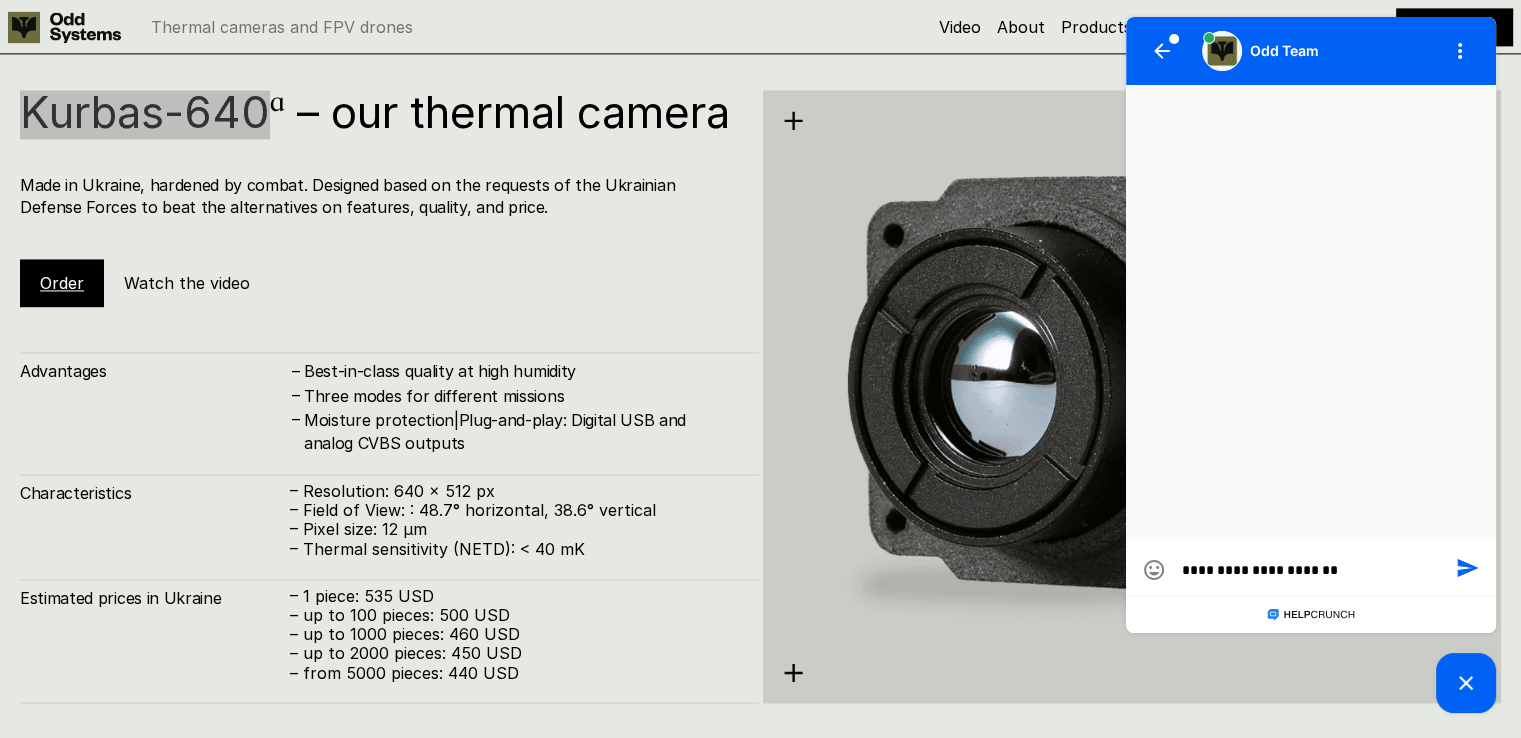 type on "**********" 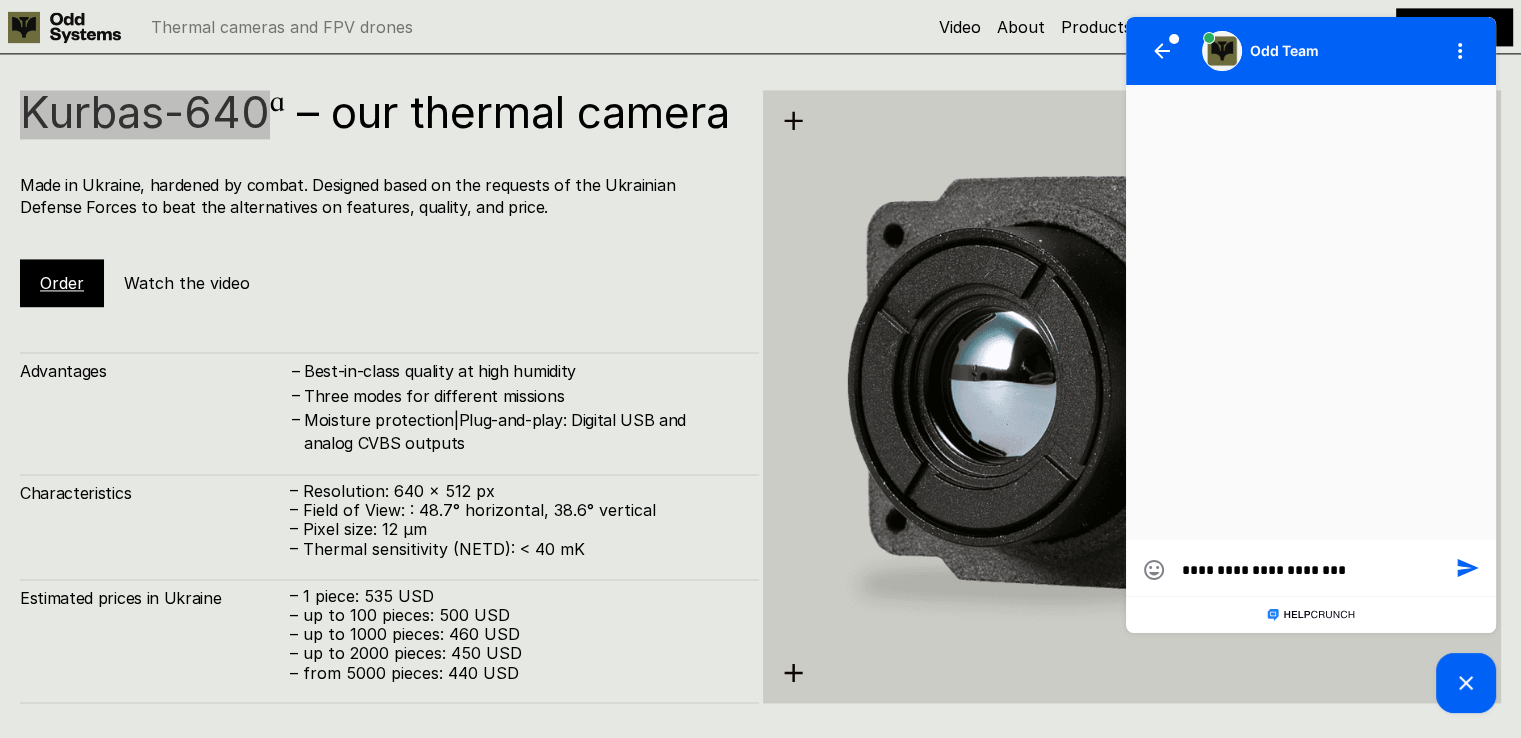 type on "**********" 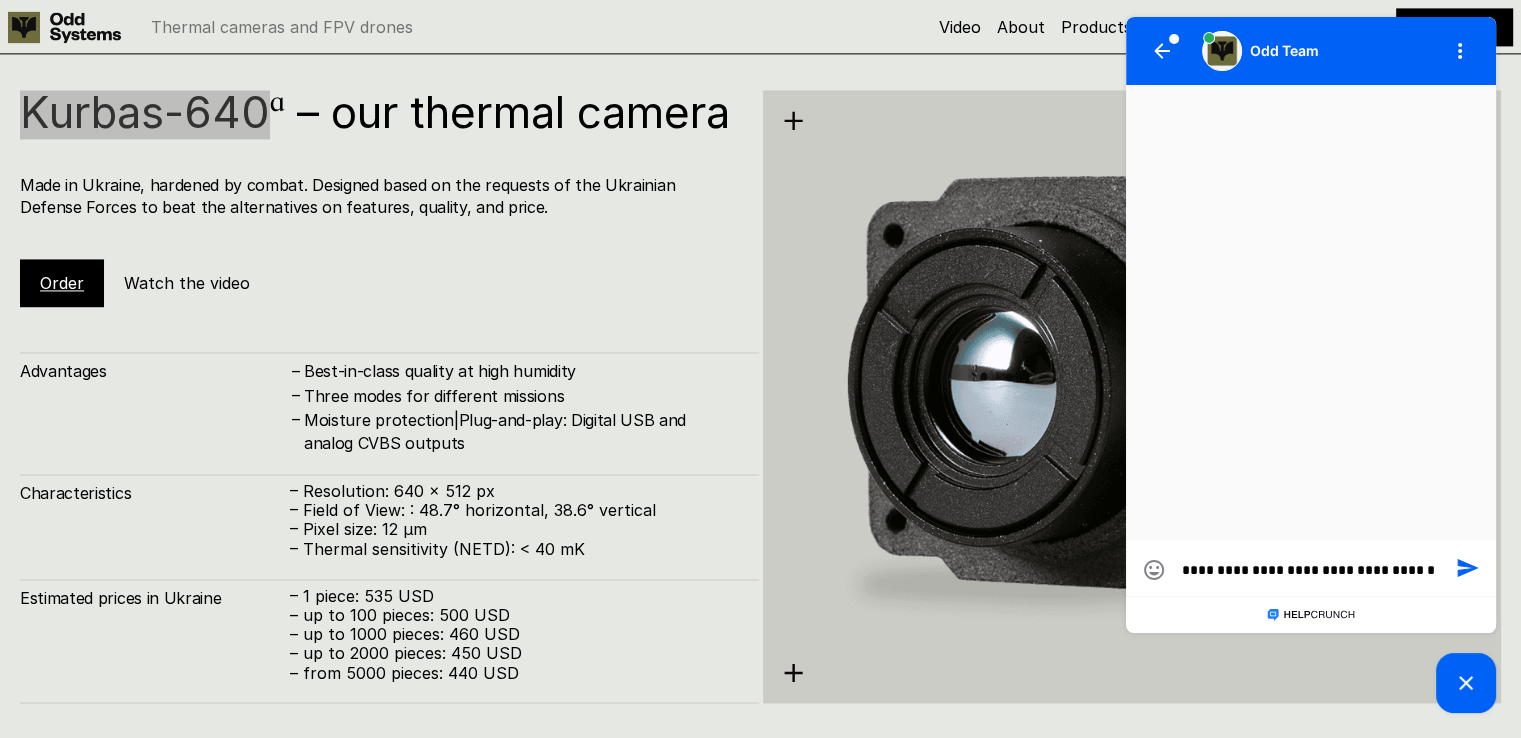 scroll, scrollTop: 0, scrollLeft: 0, axis: both 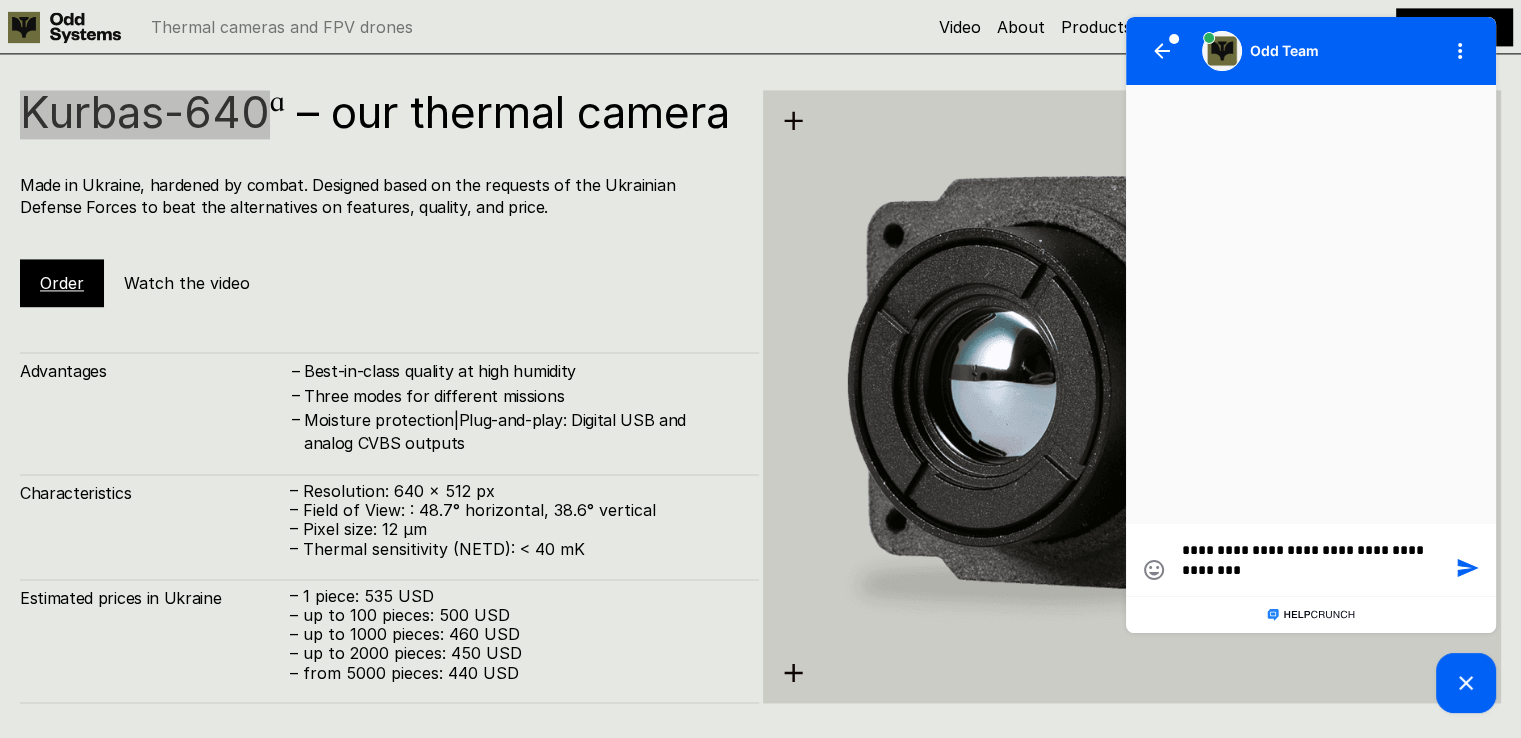 click on "**********" at bounding box center (1311, 560) 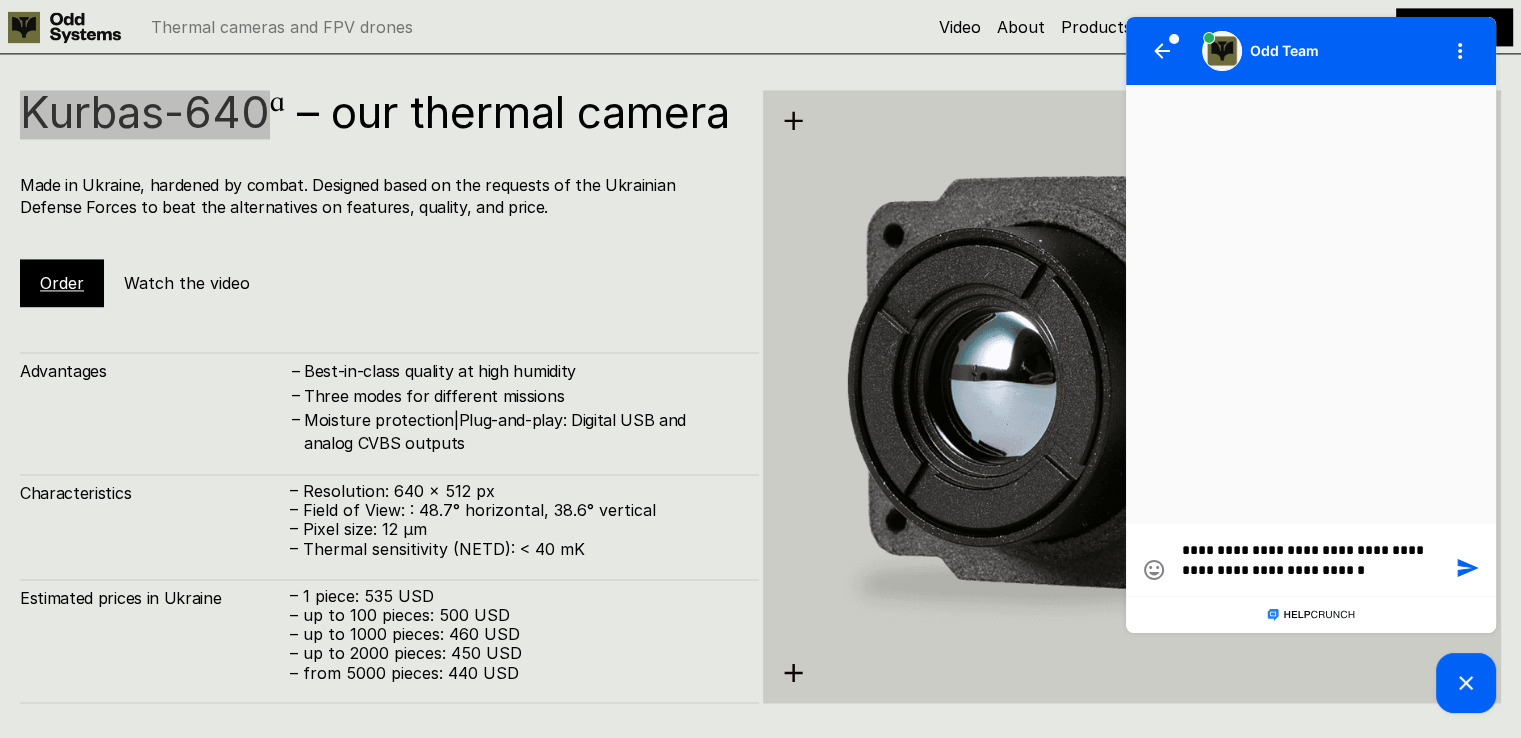 click 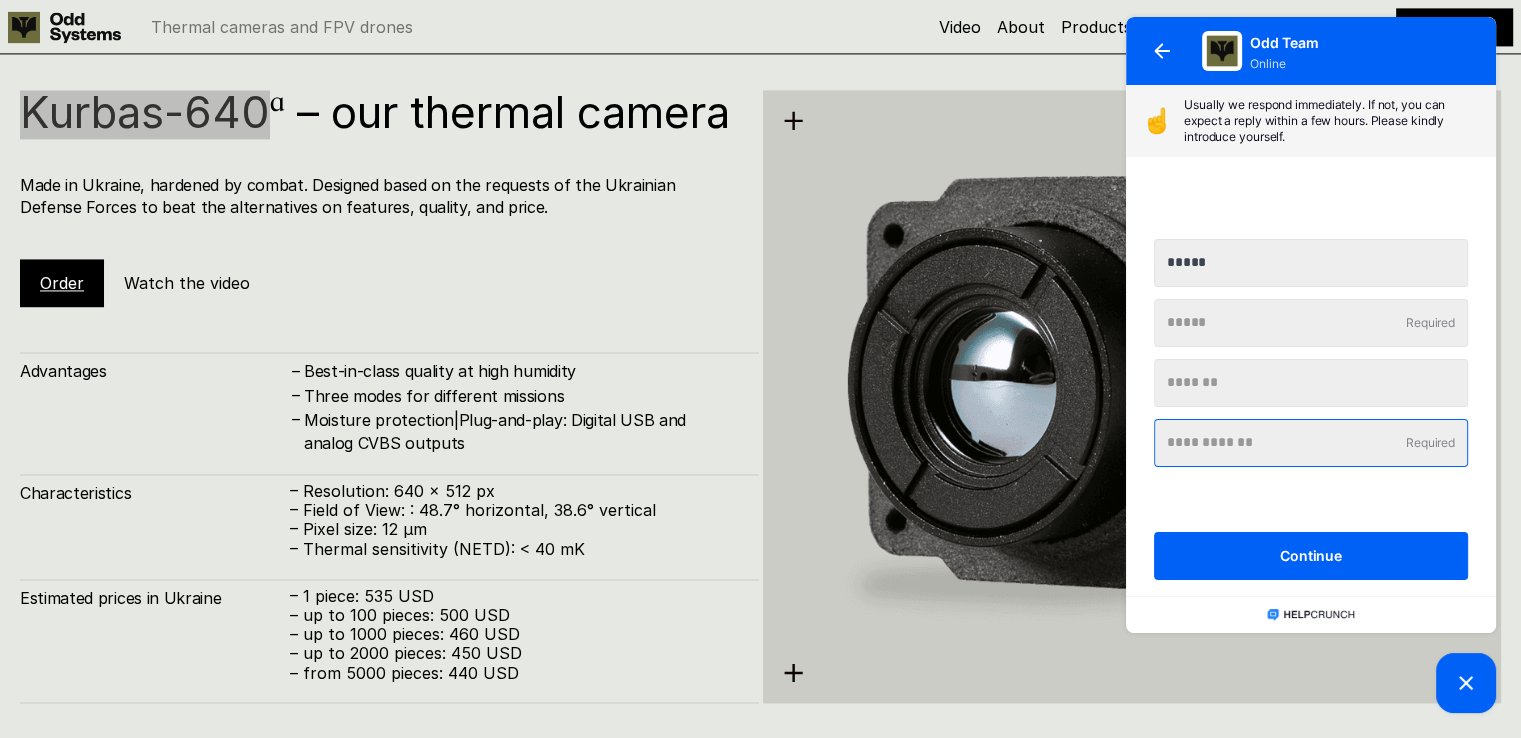 click at bounding box center (1311, 443) 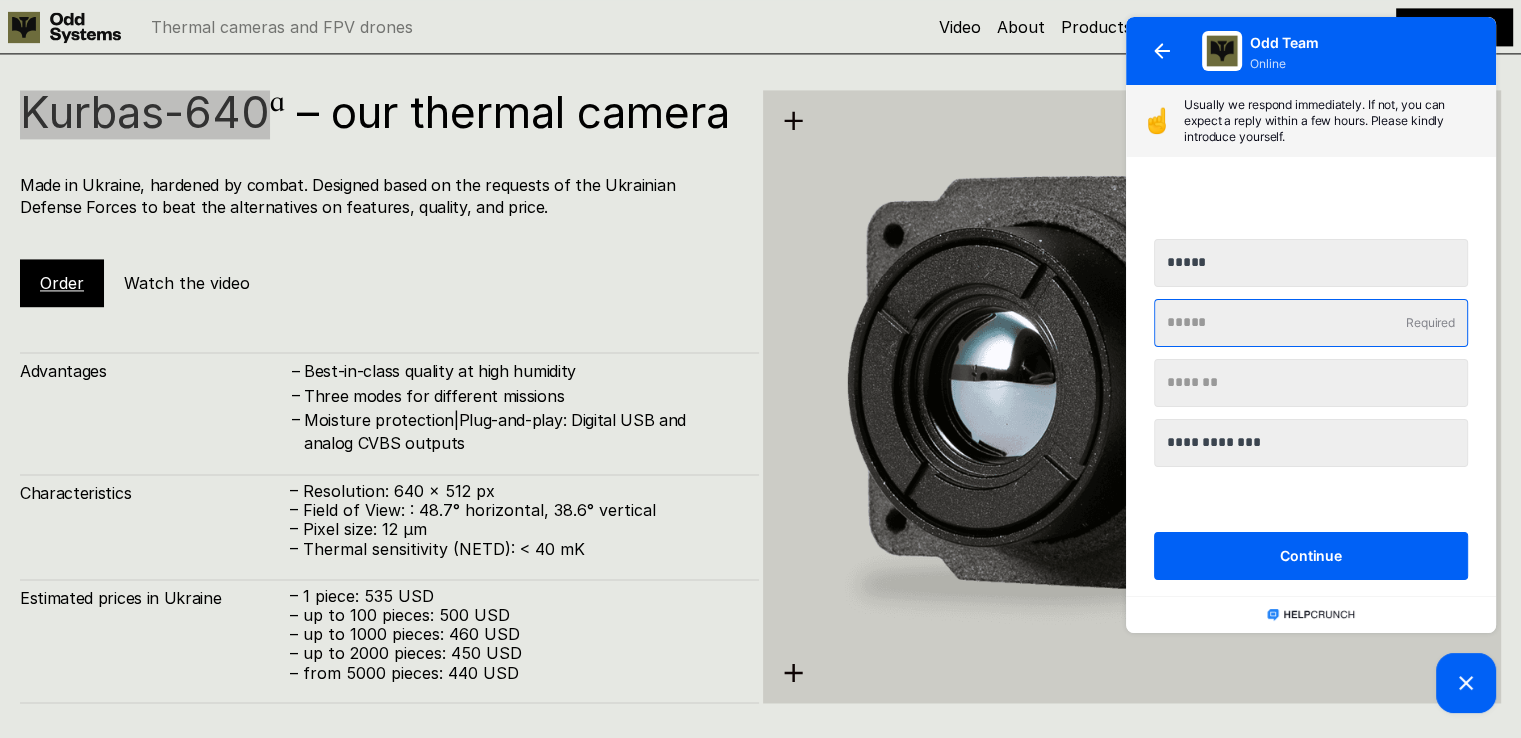 click at bounding box center (1311, 323) 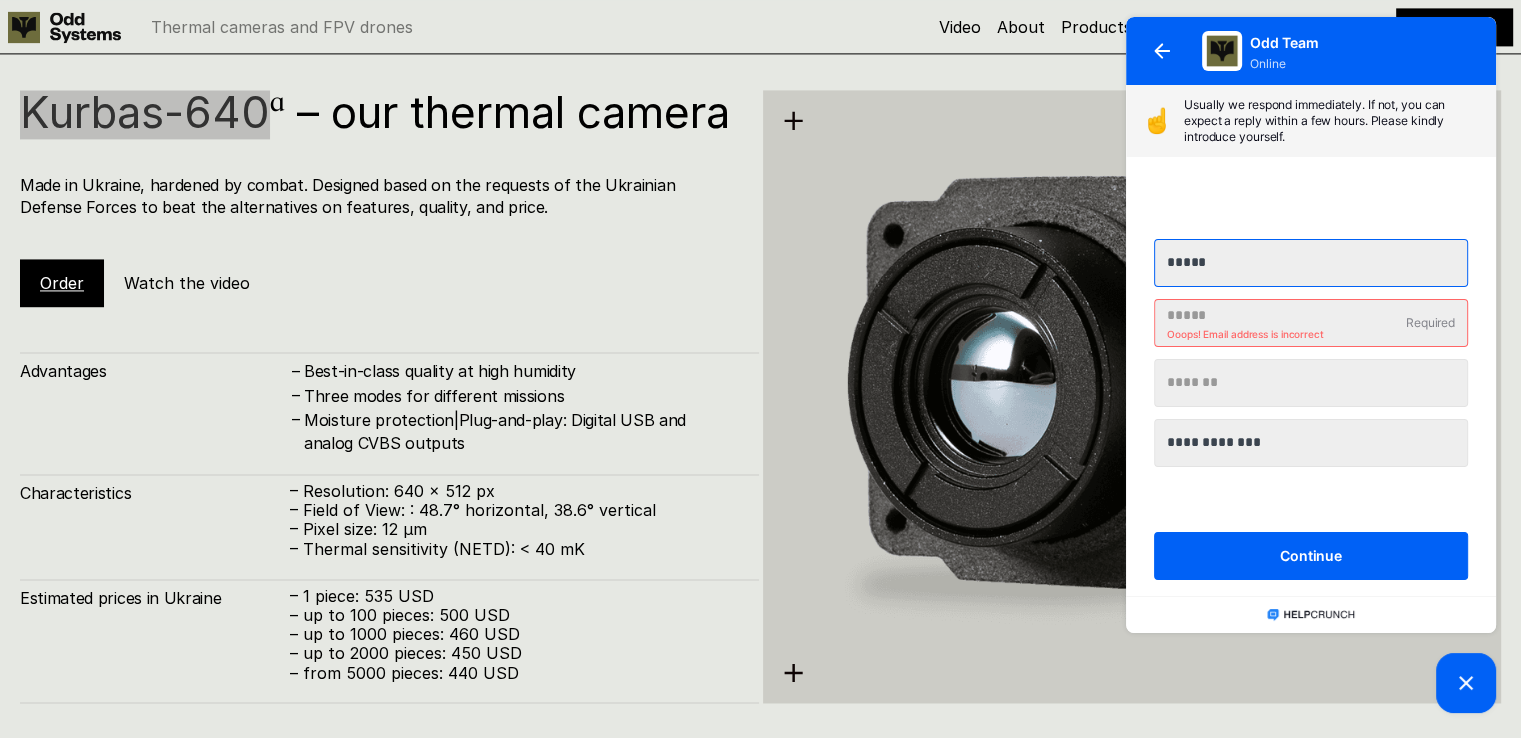 paste on "**********" 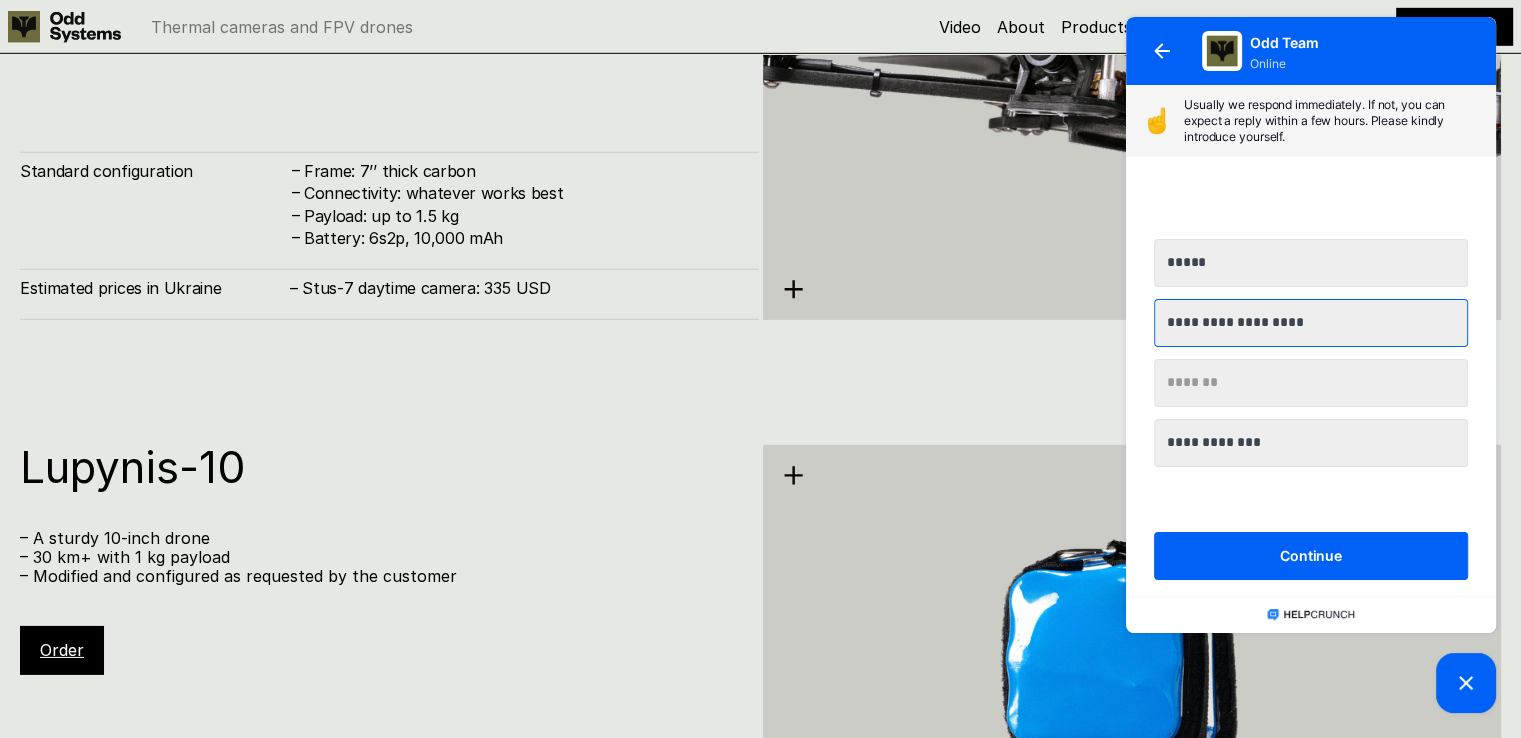 scroll, scrollTop: 6288, scrollLeft: 0, axis: vertical 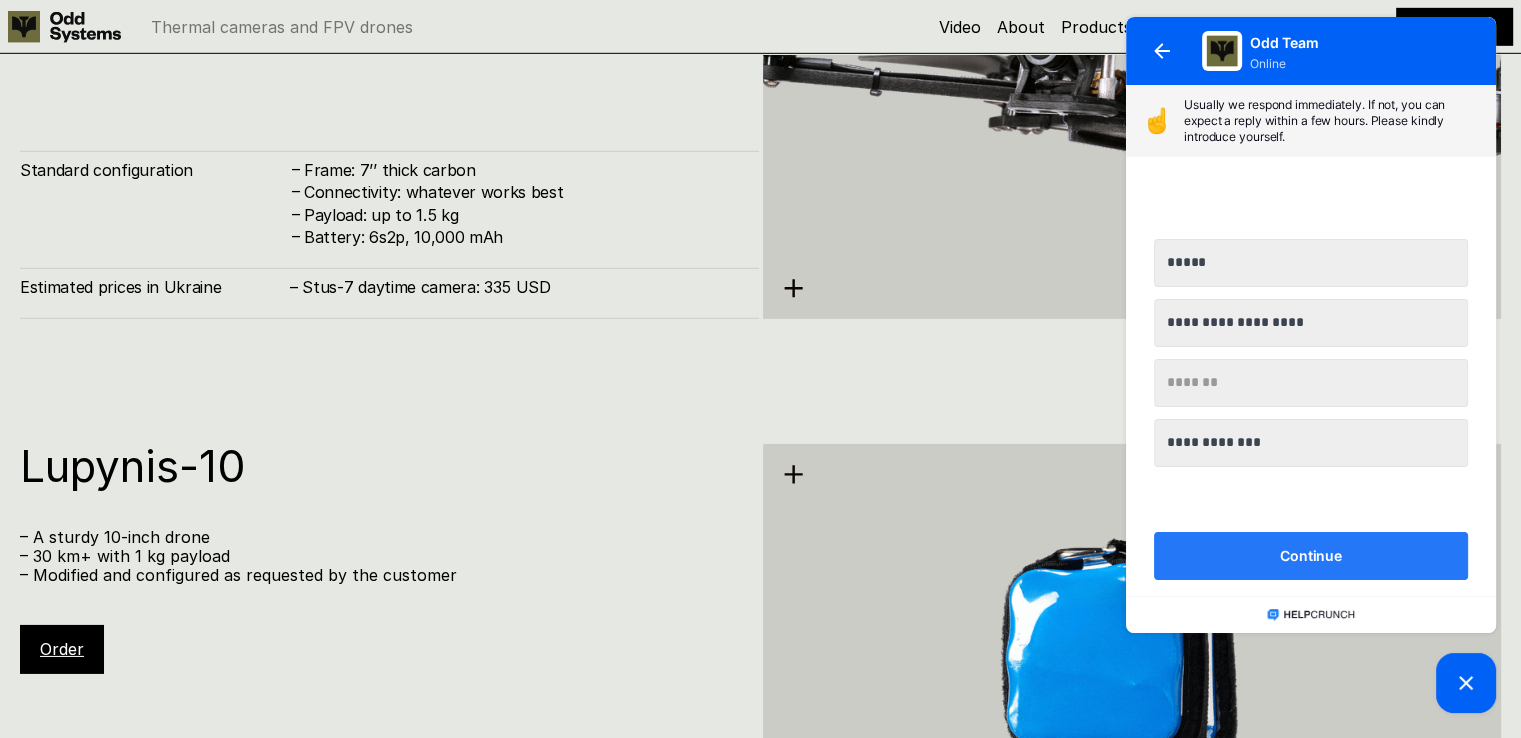 click on "Continue" at bounding box center [1311, 556] 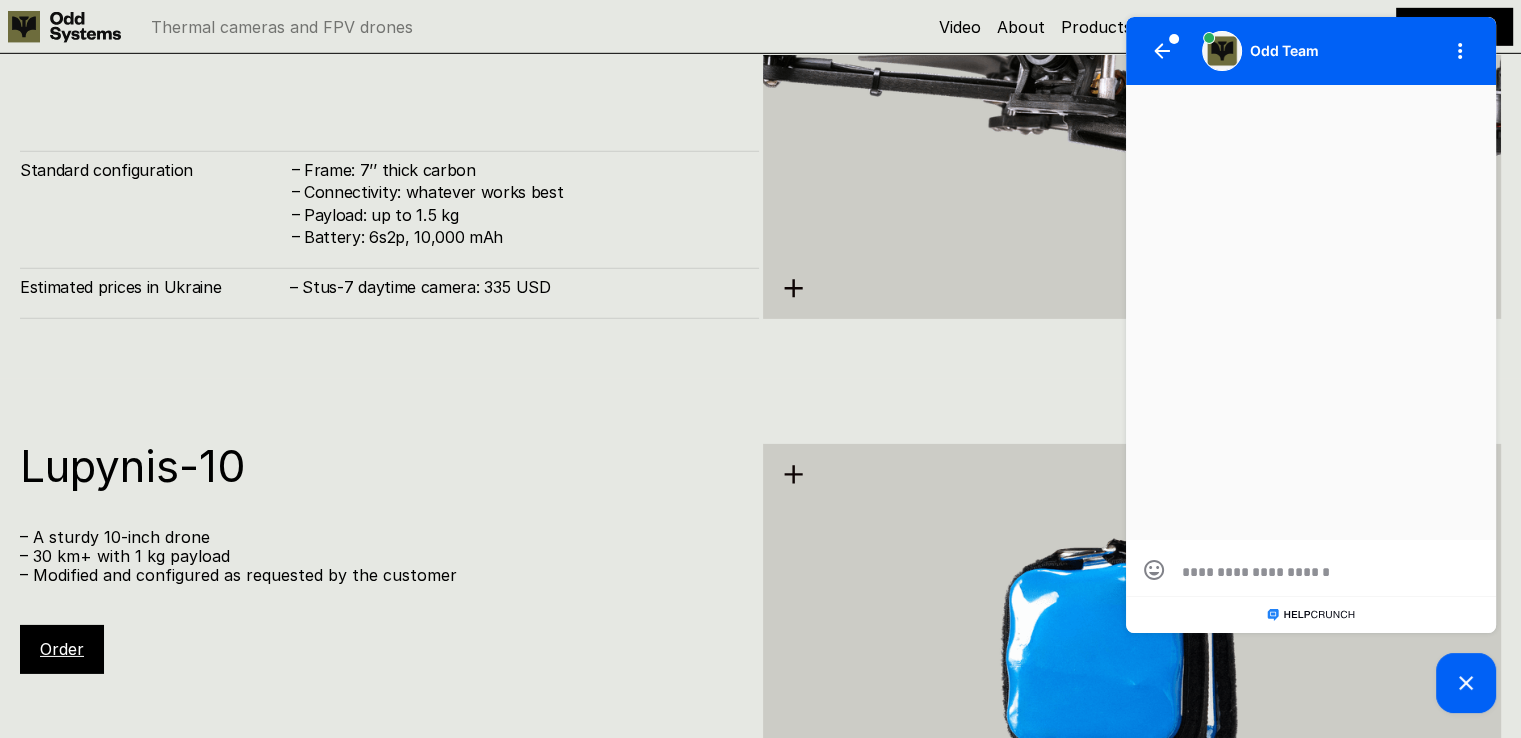 scroll, scrollTop: 0, scrollLeft: 0, axis: both 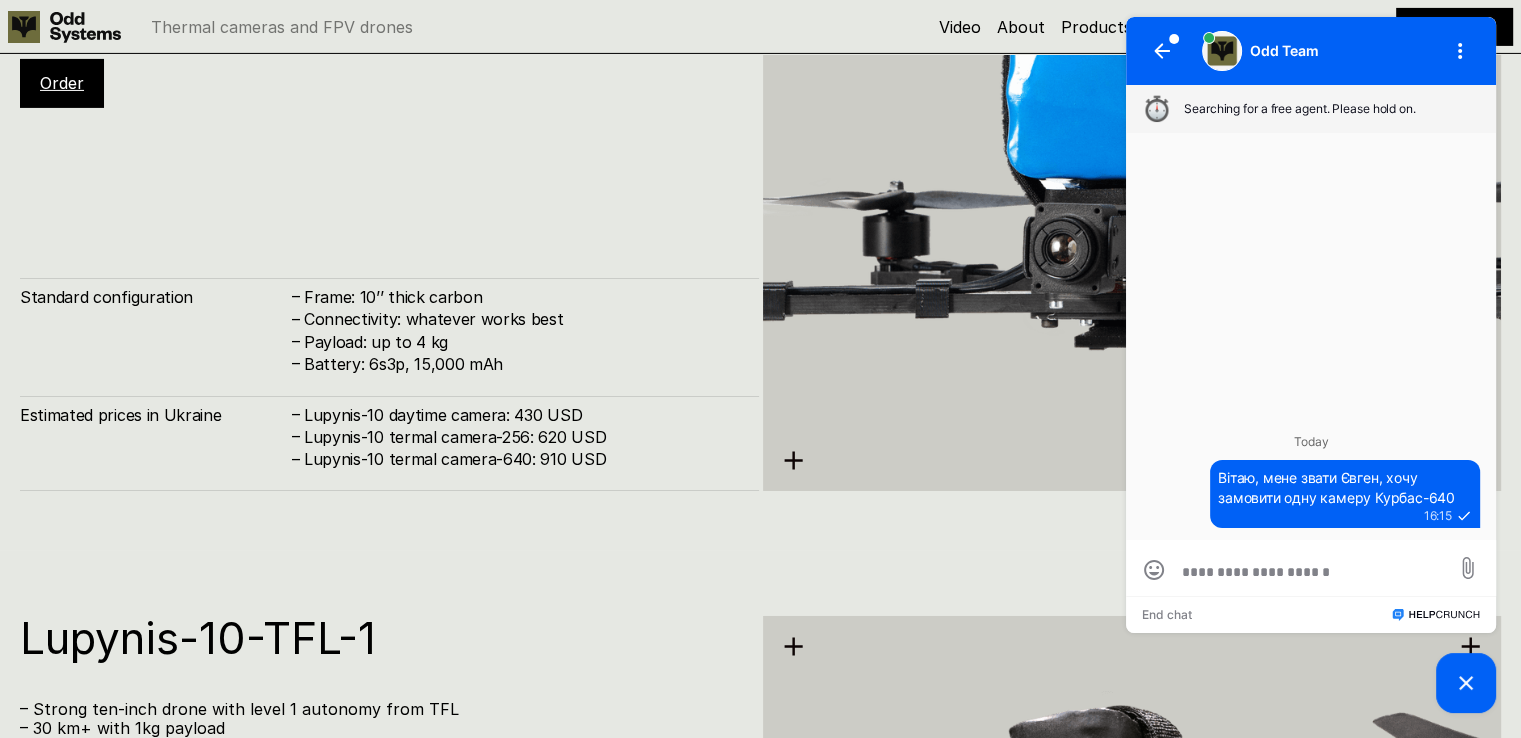 click on "Estimated prices in [COUNTRY] – Lupynis-10 daytime camera: 430 USD – Lupynis-10 termal camera-256: 620 USD – Lupynis-10 termal camera-640: 910 USD" at bounding box center [389, 443] 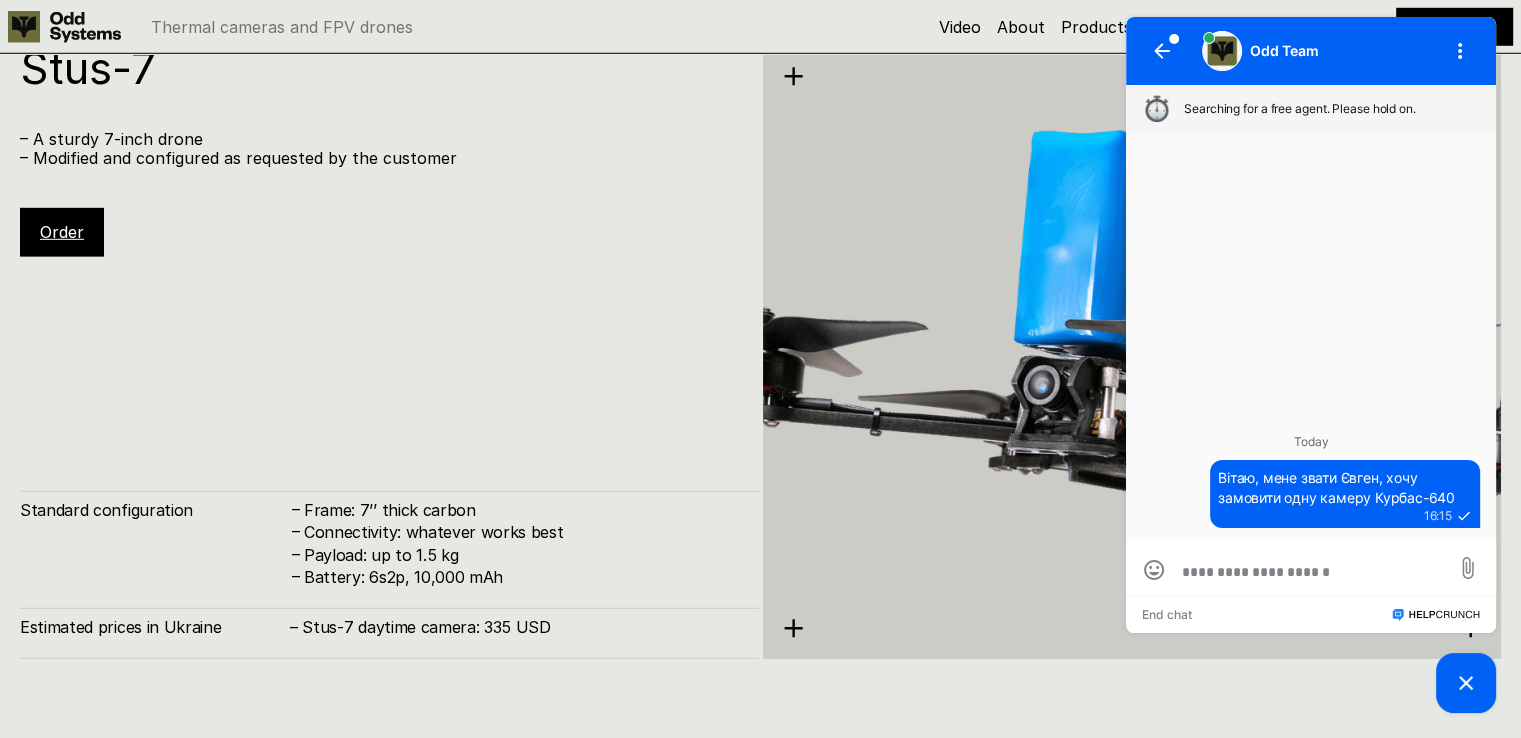 scroll, scrollTop: 5954, scrollLeft: 0, axis: vertical 